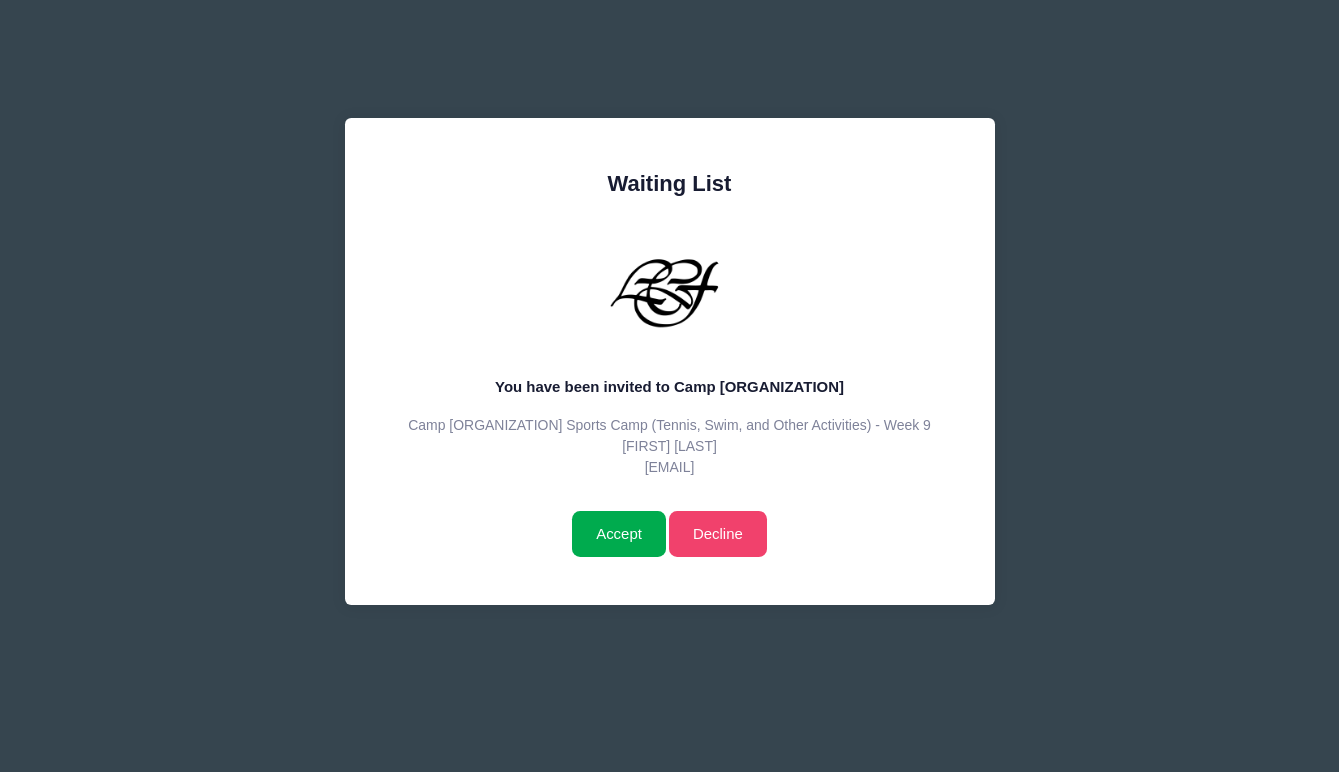 scroll, scrollTop: 0, scrollLeft: 0, axis: both 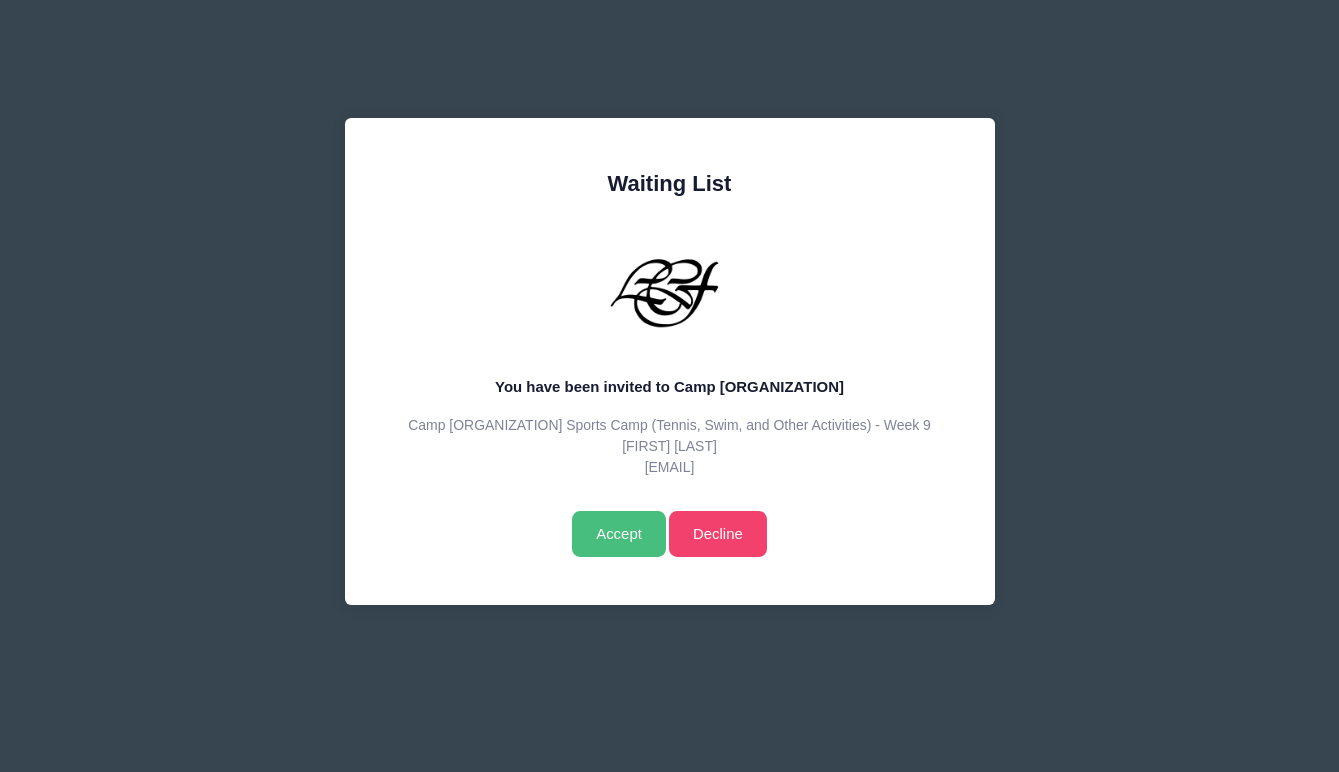 click on "Accept" at bounding box center [618, 534] 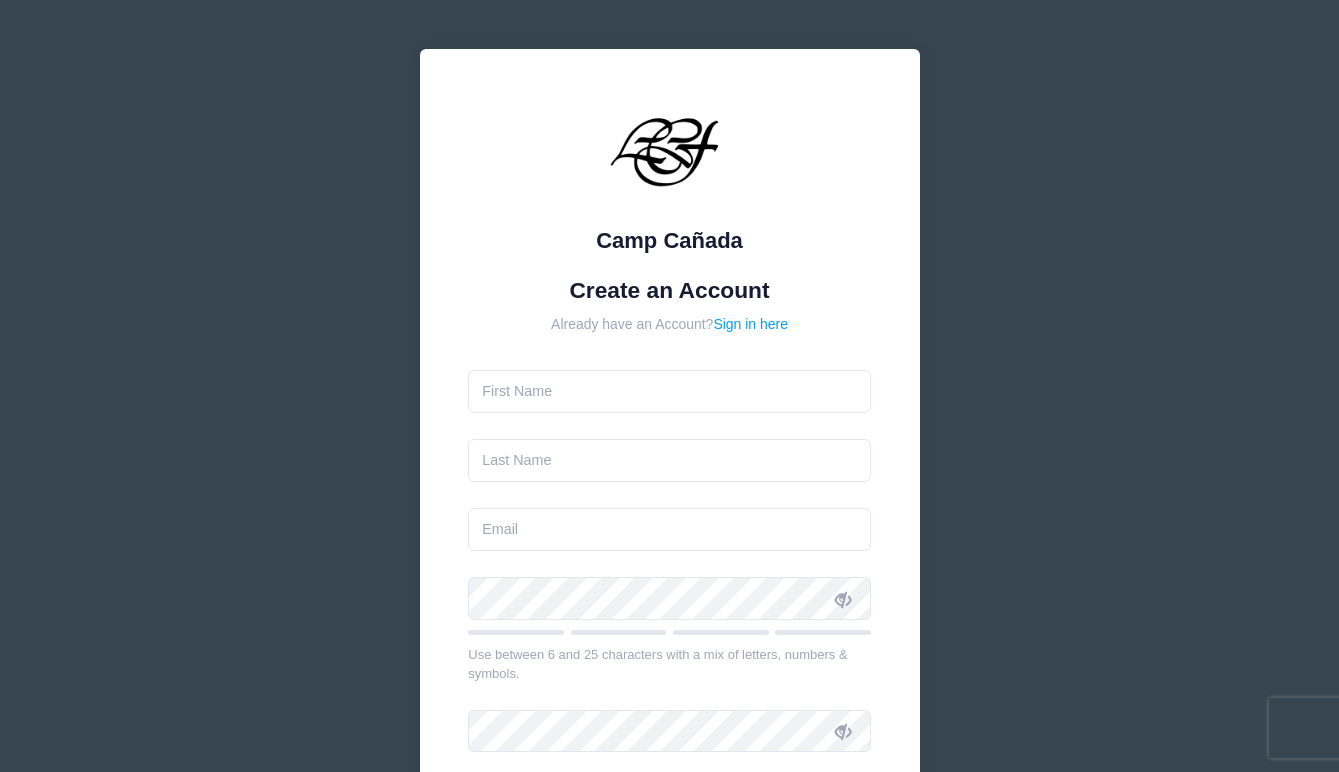 scroll, scrollTop: 0, scrollLeft: 0, axis: both 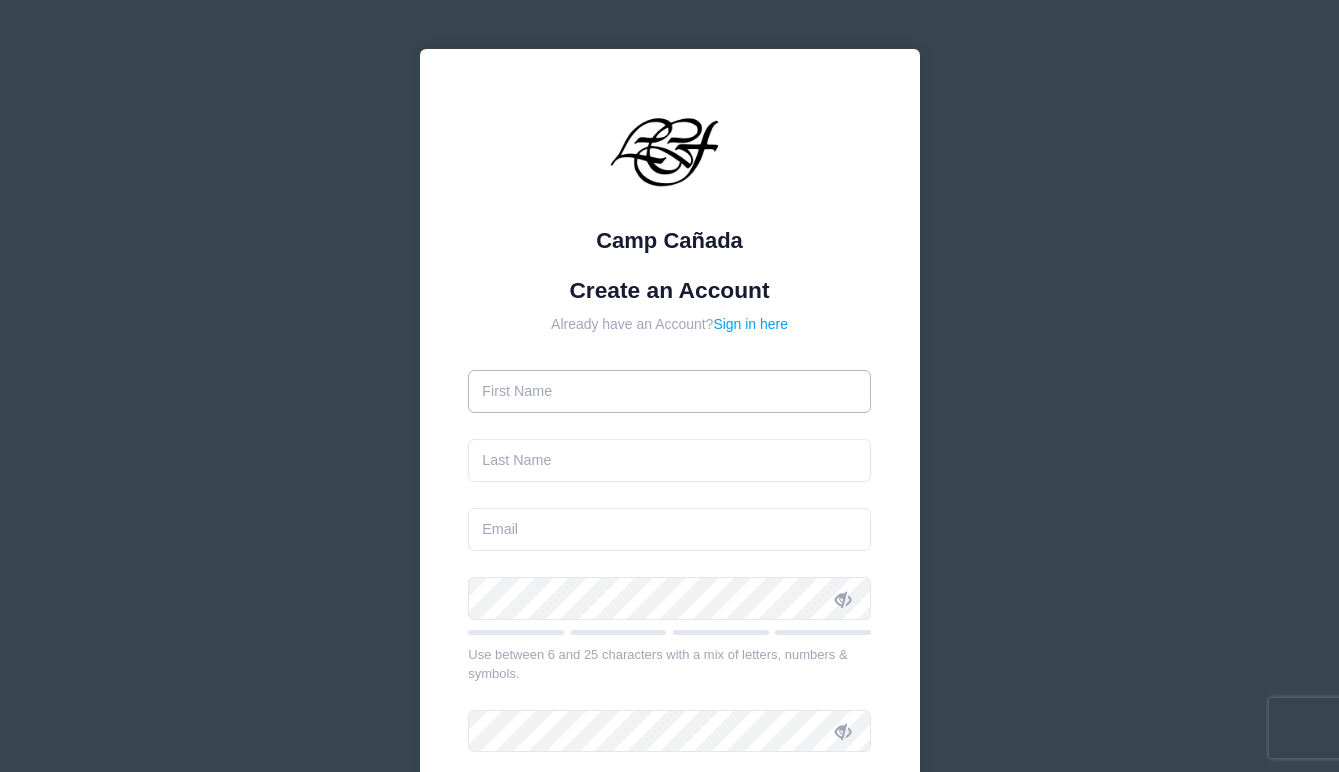 type on "[FIRST] [LAST]" 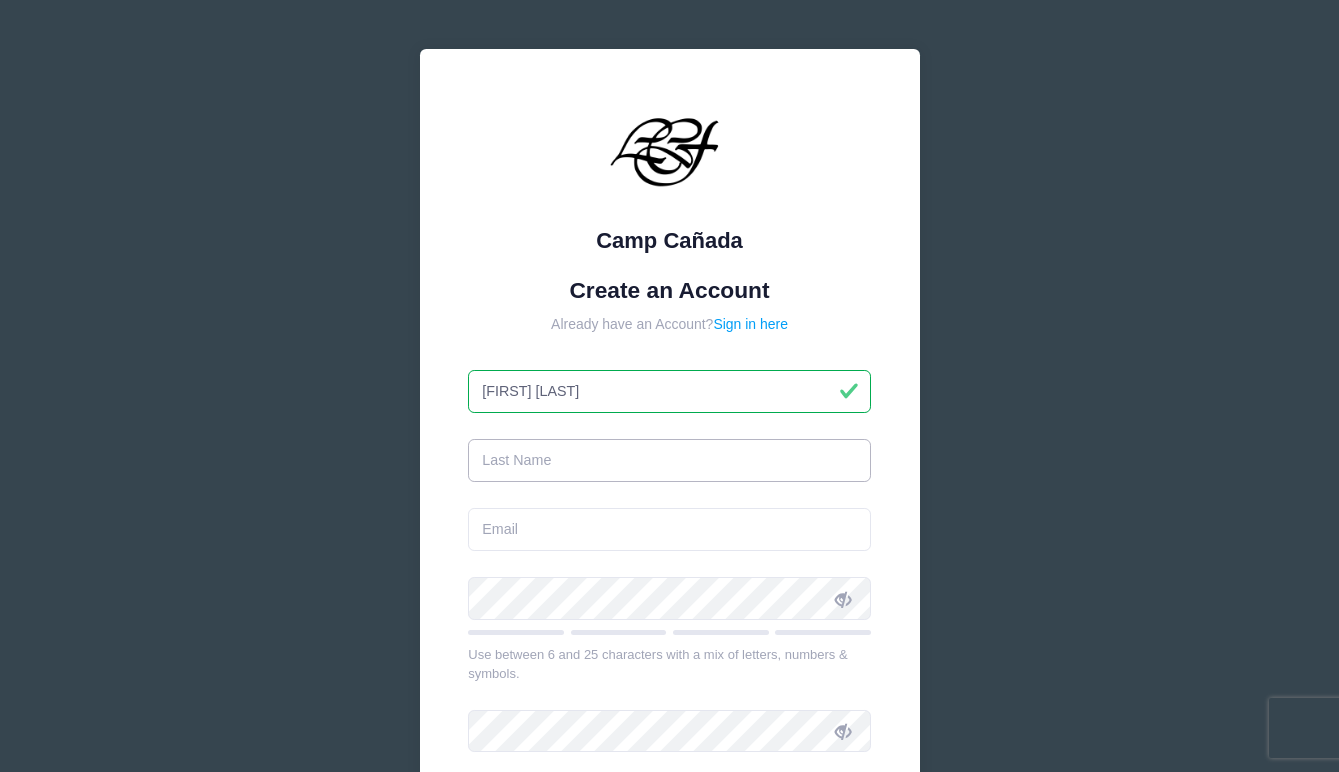 type on "[LAST]" 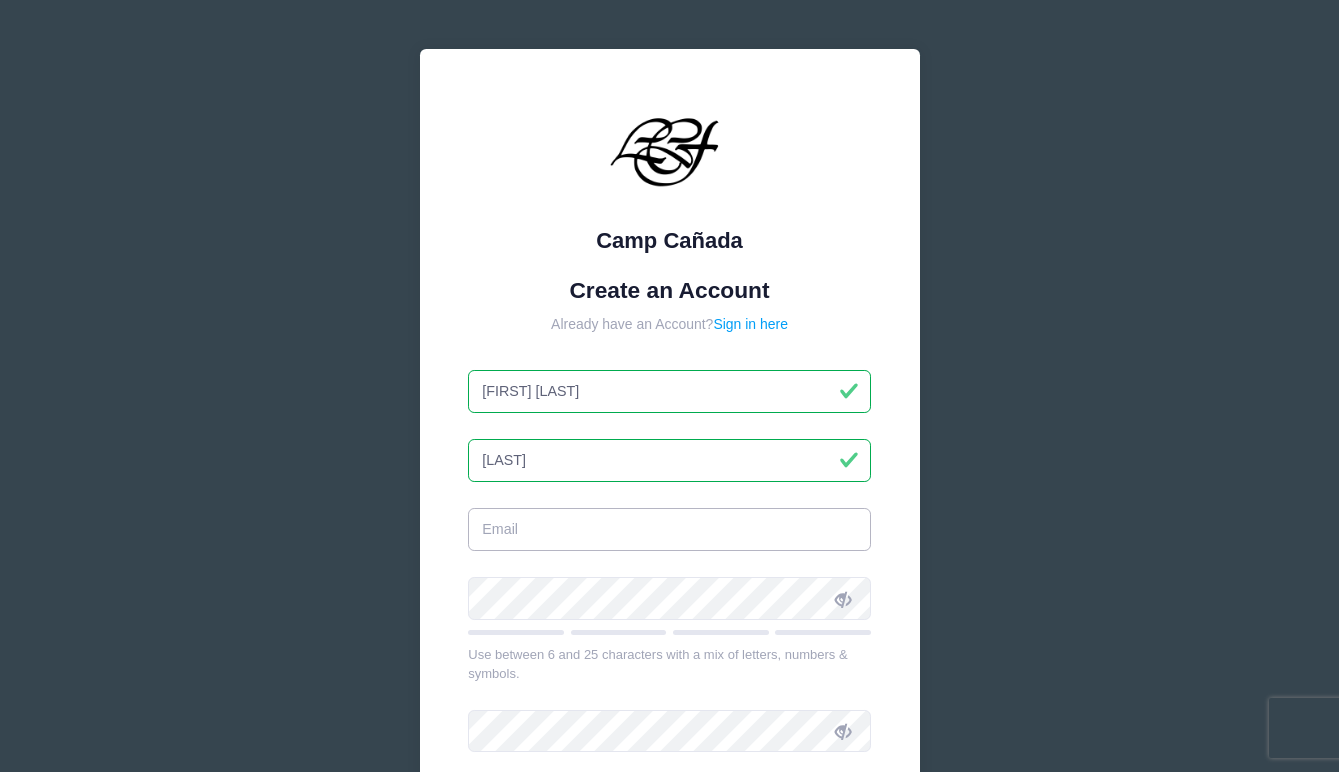 type on "[EMAIL]" 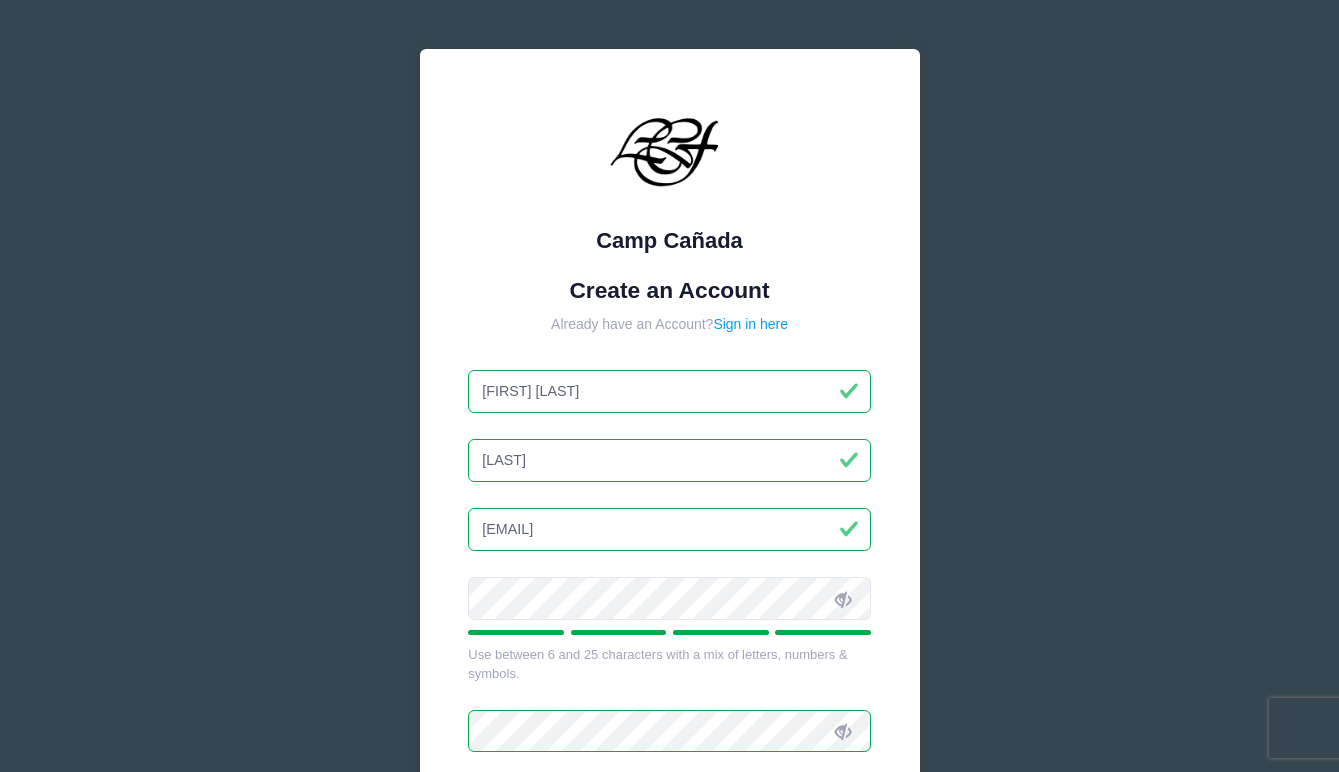 click at bounding box center (843, 599) 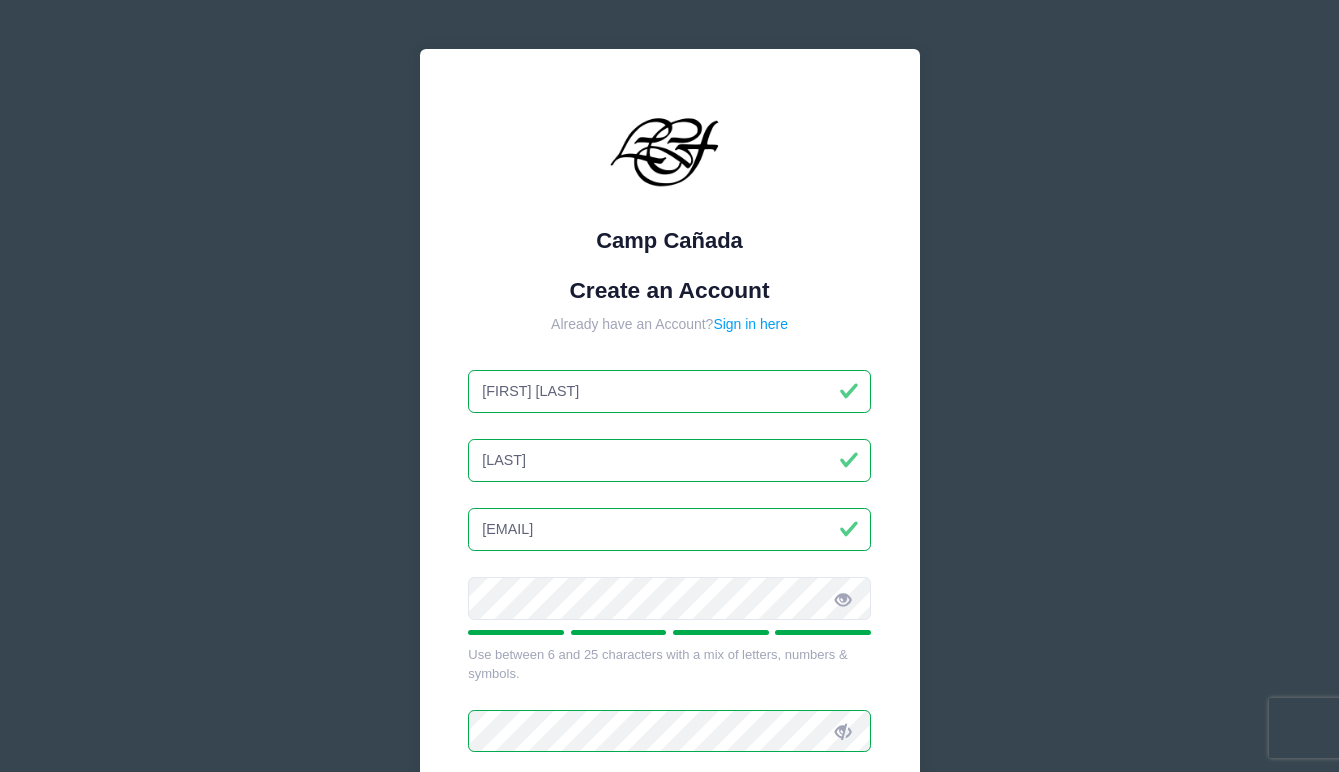 click at bounding box center [843, 599] 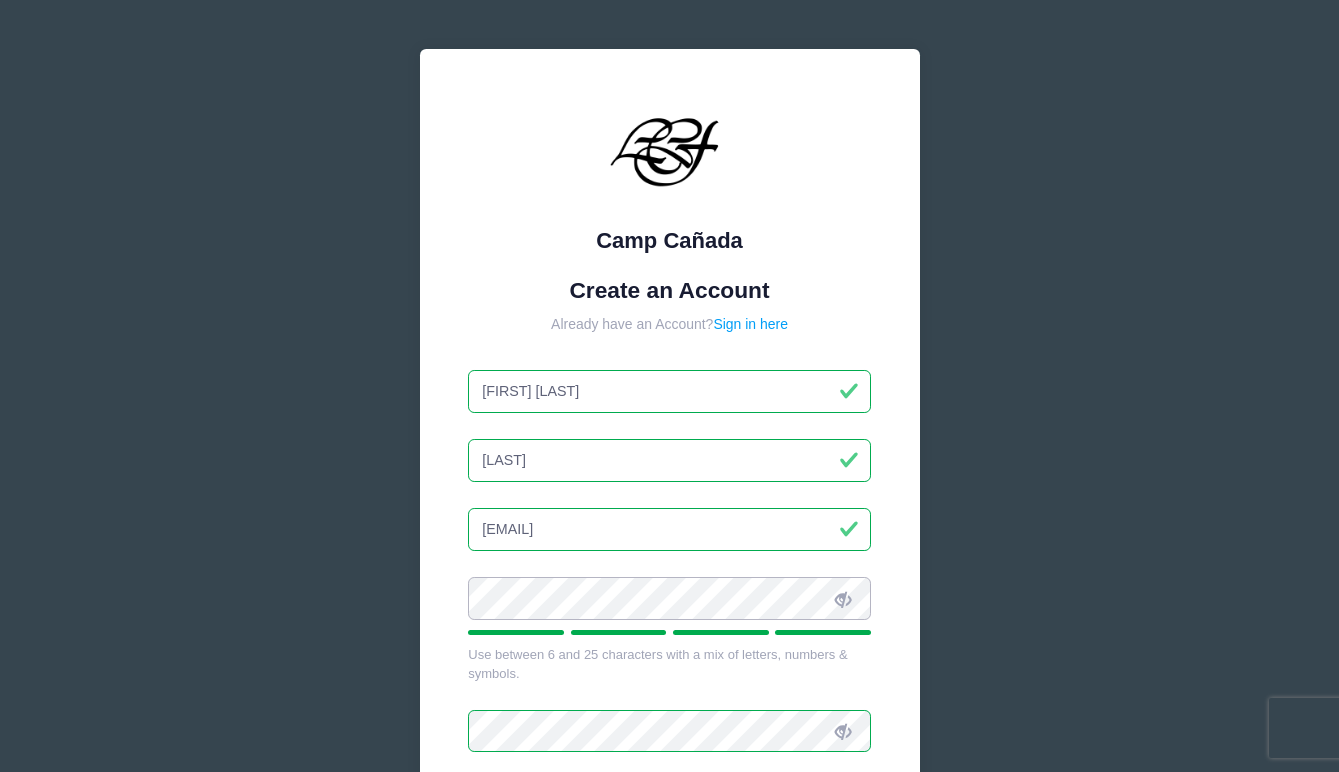 click on "Camp Cañada
Create an Account
Already have an Account?
Sign in here
Katherine Helen
Fisher
kate@safetythirdproductions.com" at bounding box center (670, 520) 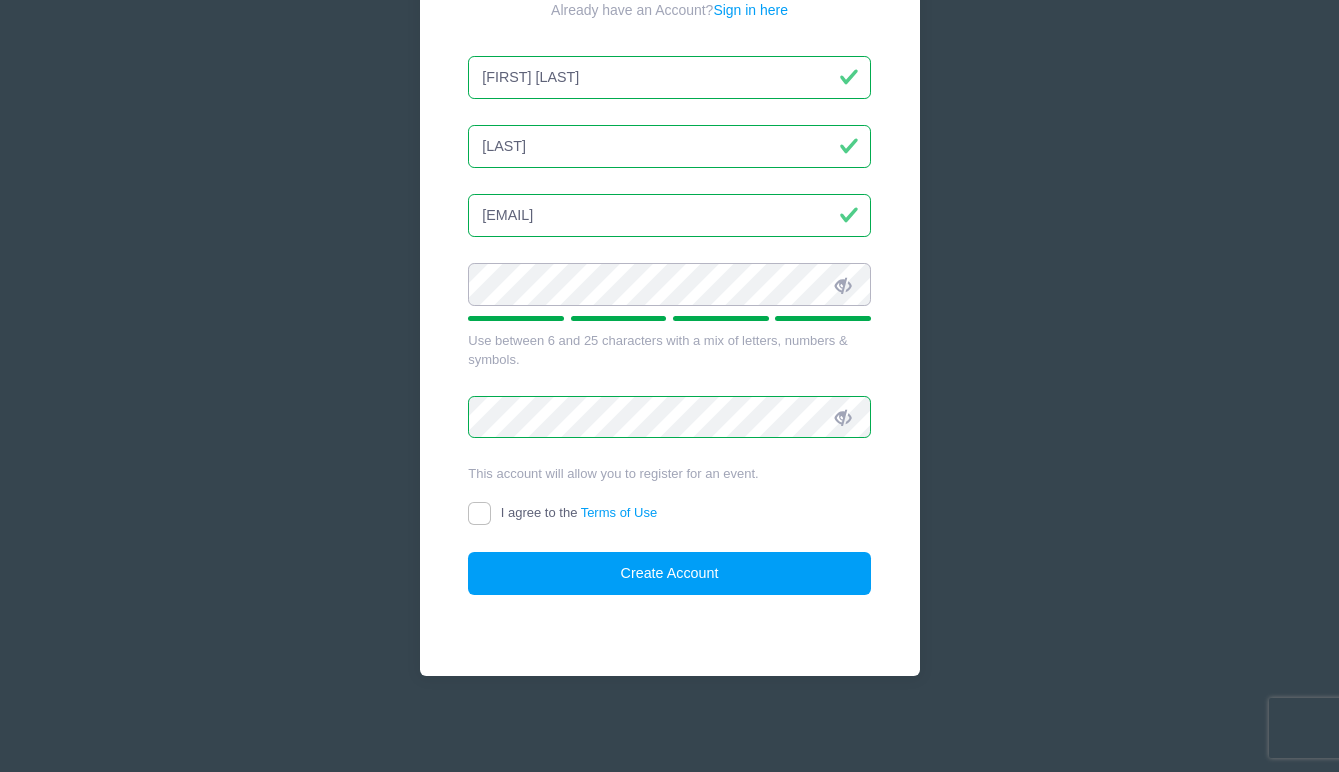 scroll, scrollTop: 313, scrollLeft: 0, axis: vertical 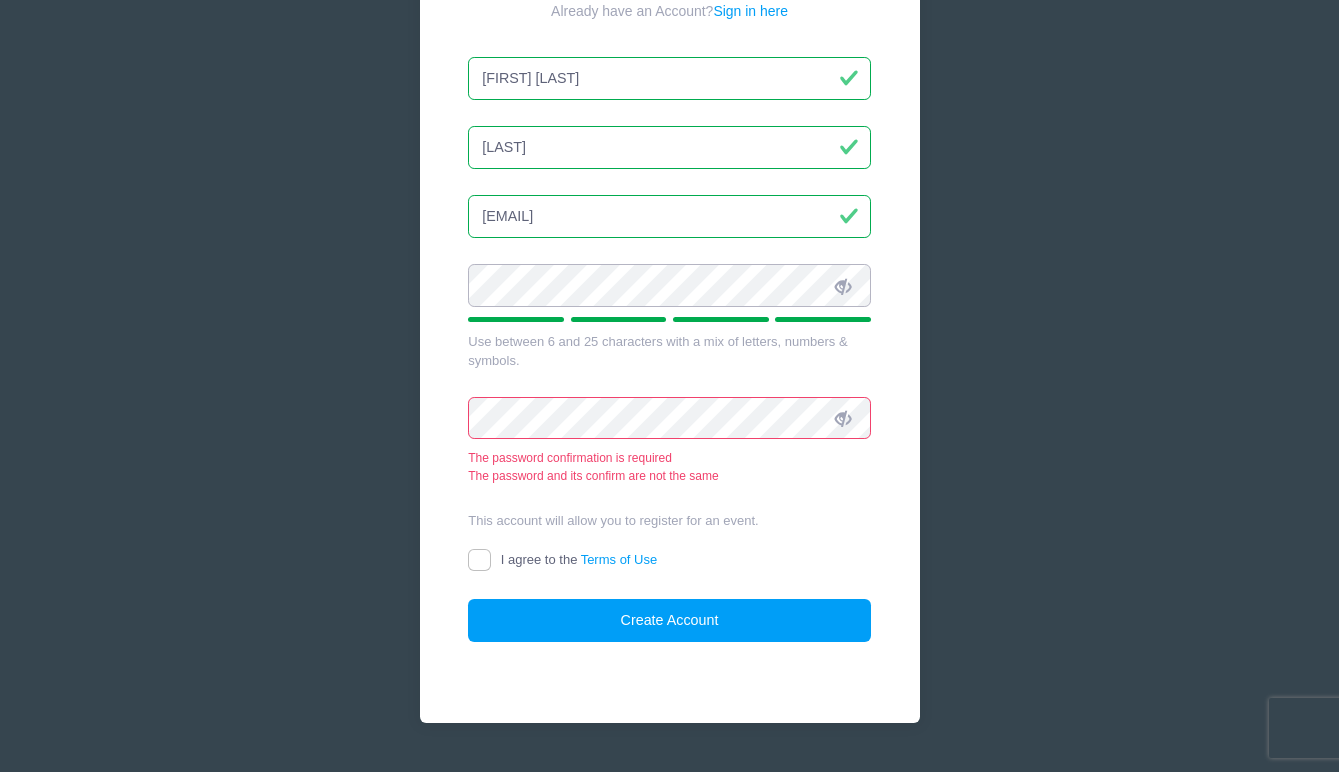 click on "Camp Cañada
Create an Account
Already have an Account?
Sign in here
Katherine Helen
Fisher" at bounding box center [669, 254] 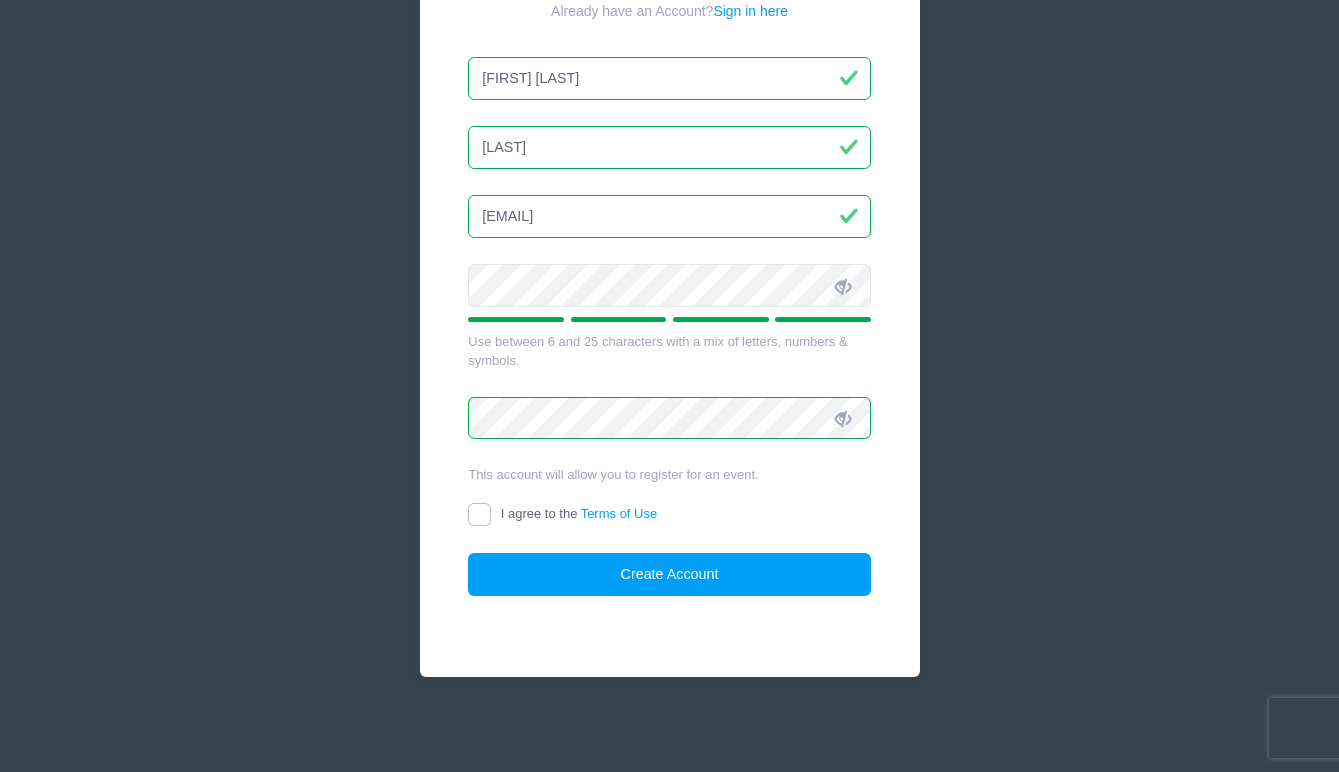 click on "I agree to the
Terms of Use" at bounding box center [479, 514] 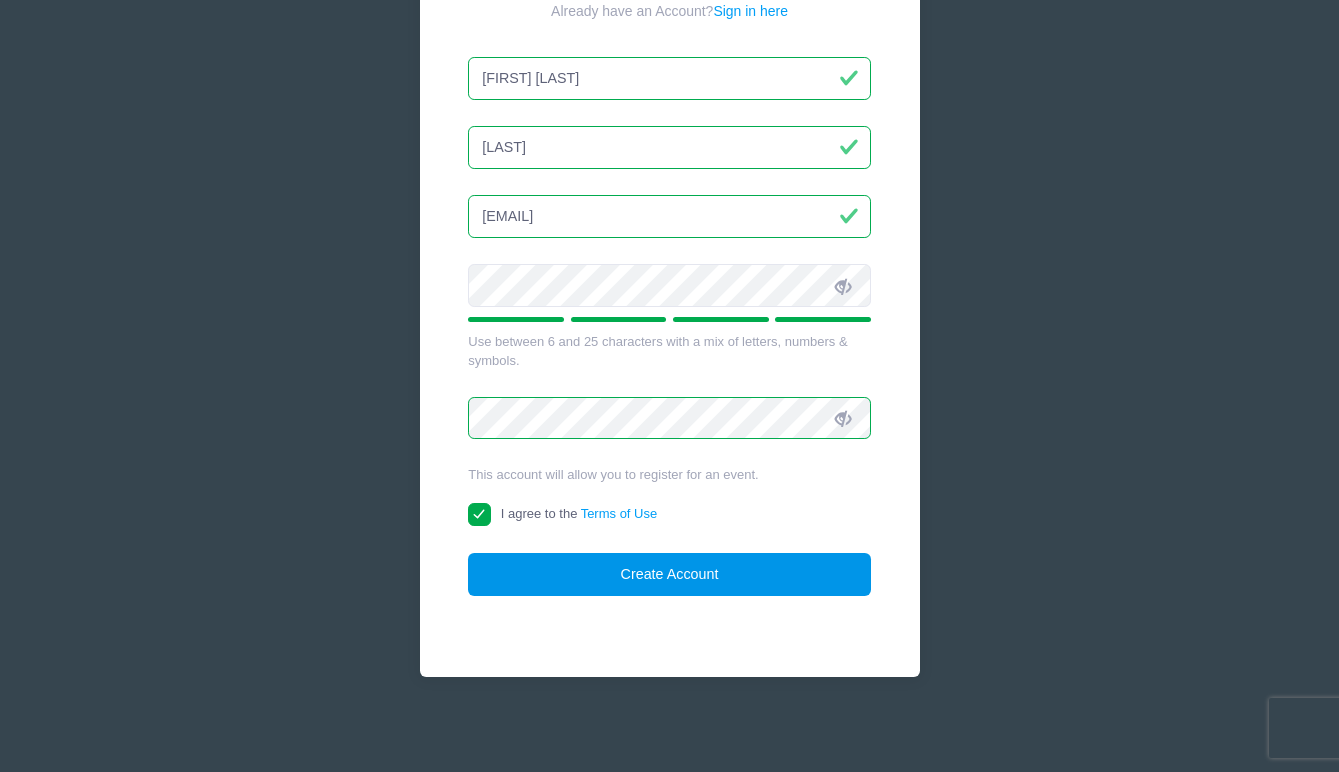 click on "Create Account" at bounding box center [669, 574] 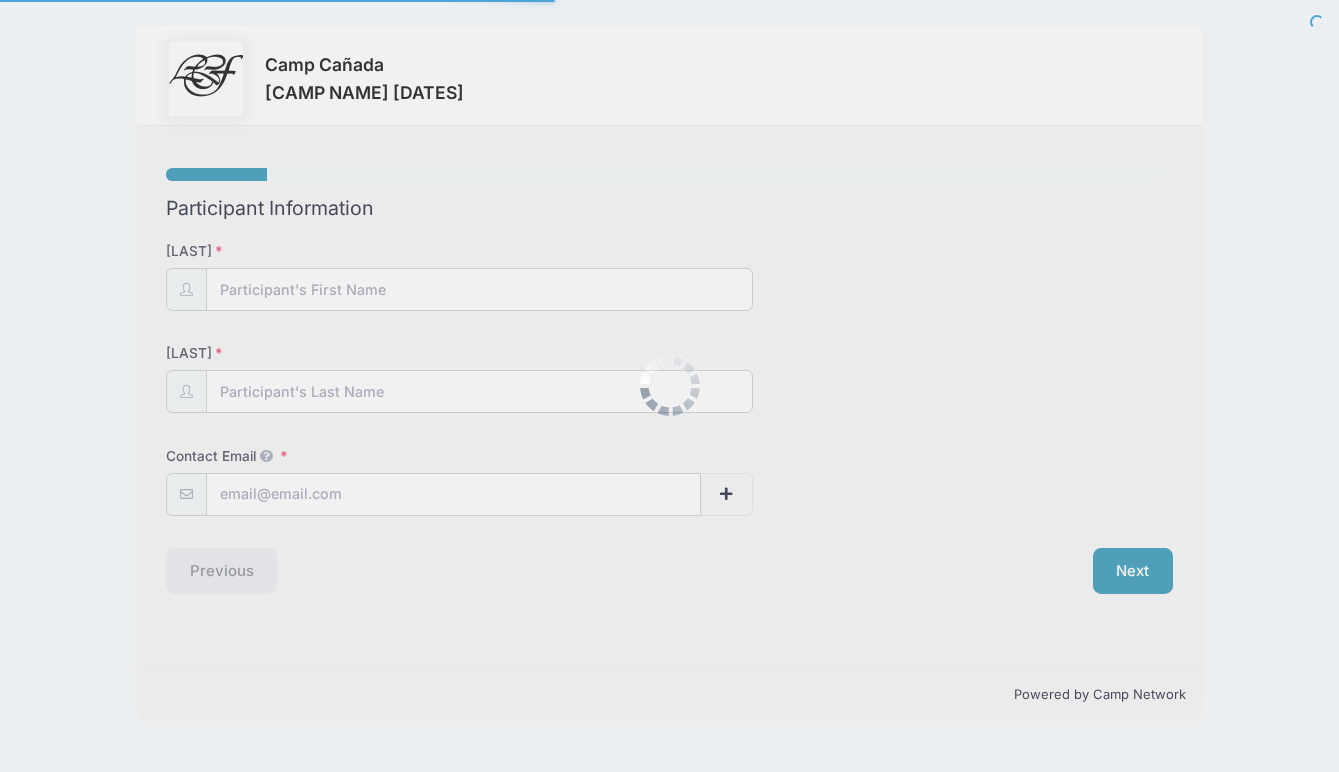 scroll, scrollTop: 0, scrollLeft: 0, axis: both 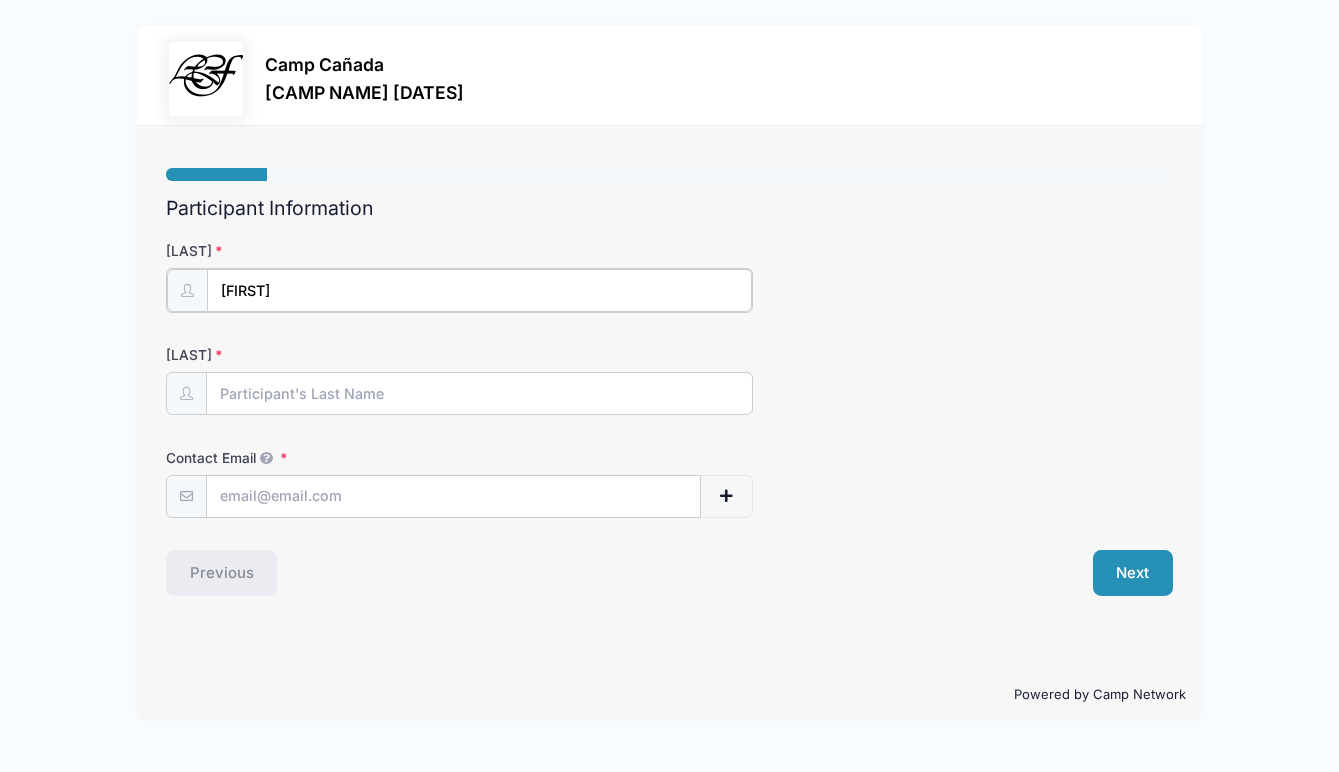 type on "[FIRST]" 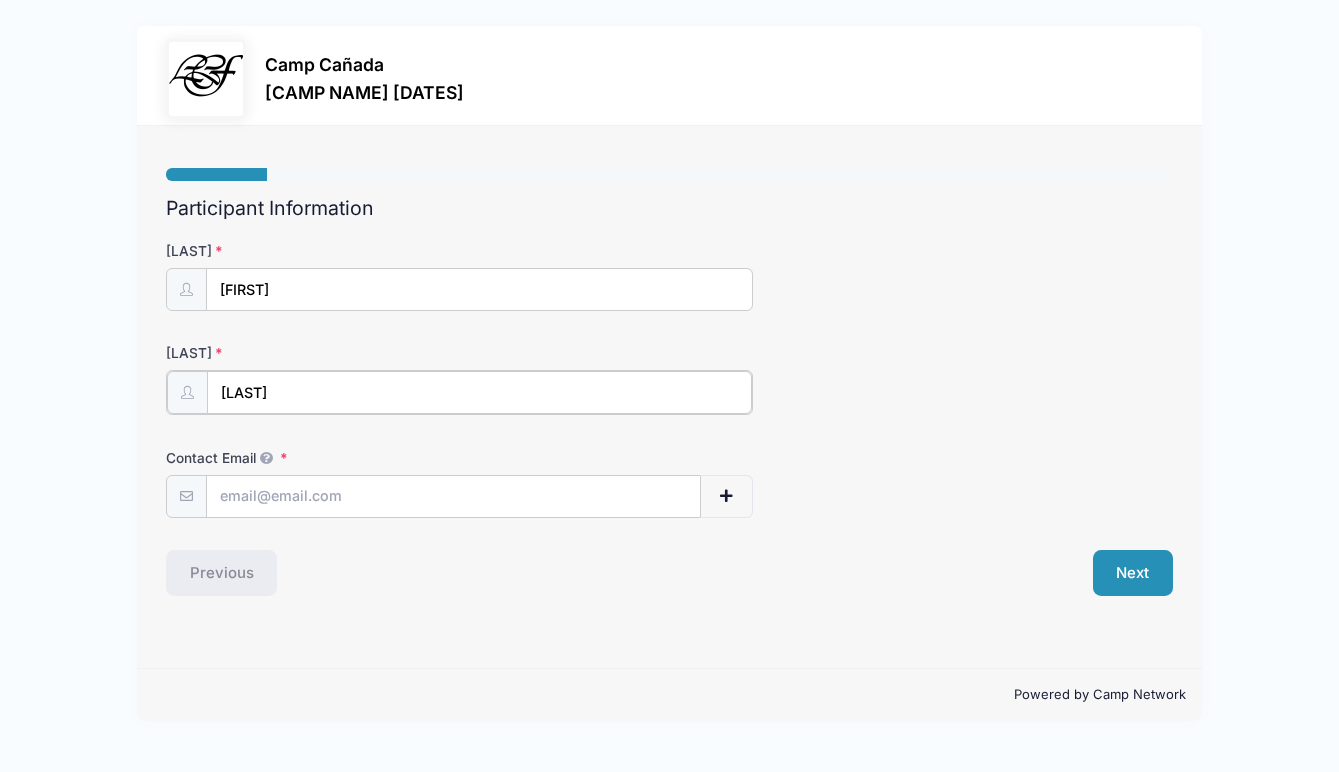 type on "[LAST]" 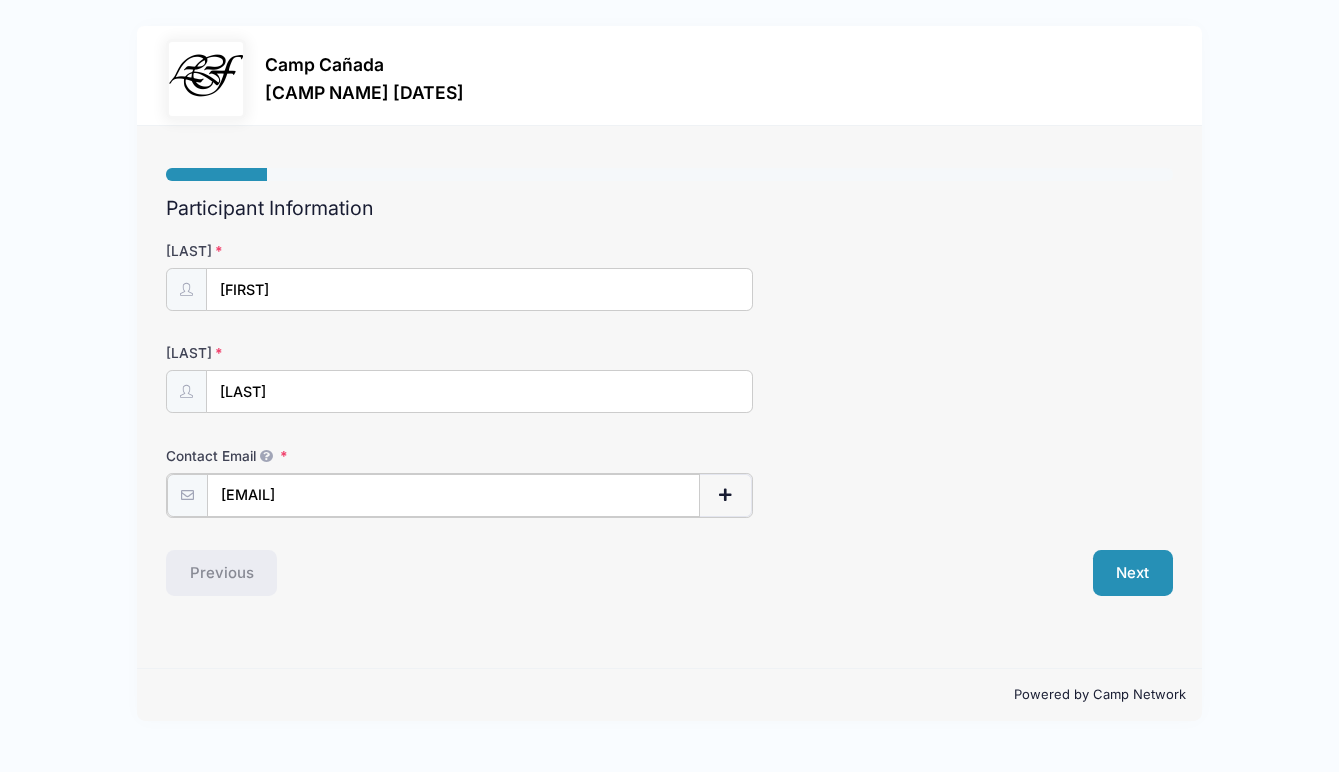 type on "[EMAIL]" 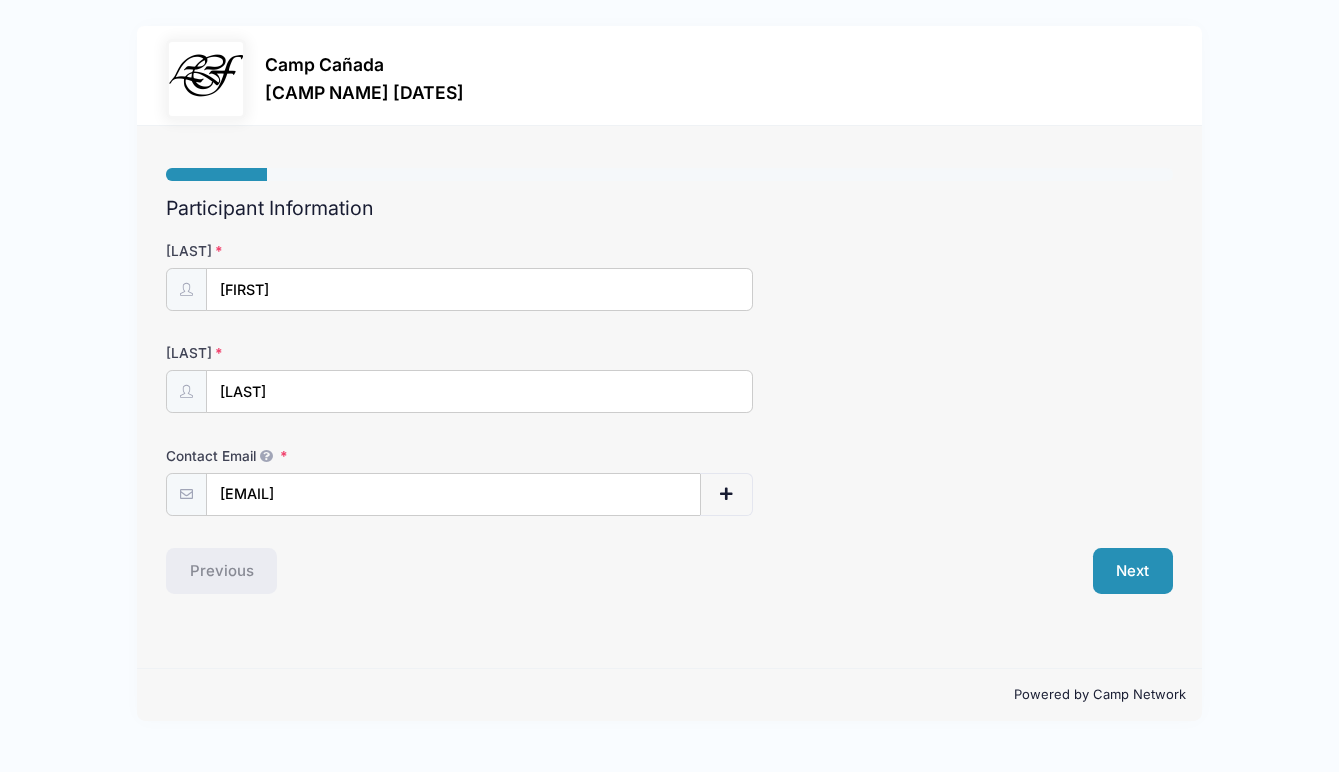 click on "Previous" at bounding box center (412, 571) 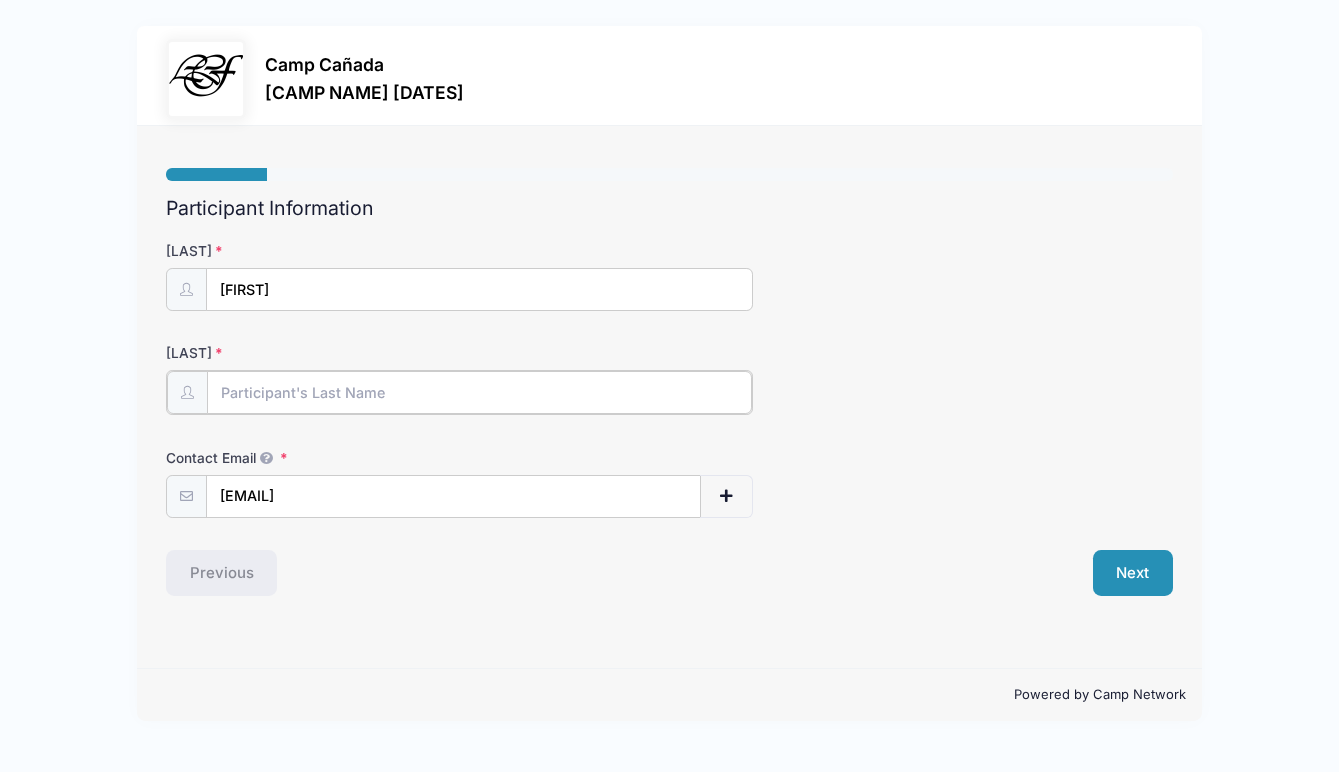 type on "[LAST]" 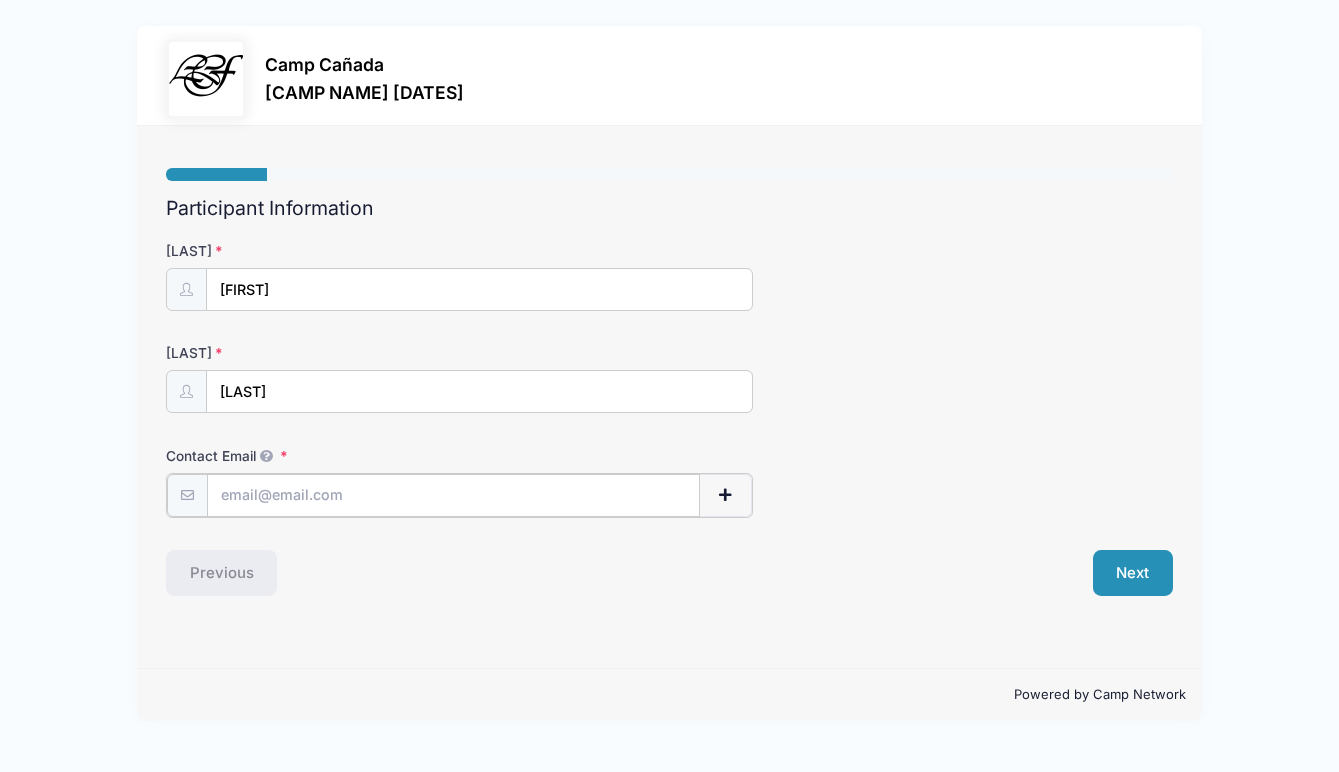 type on "[NAME]@[DOMAIN]" 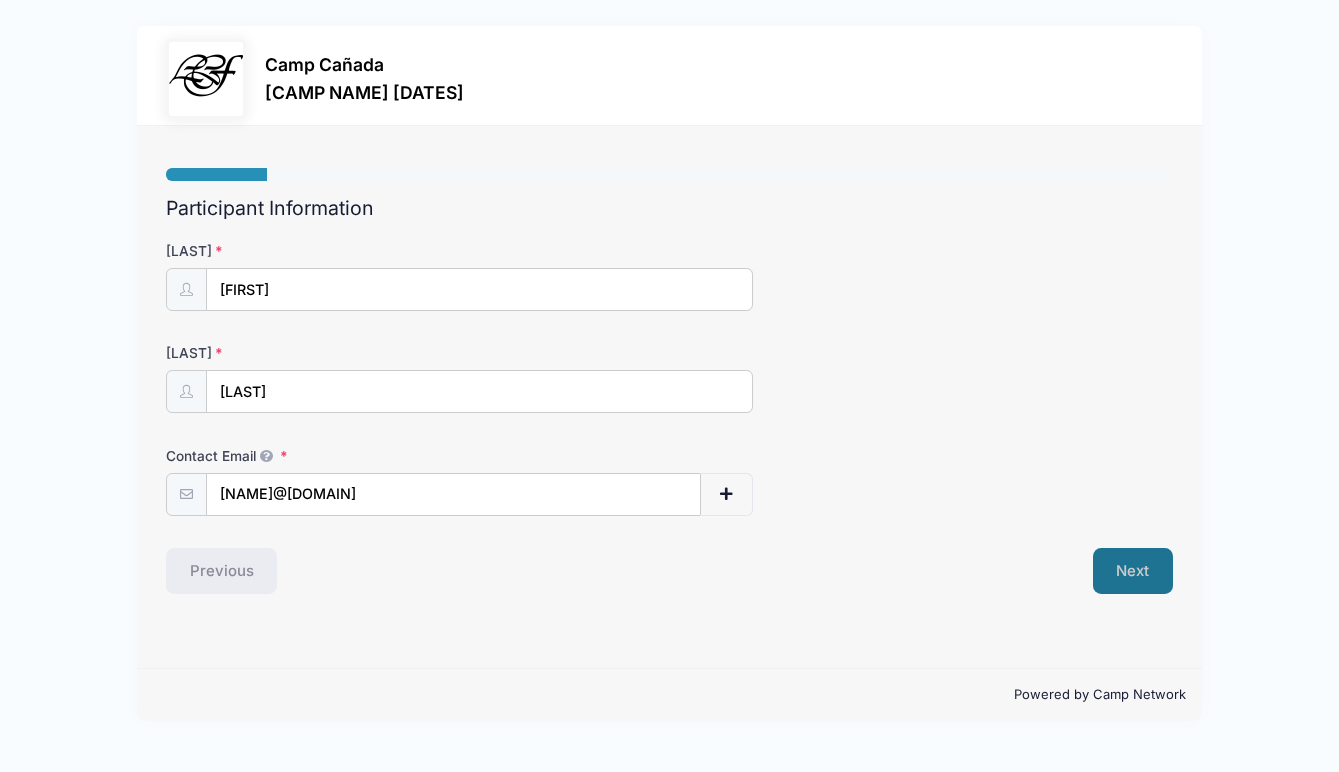 click on "Next" at bounding box center [1133, 571] 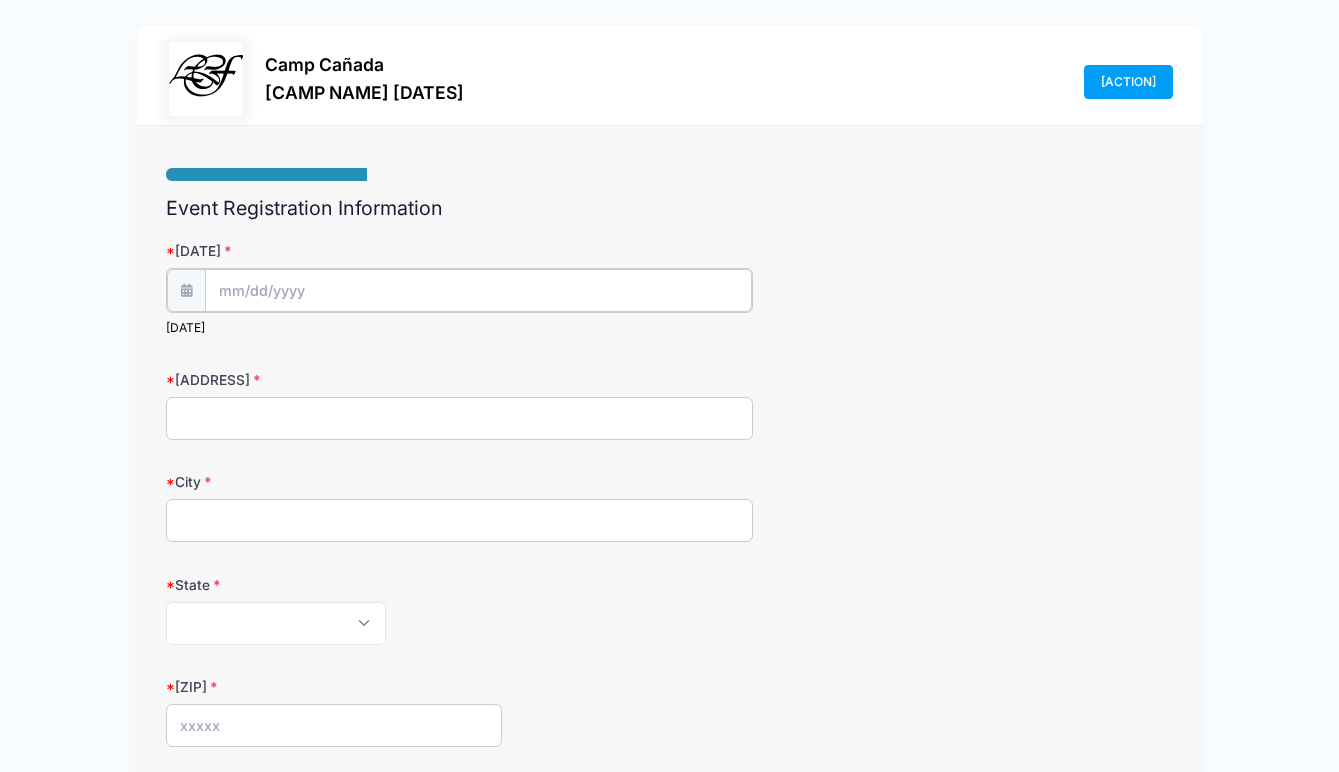 click on "[DATE]" at bounding box center [479, 290] 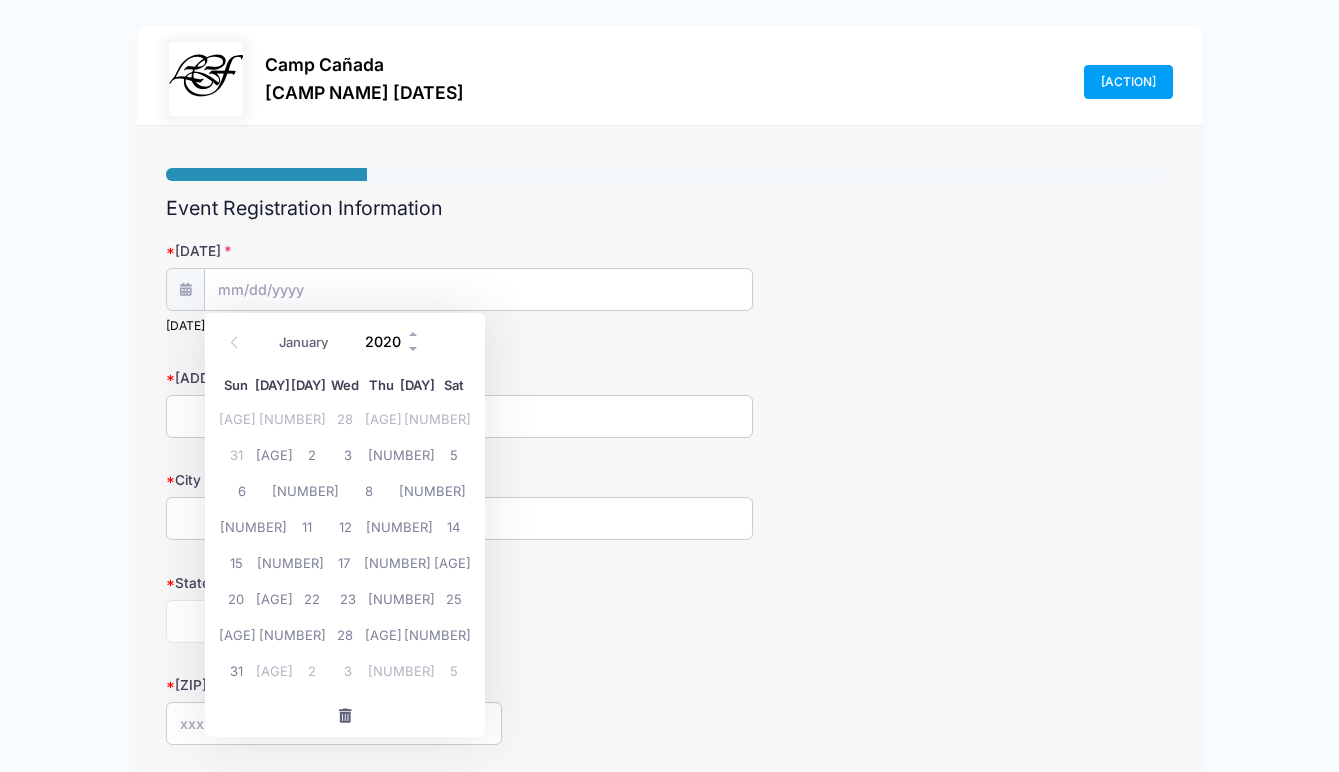 click on "2020" at bounding box center [388, 341] 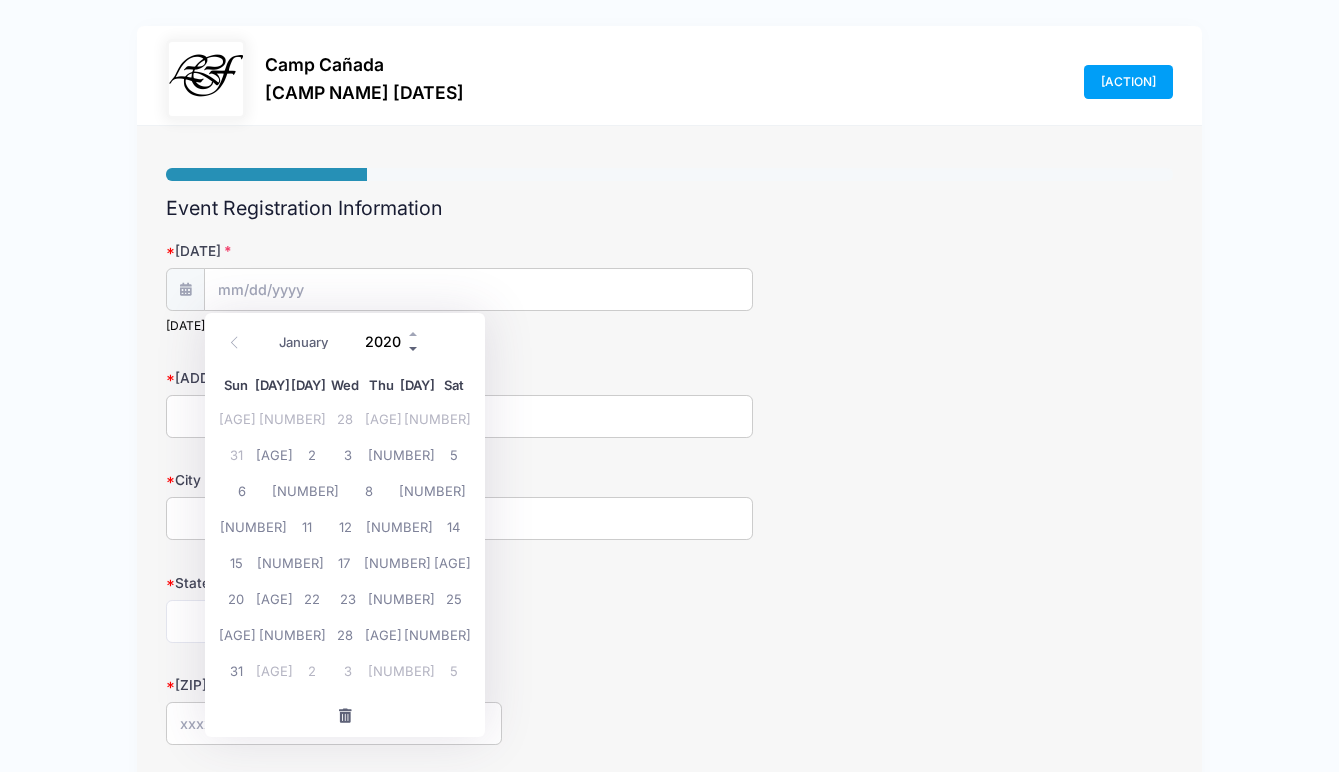 click at bounding box center (414, 348) 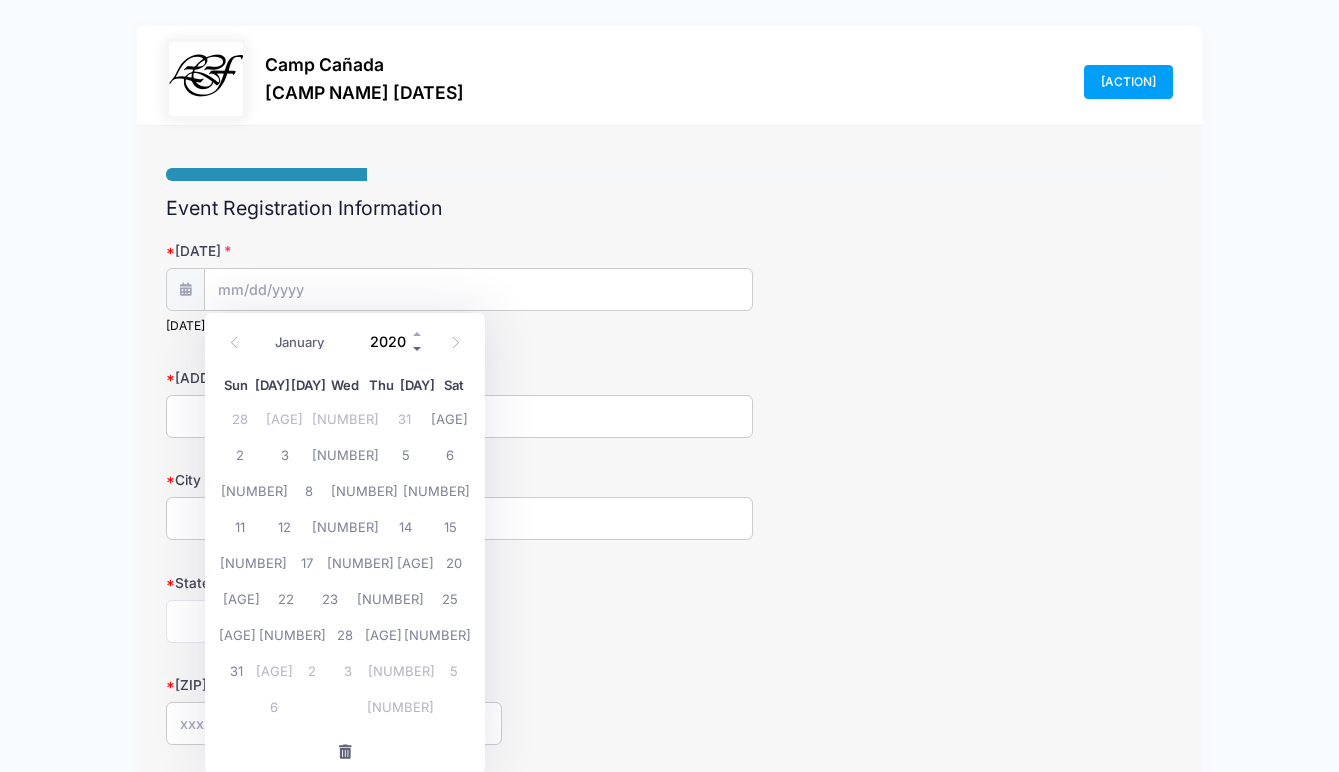 click on "[YEAR]" at bounding box center (392, 341) 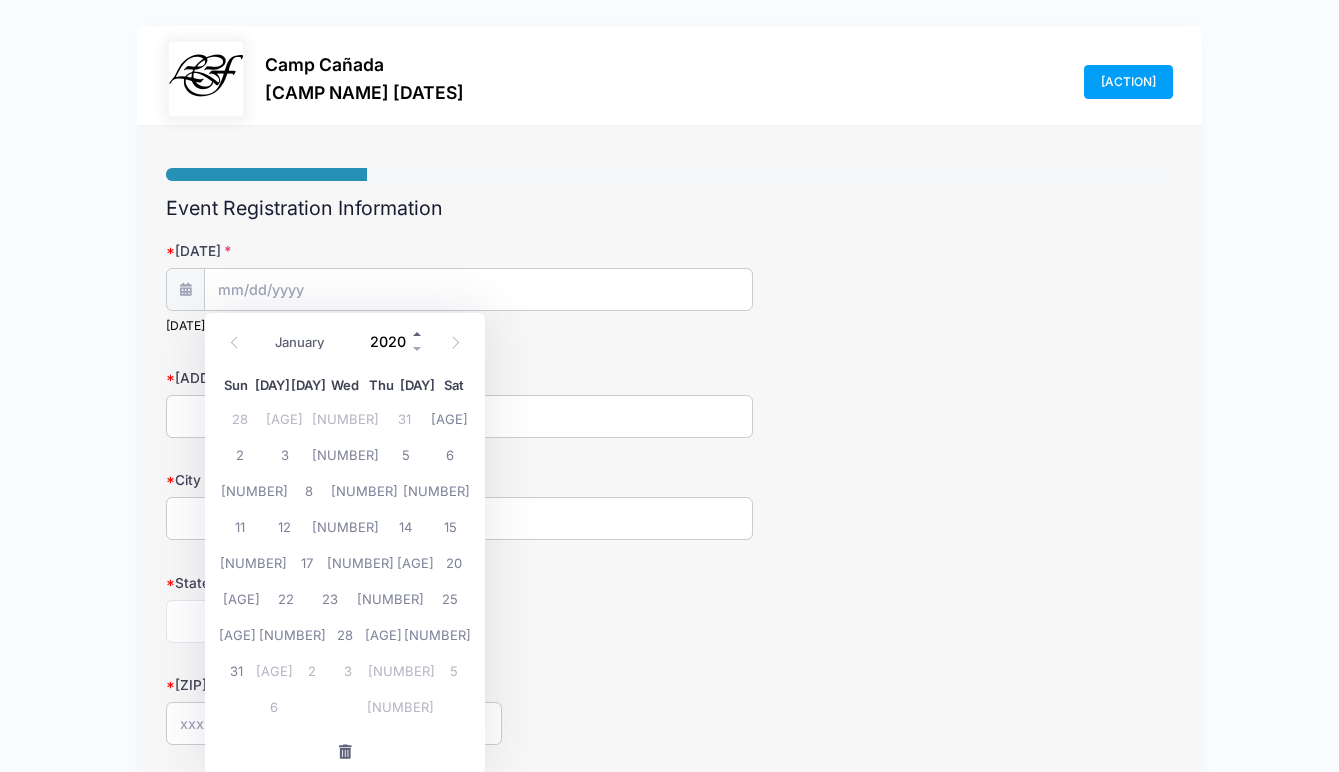 click at bounding box center [418, 333] 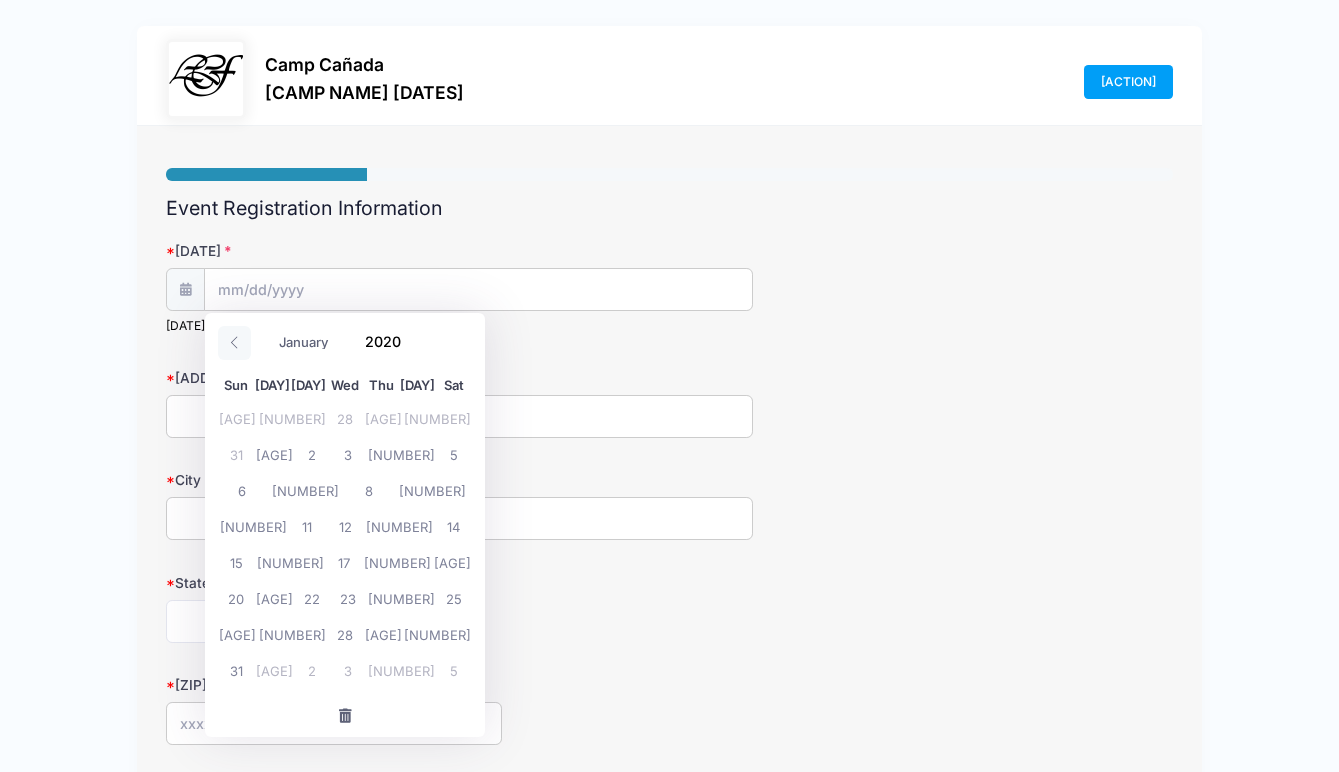 click 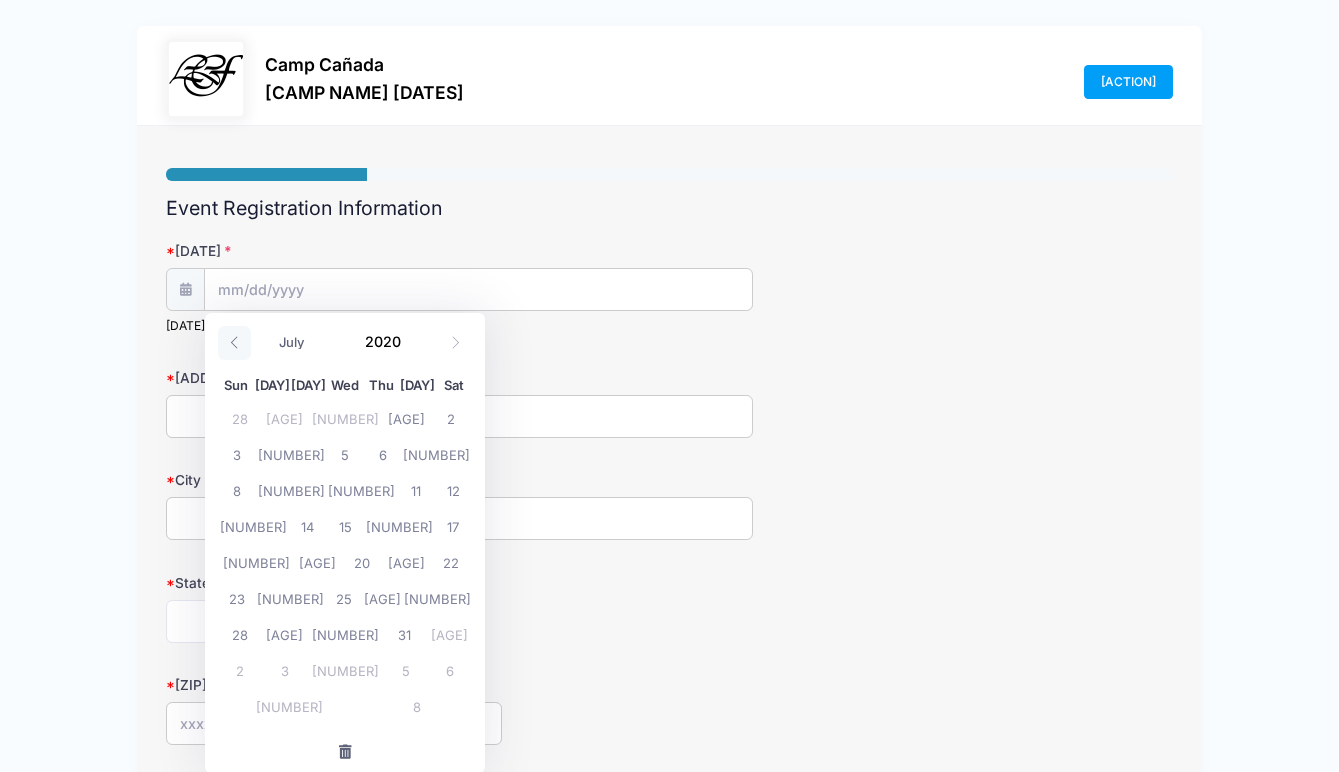 click 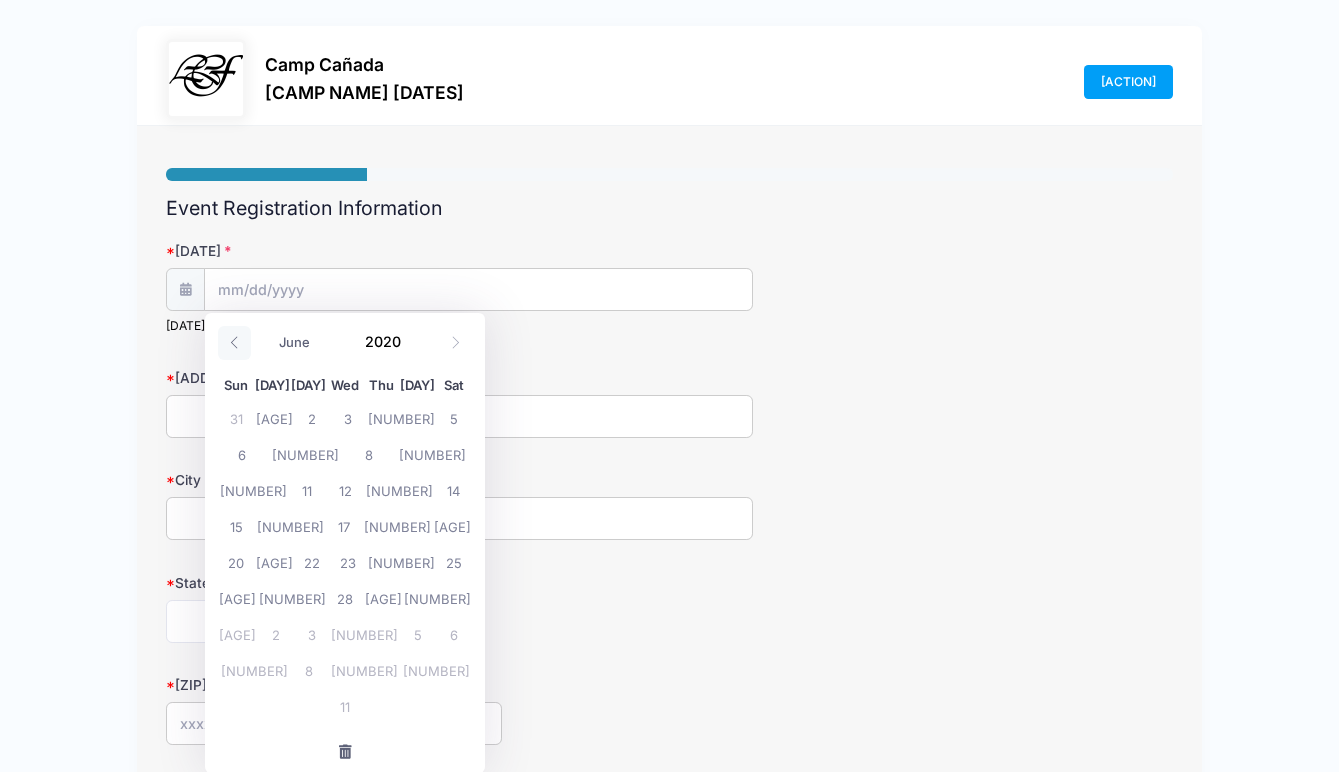 click 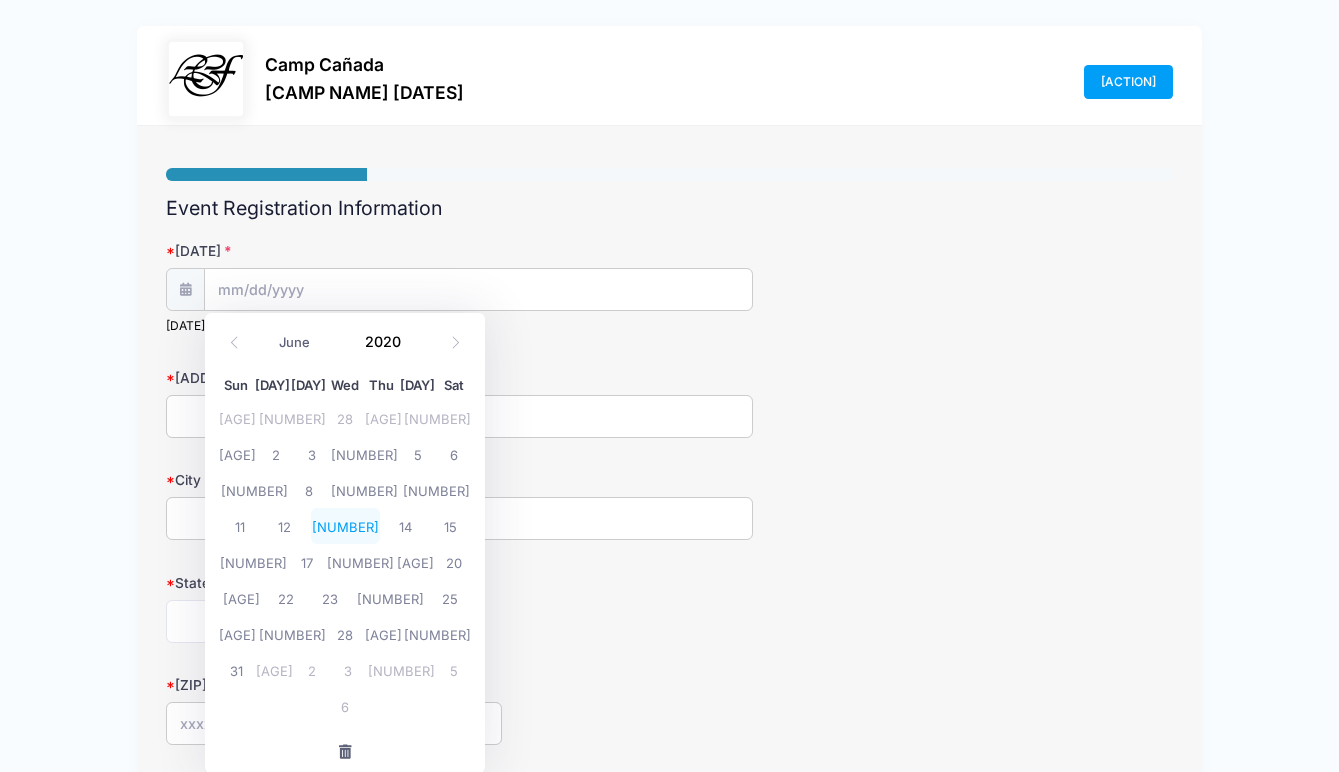 click on "[NUMBER]" at bounding box center [345, 526] 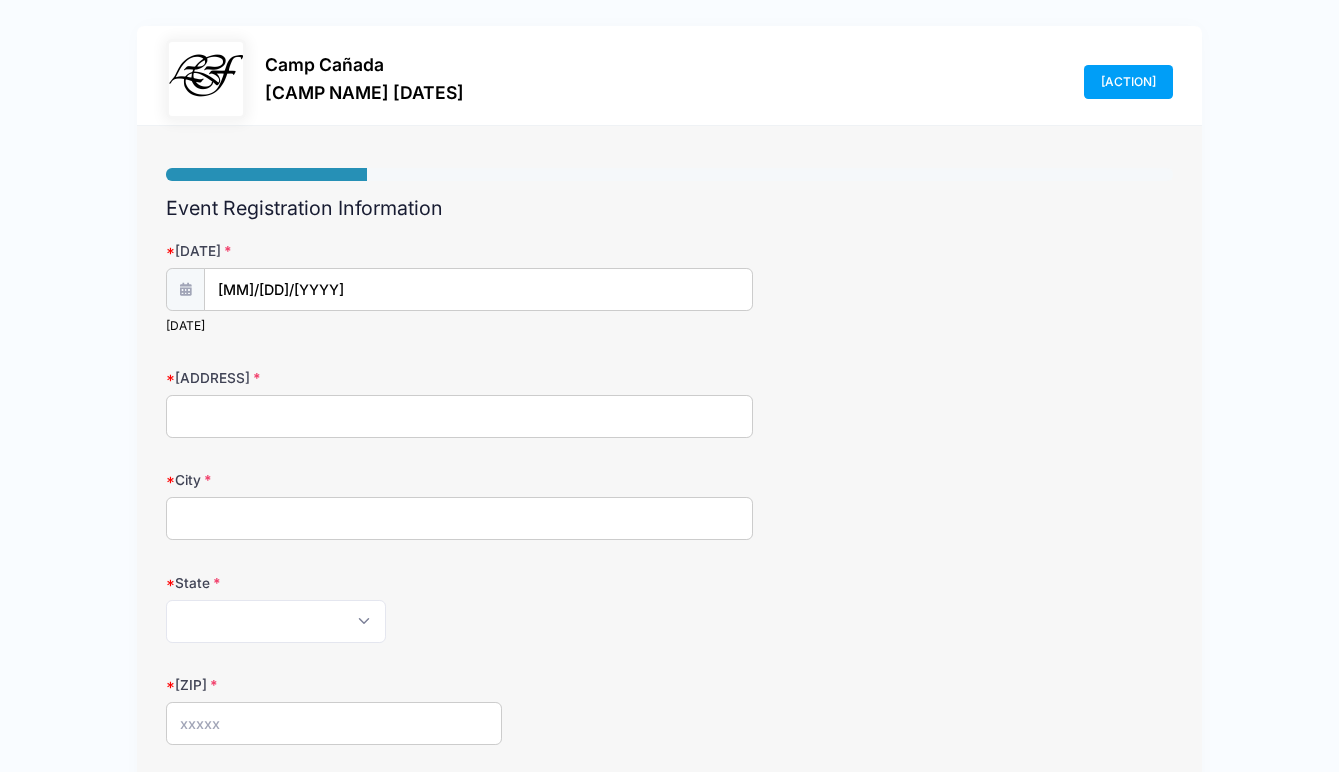 type on "[NUMBER] [STREET]" 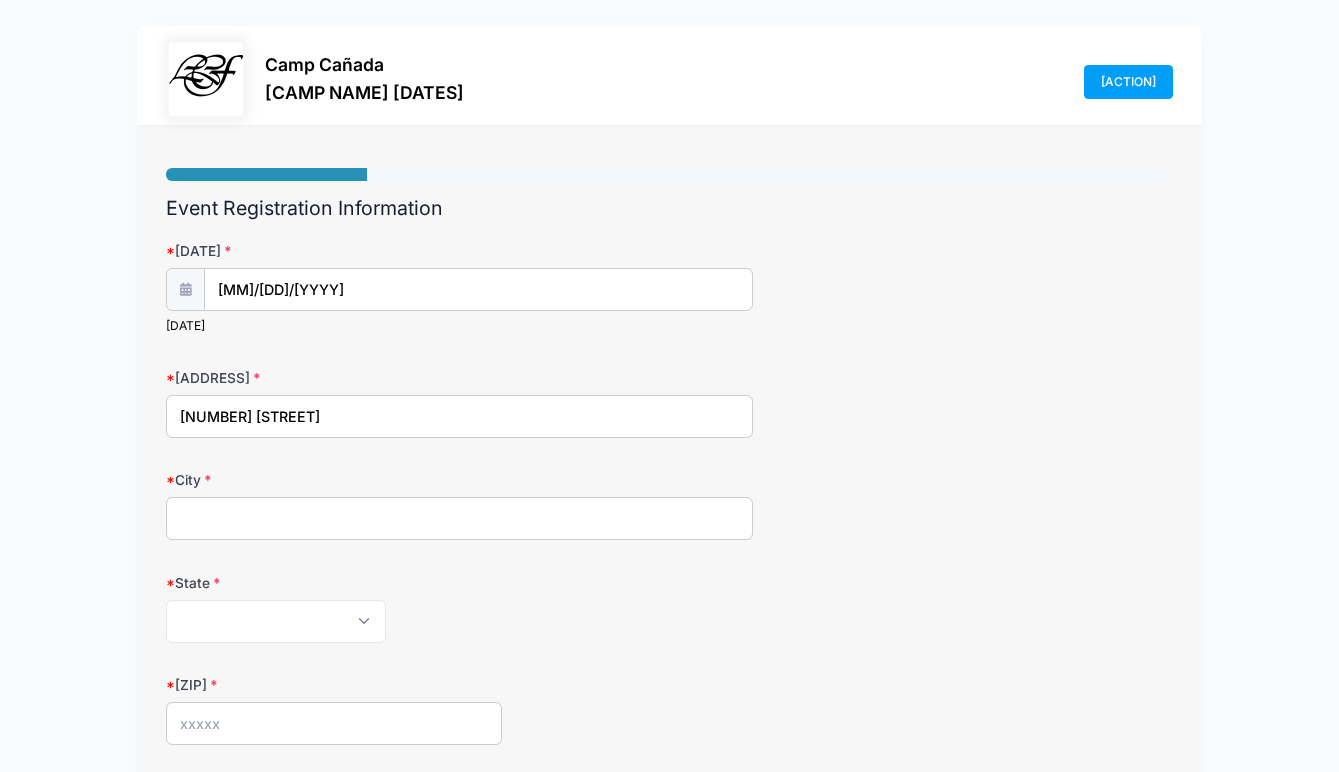 type on "[CITY]" 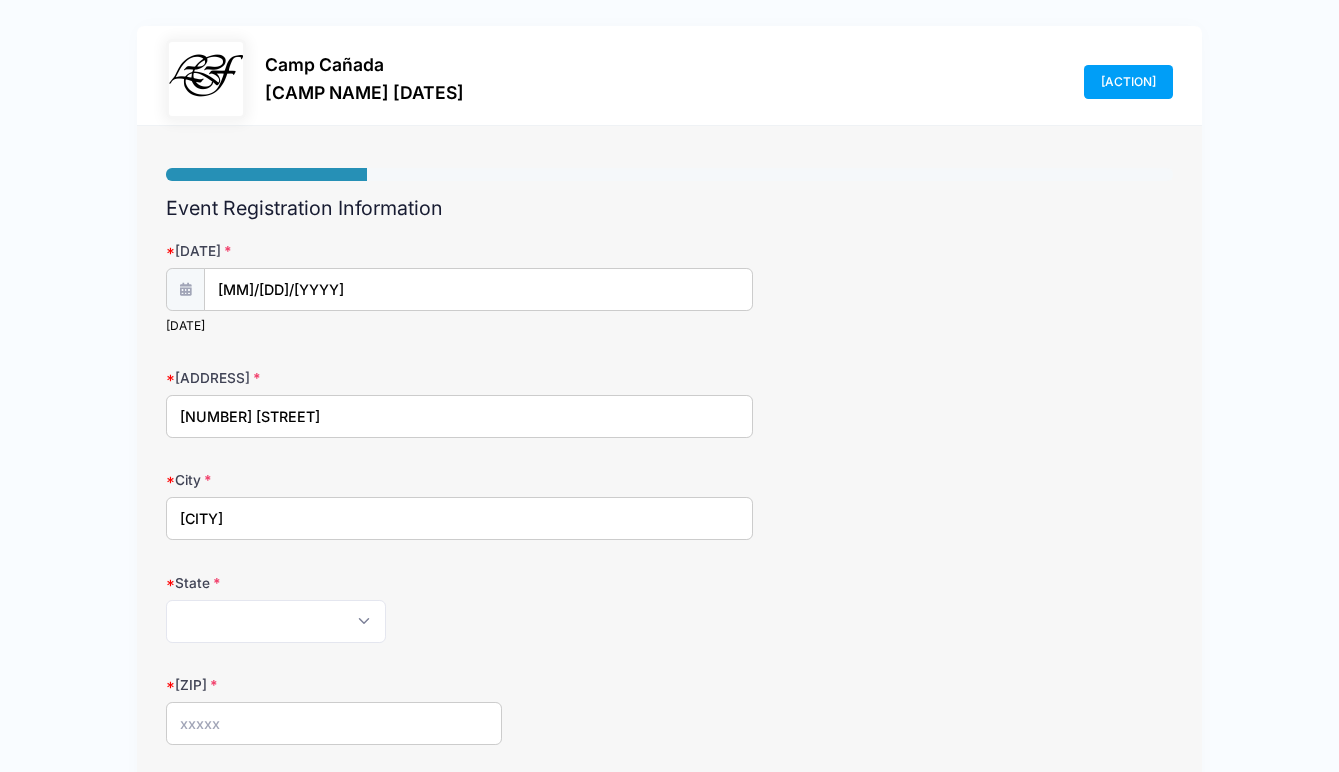select on "[STATE]" 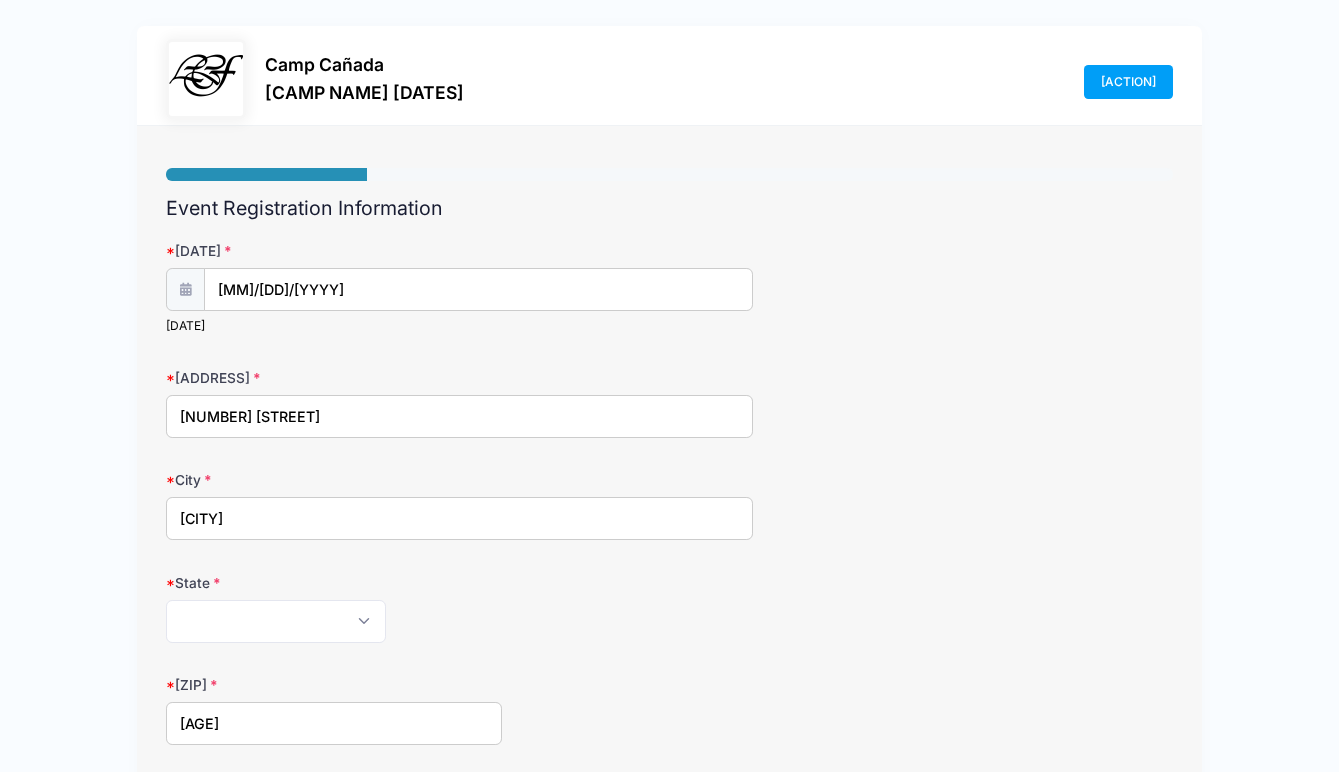 type on "[ZIP]" 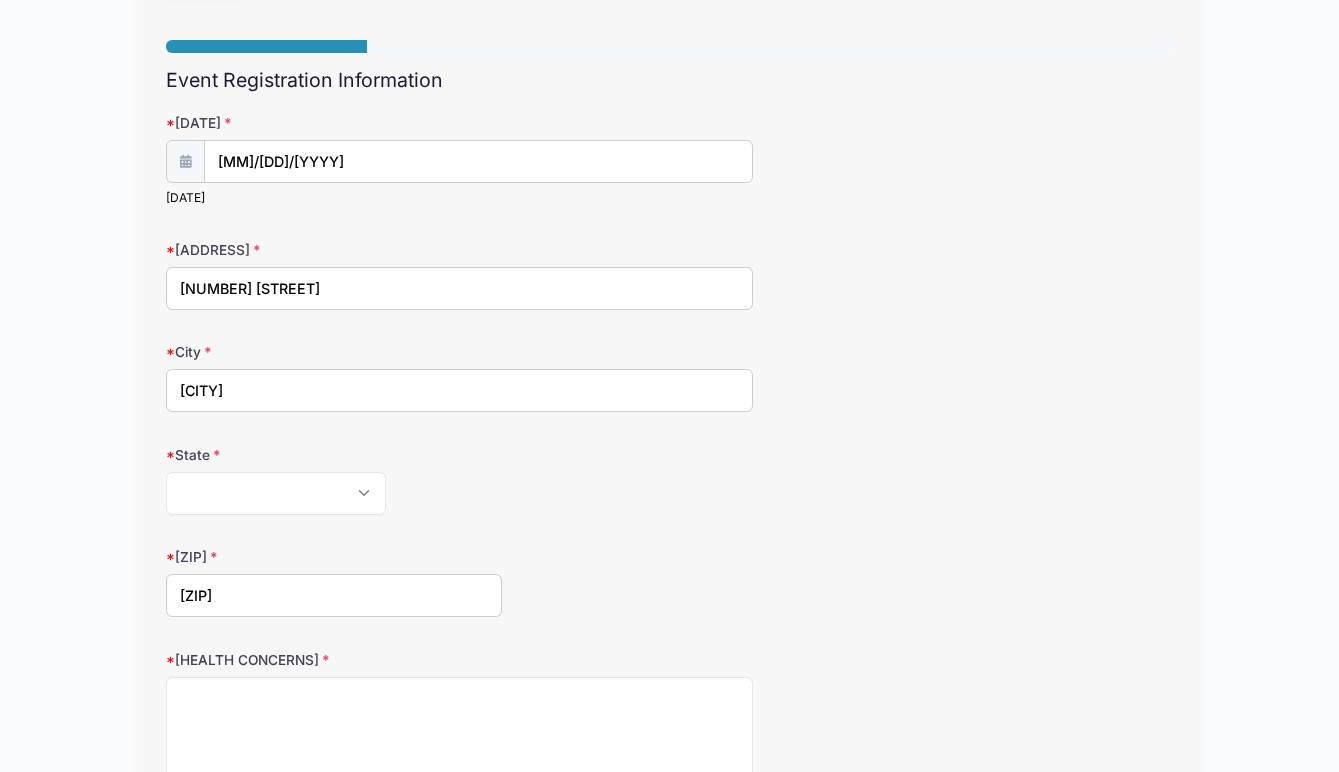 scroll, scrollTop: 140, scrollLeft: 0, axis: vertical 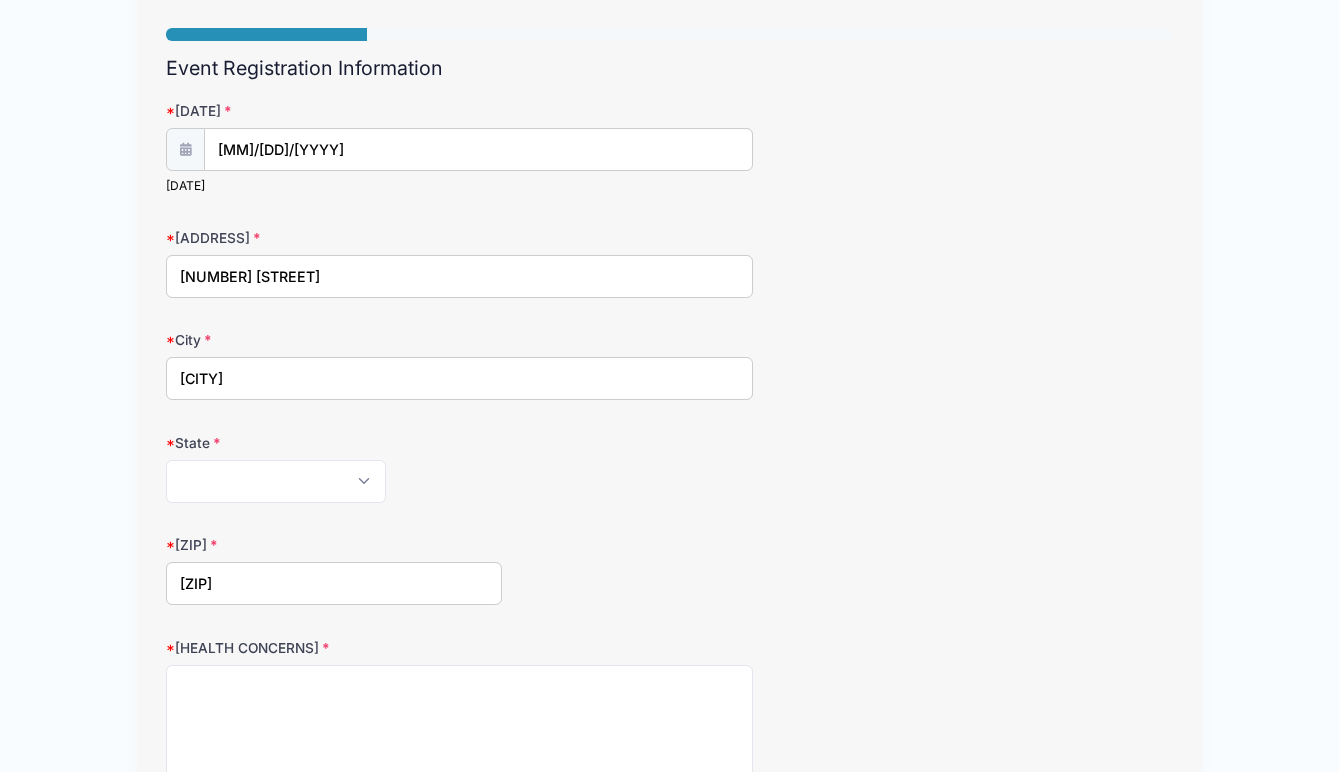 click on "[NUMBER] [STREET]" at bounding box center (460, 276) 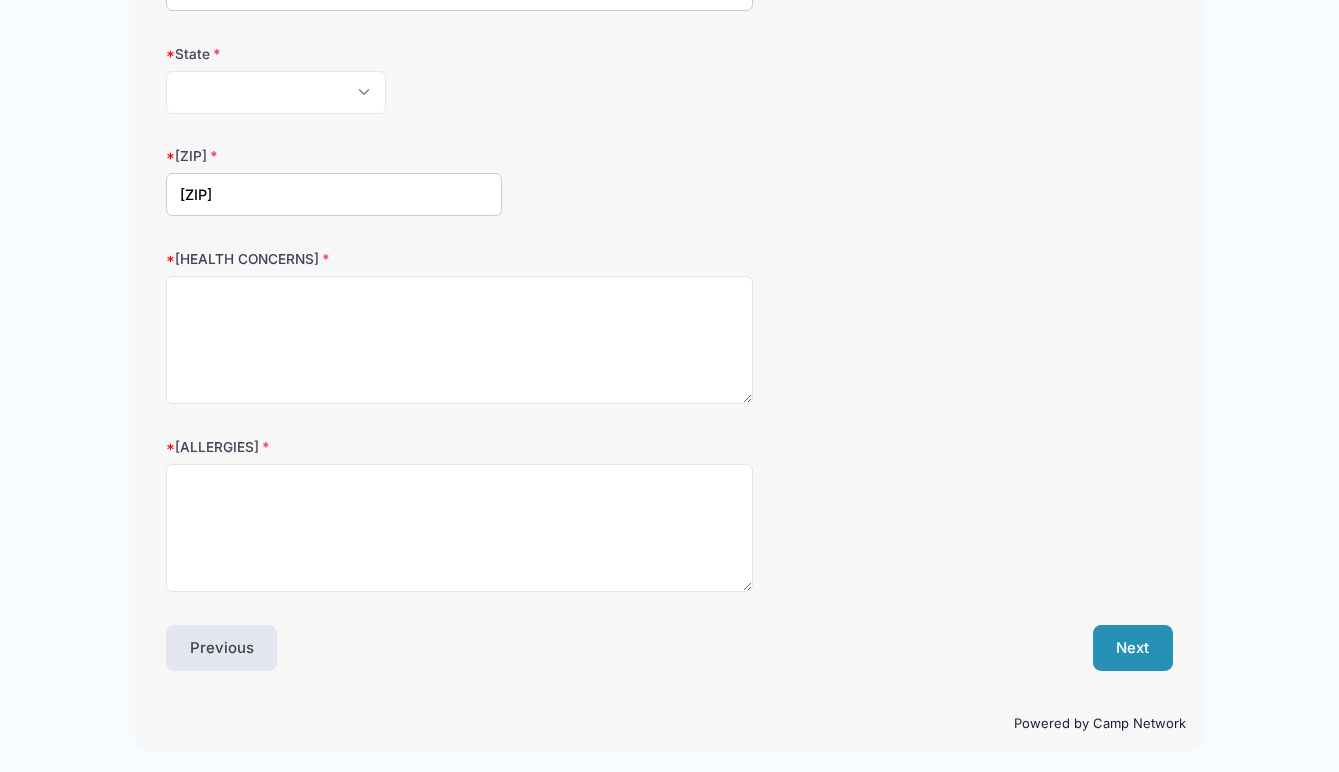 scroll, scrollTop: 528, scrollLeft: 0, axis: vertical 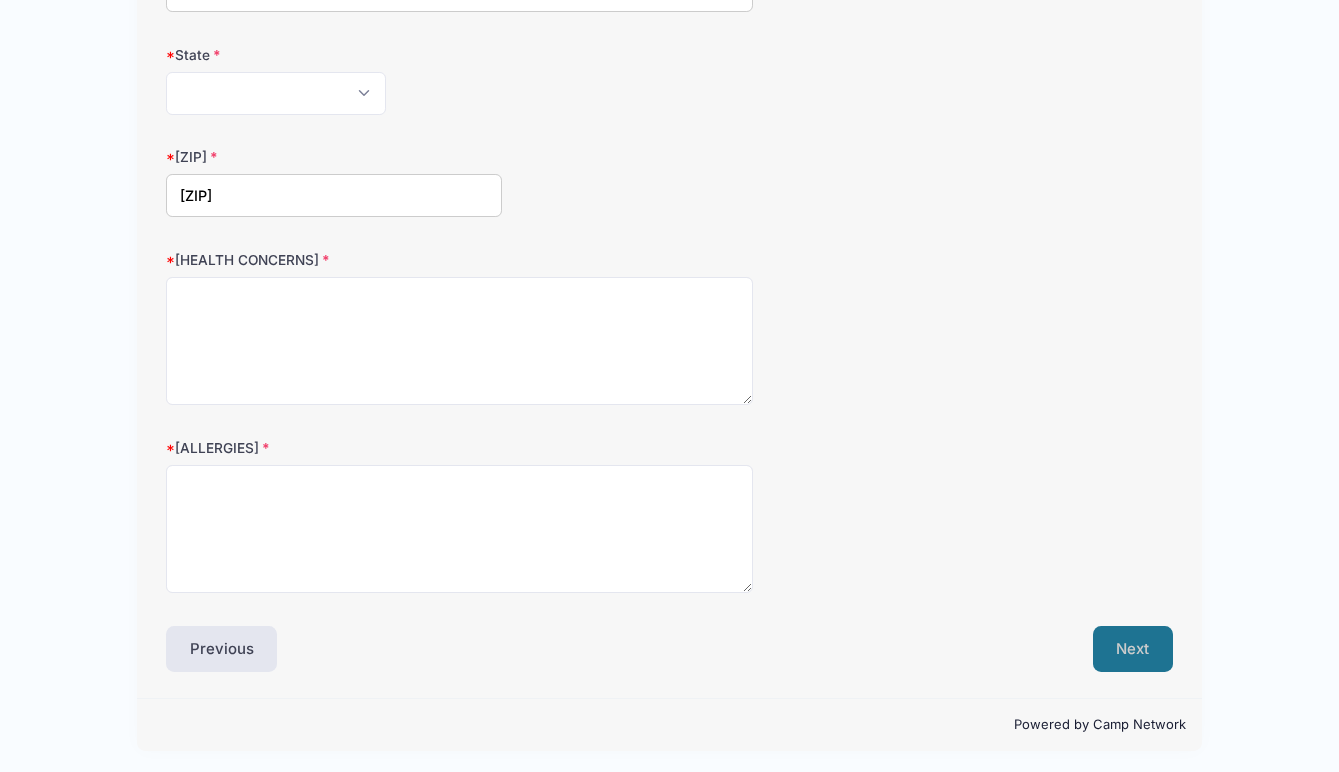type on "[NUMBER] [STREET]  1A" 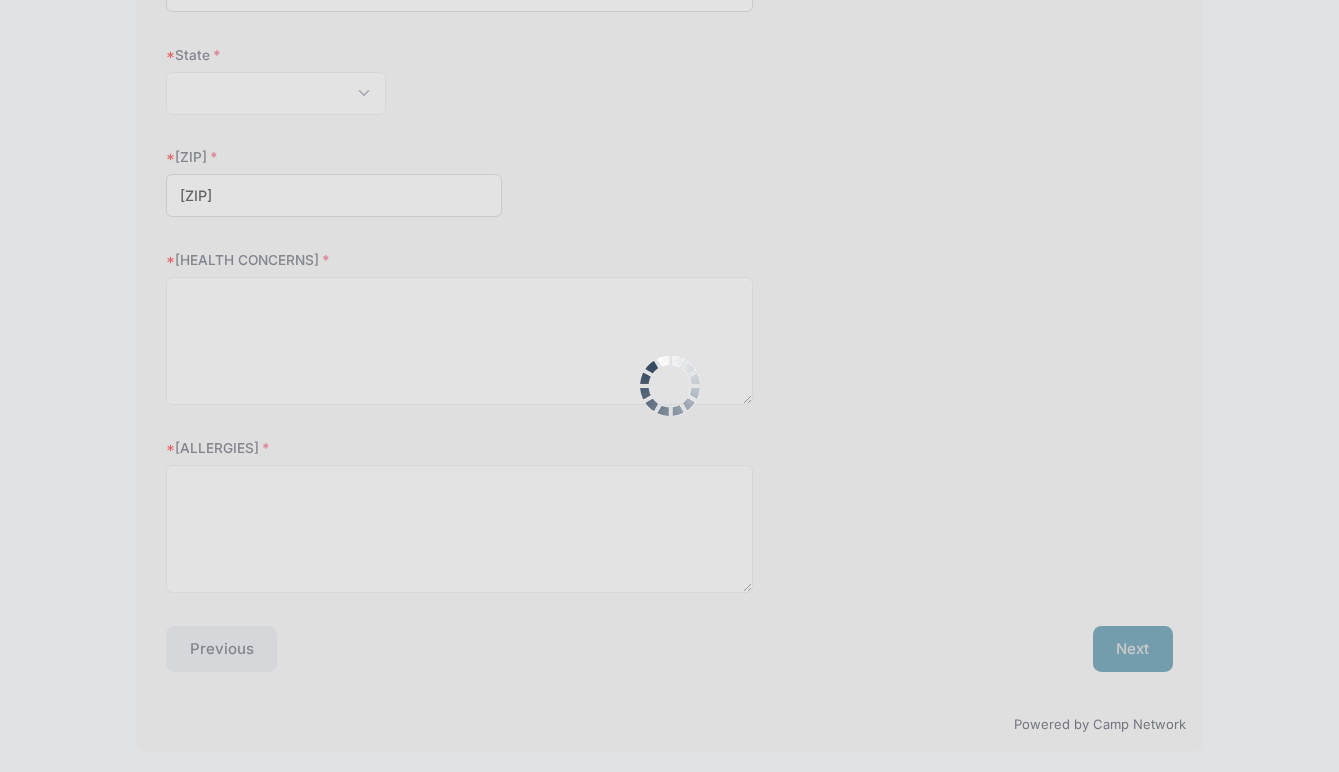 scroll, scrollTop: 0, scrollLeft: 0, axis: both 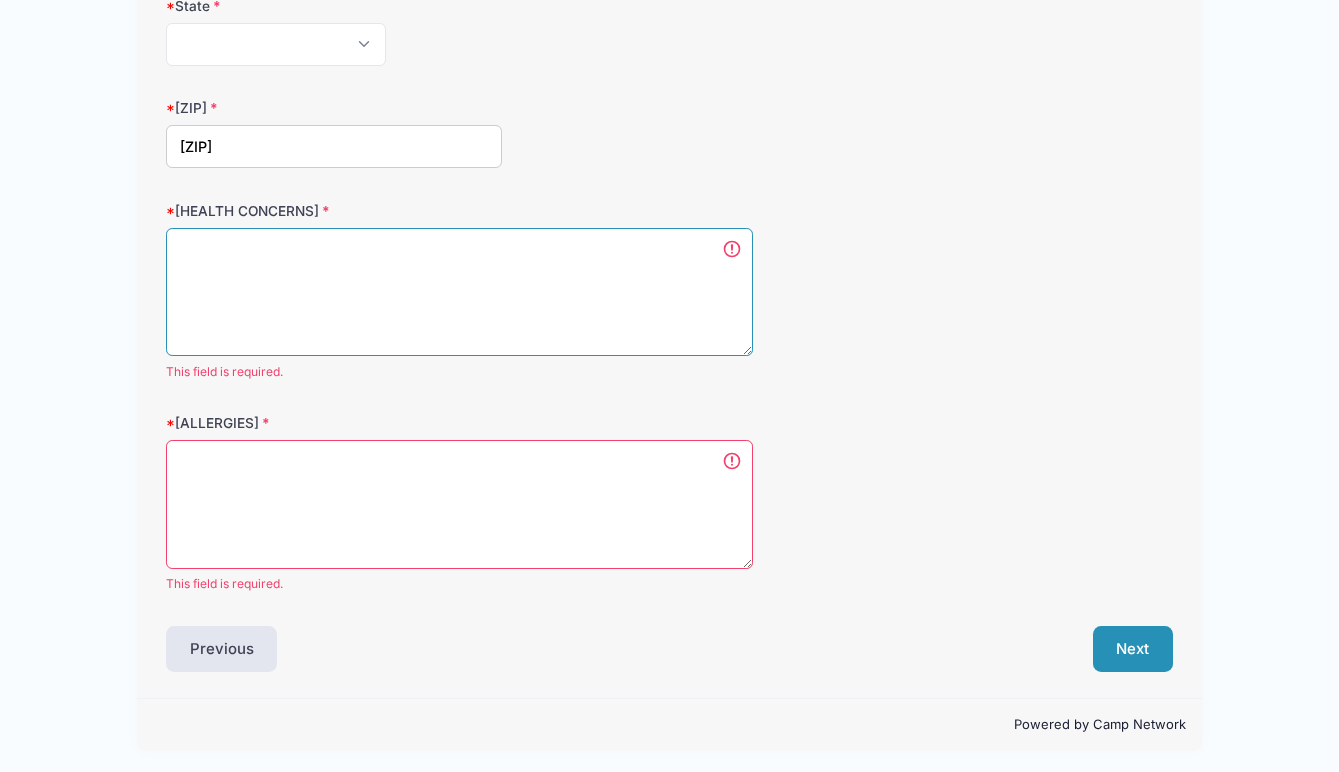 click on "[HEALTH CONCERNS]" at bounding box center (460, 292) 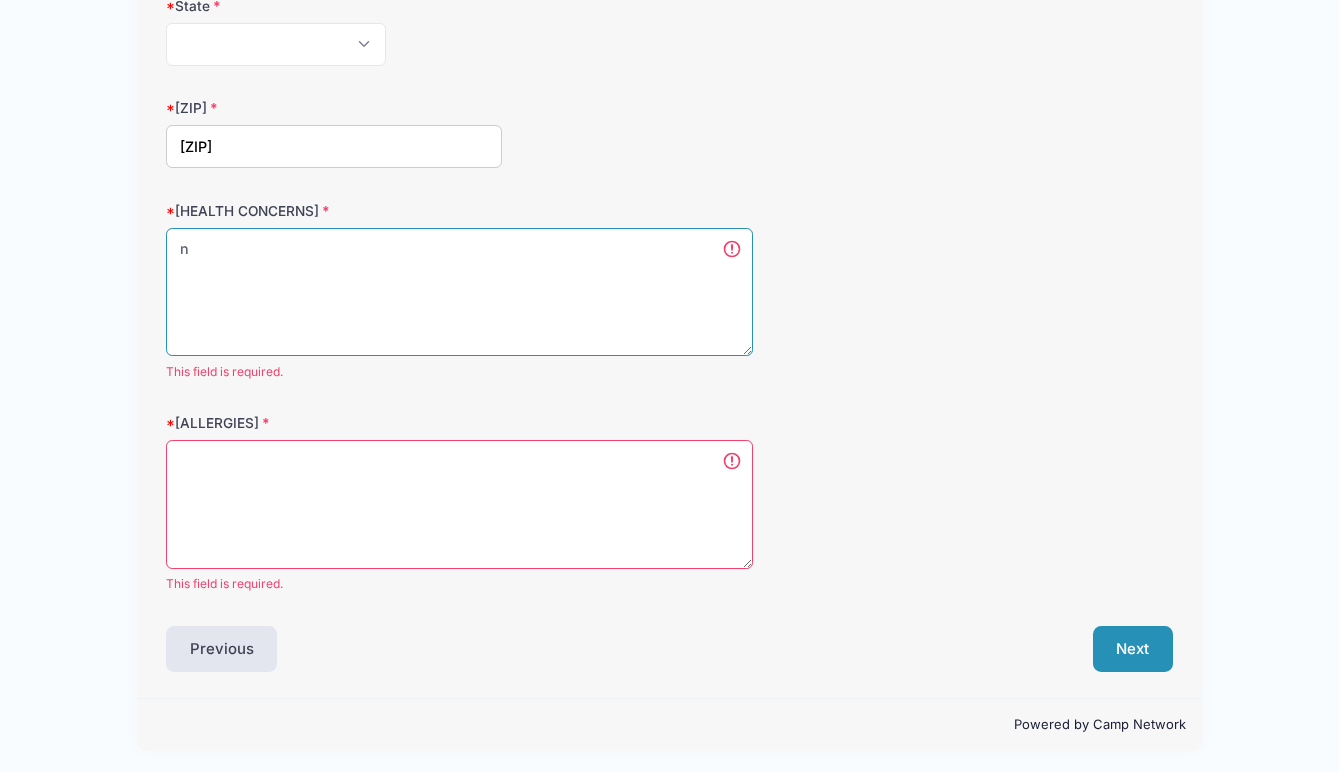 scroll, scrollTop: 552, scrollLeft: 0, axis: vertical 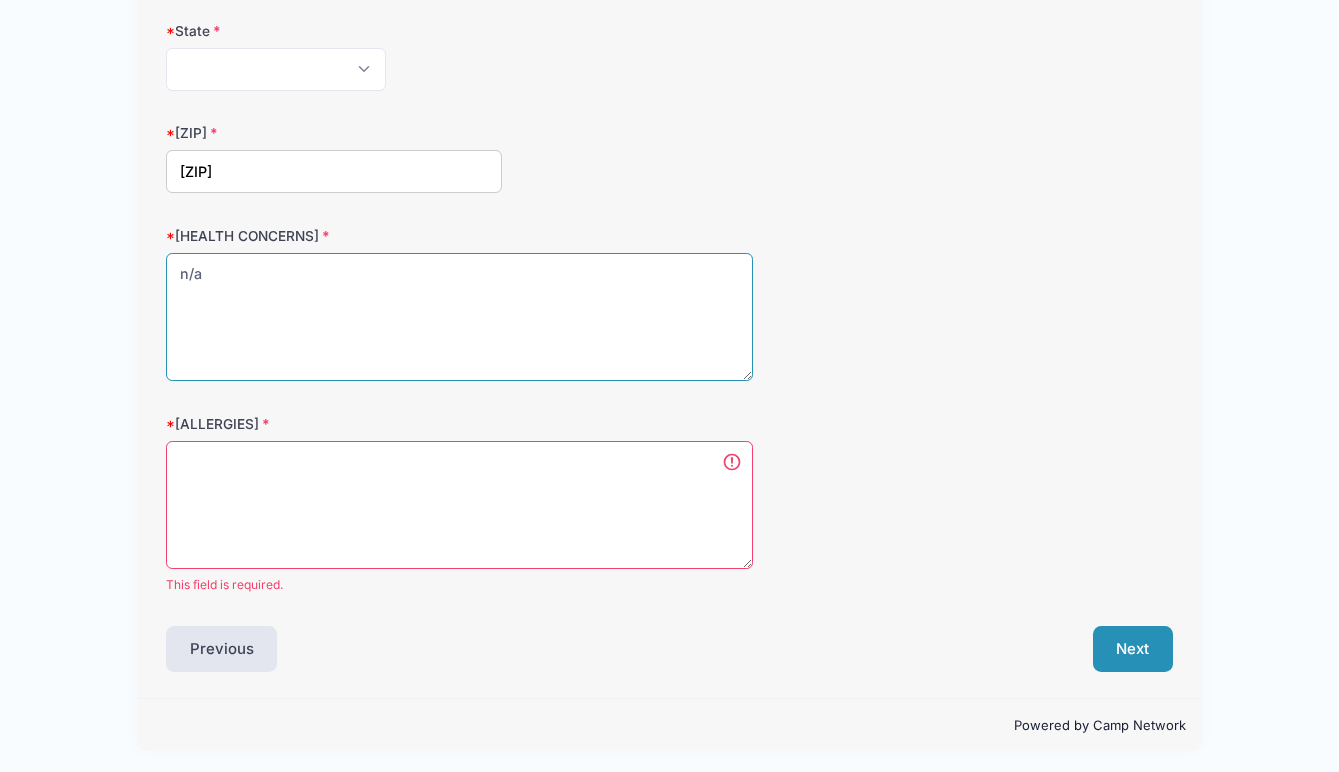 type on "n/a" 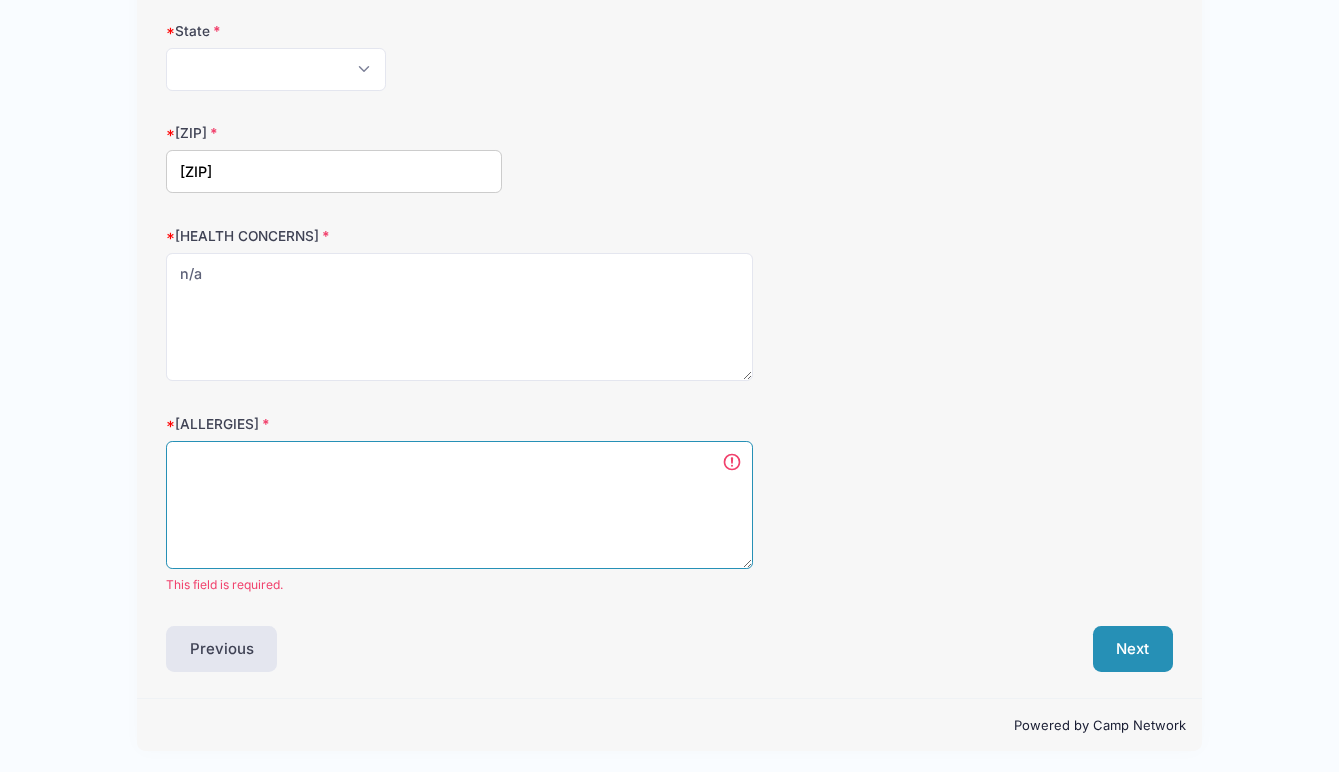 click on "[ALLERGIES]" at bounding box center [460, 505] 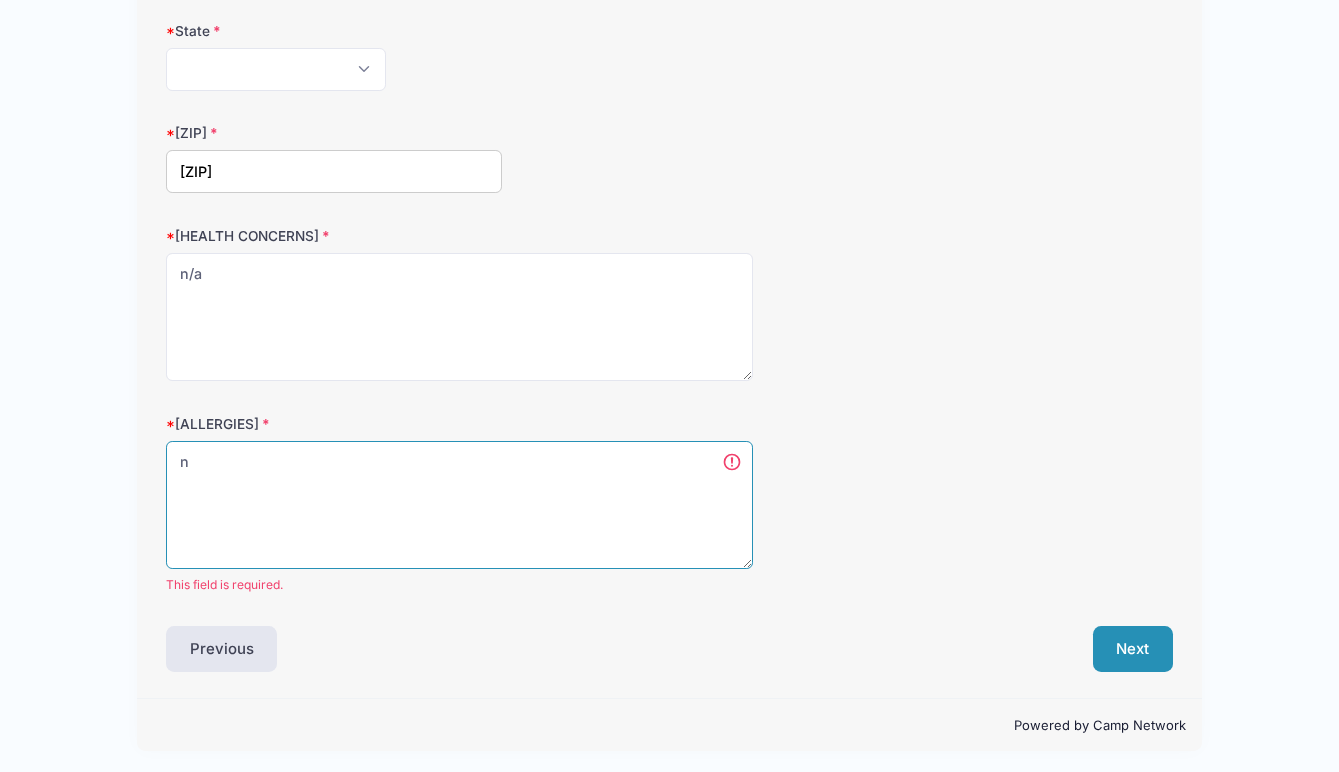scroll, scrollTop: 528, scrollLeft: 0, axis: vertical 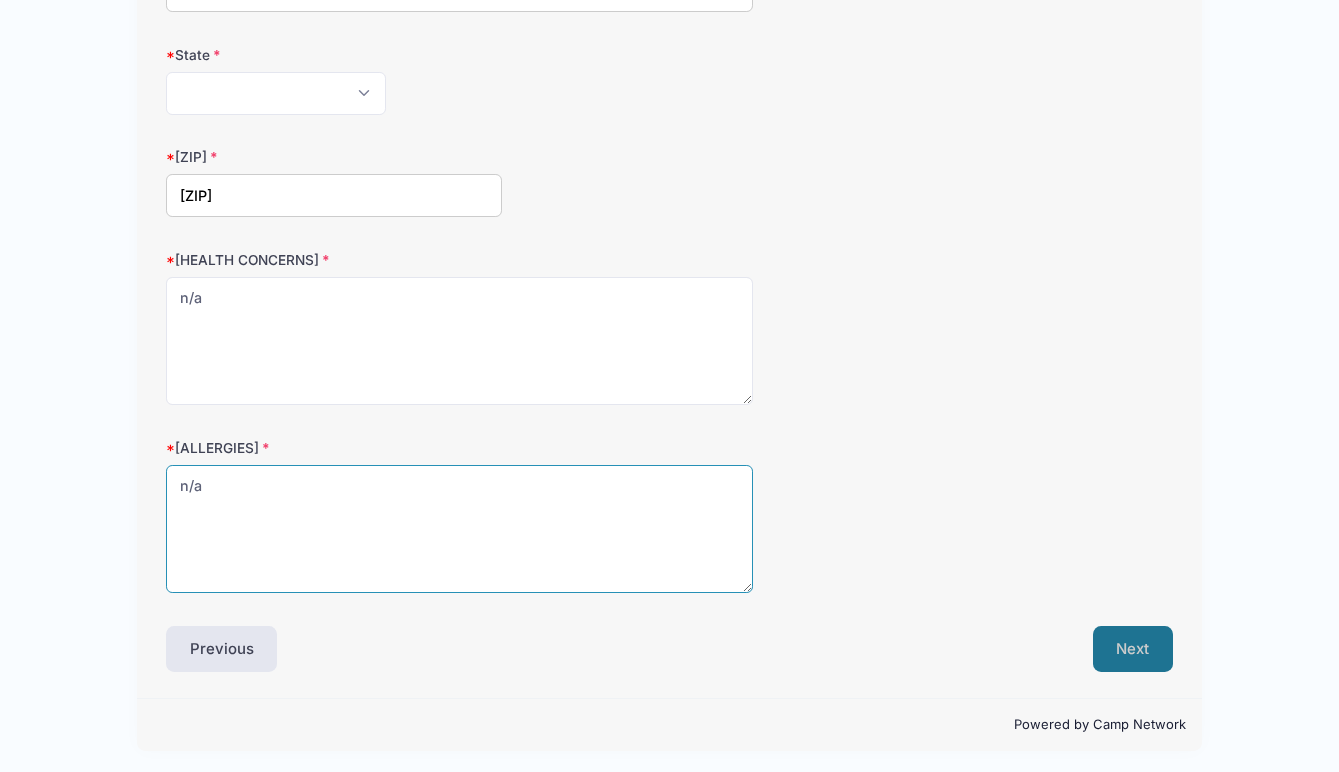 type on "n/a" 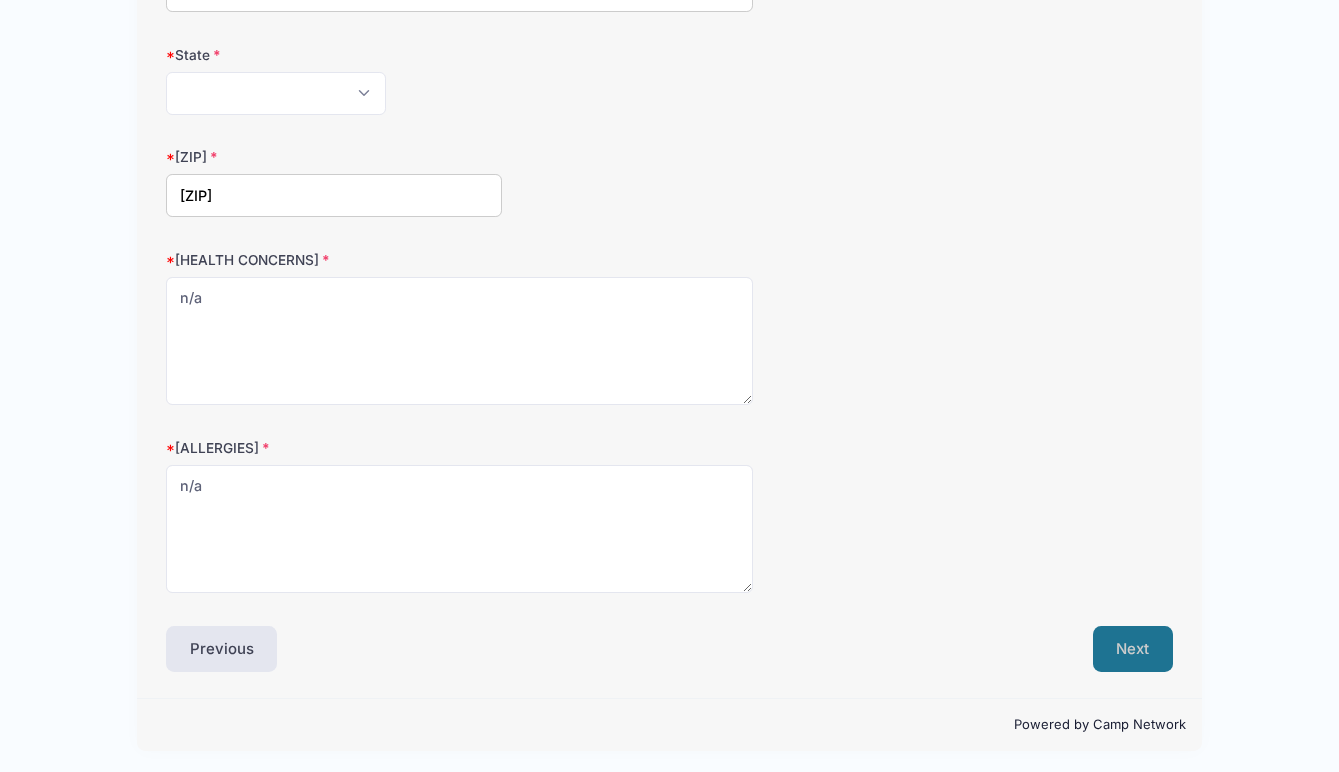 click on "Next" at bounding box center (1133, 649) 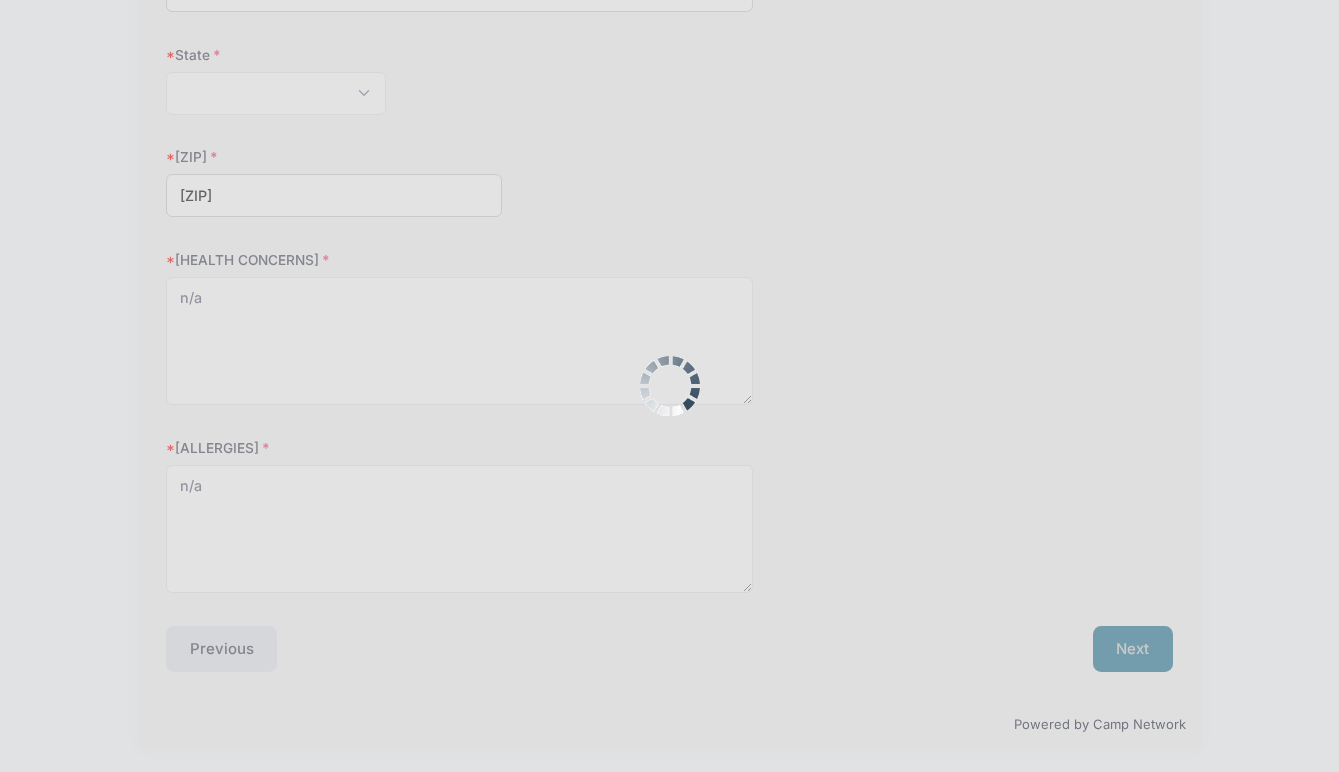 scroll, scrollTop: 0, scrollLeft: 0, axis: both 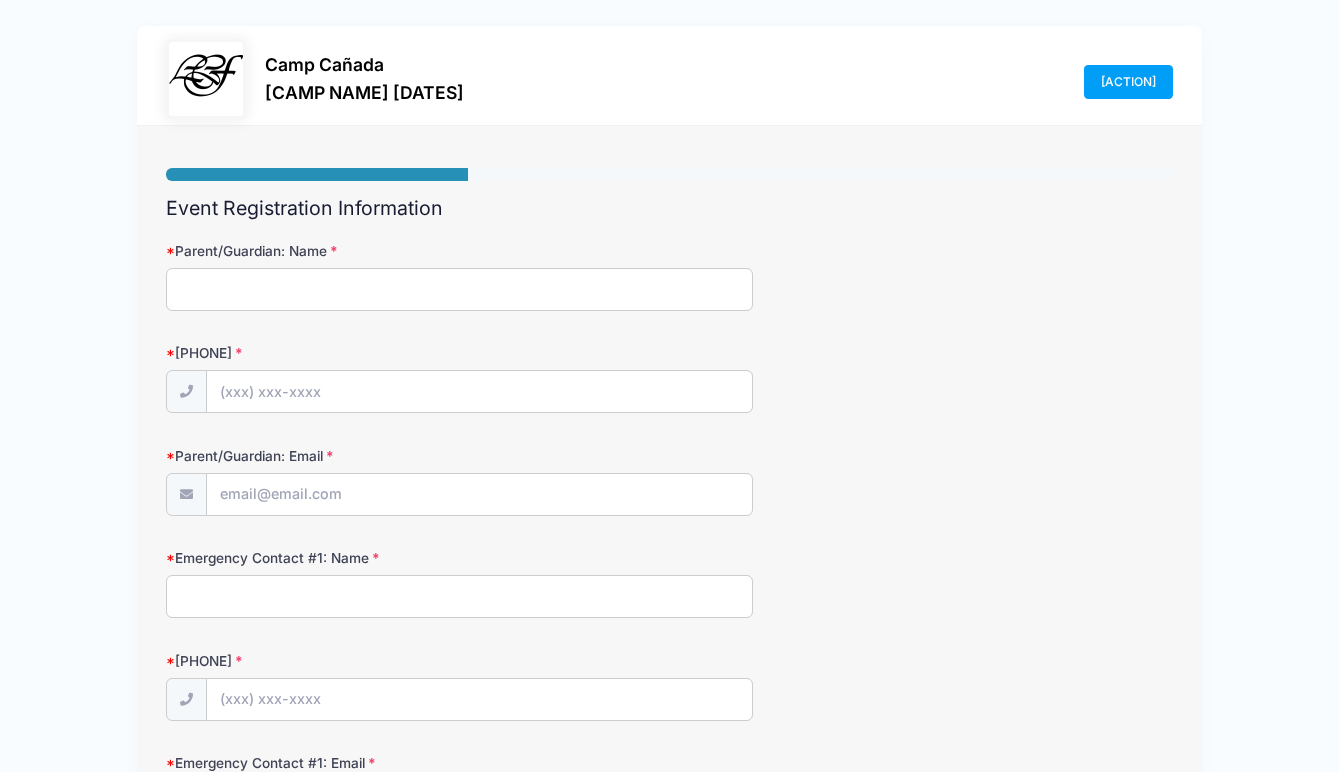 type on "[FIRST] [LAST] [LAST]" 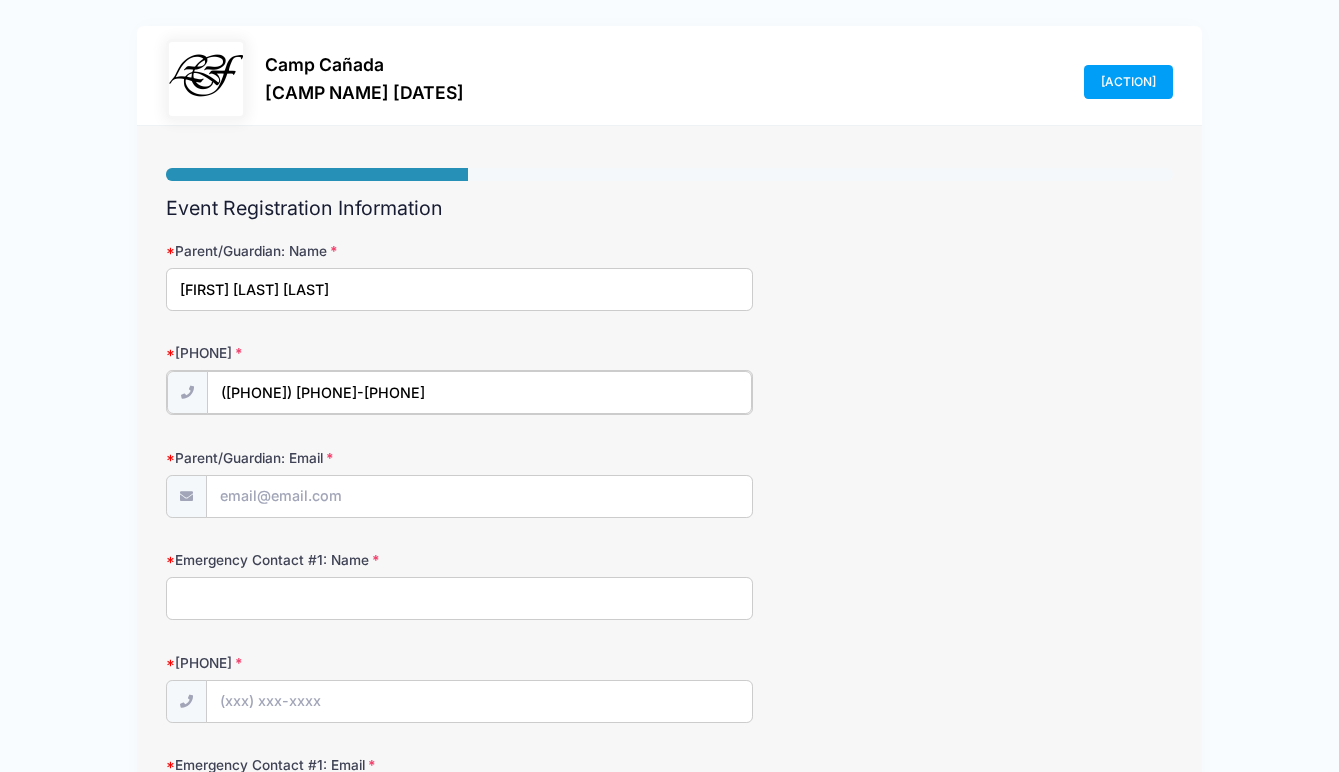 type on "([PHONE])" 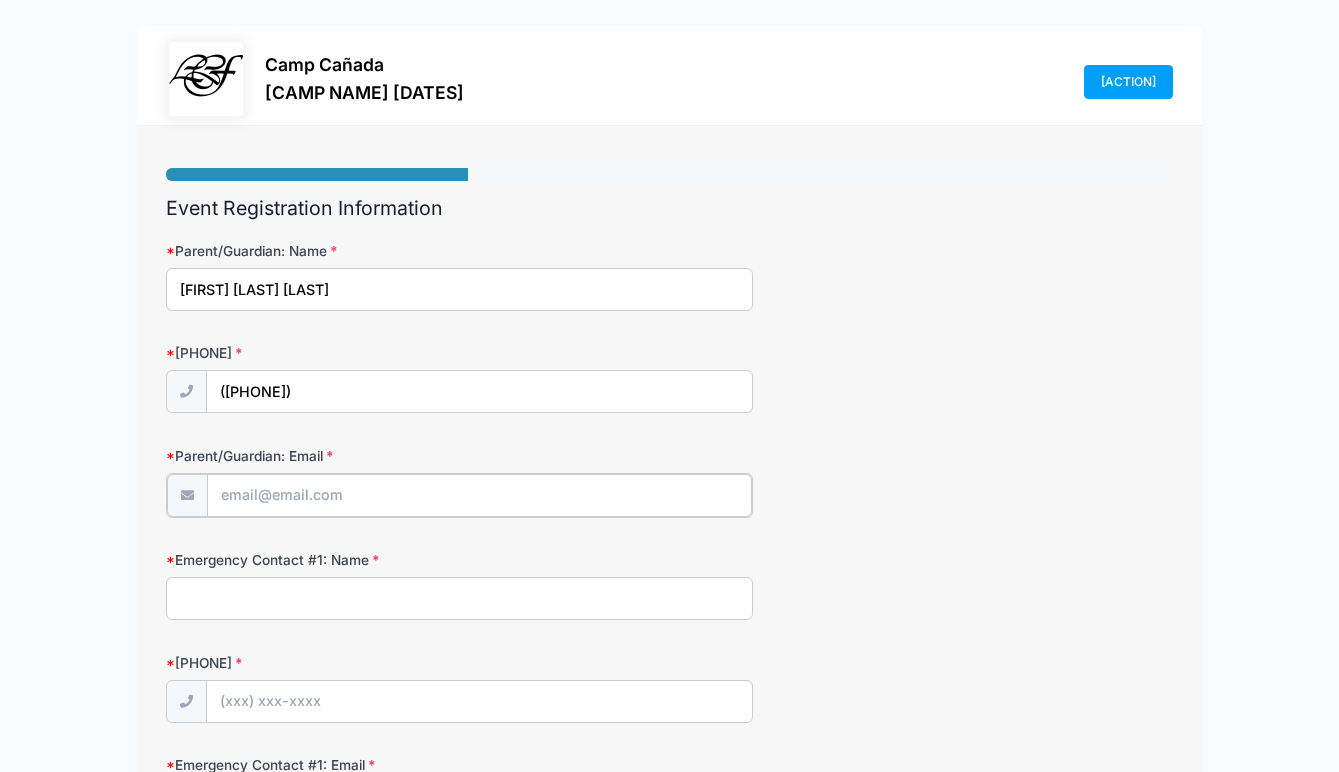 type on "[NAME]@[DOMAIN]" 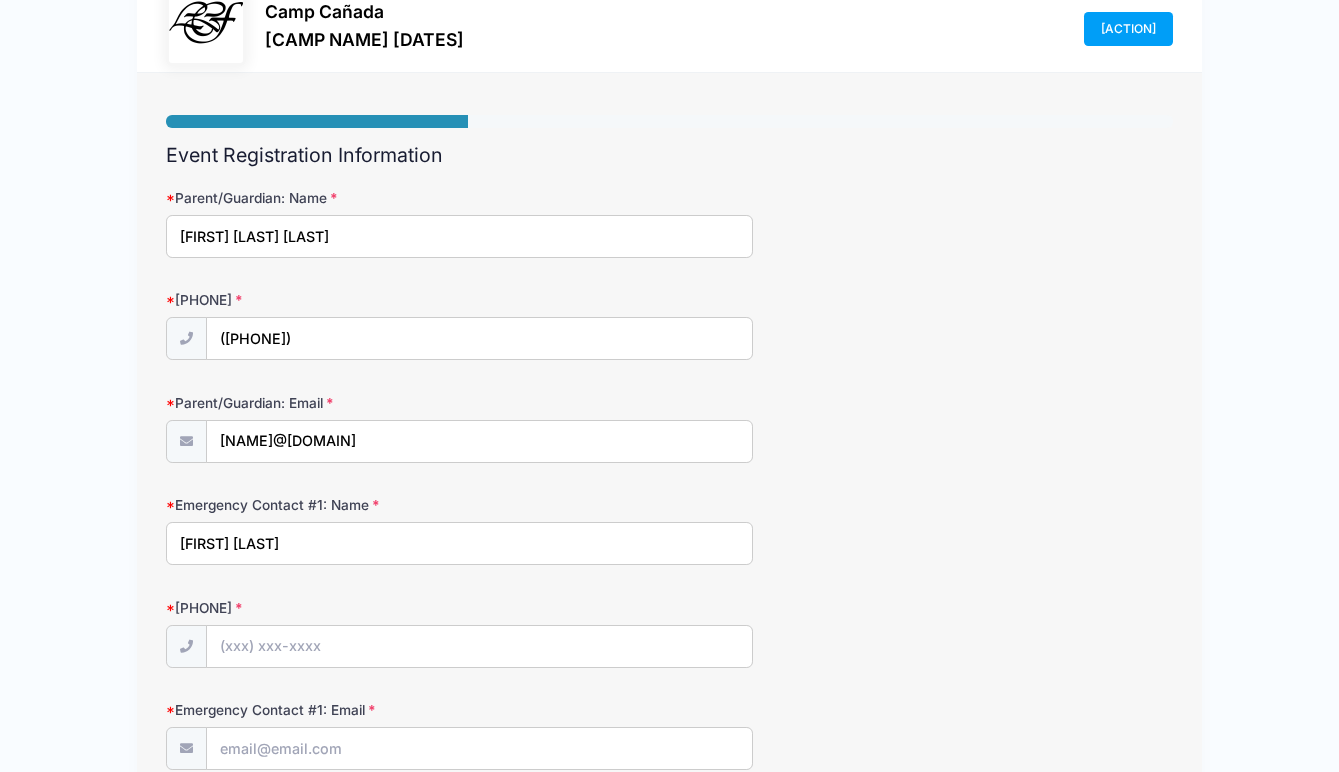 scroll, scrollTop: 53, scrollLeft: 0, axis: vertical 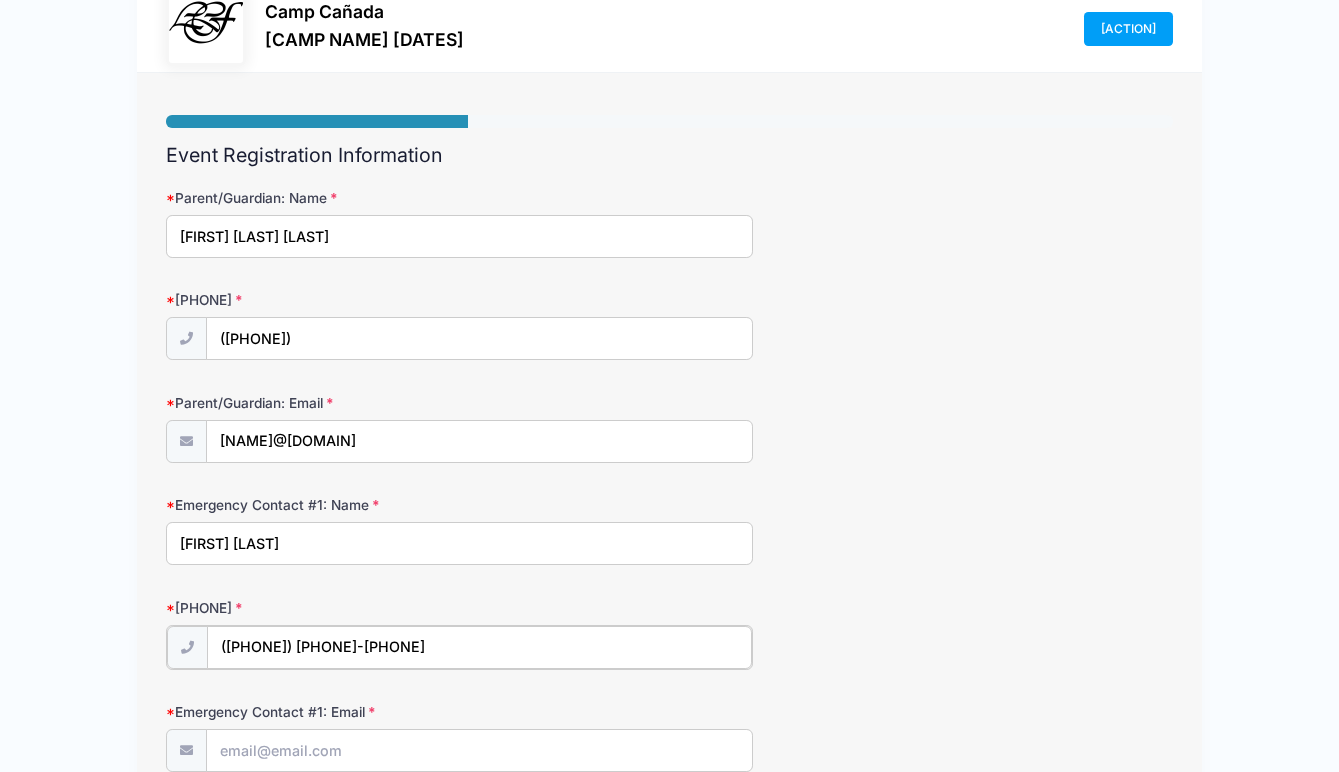 click on "([PHONE]) [PHONE]-[PHONE]" at bounding box center [480, 647] 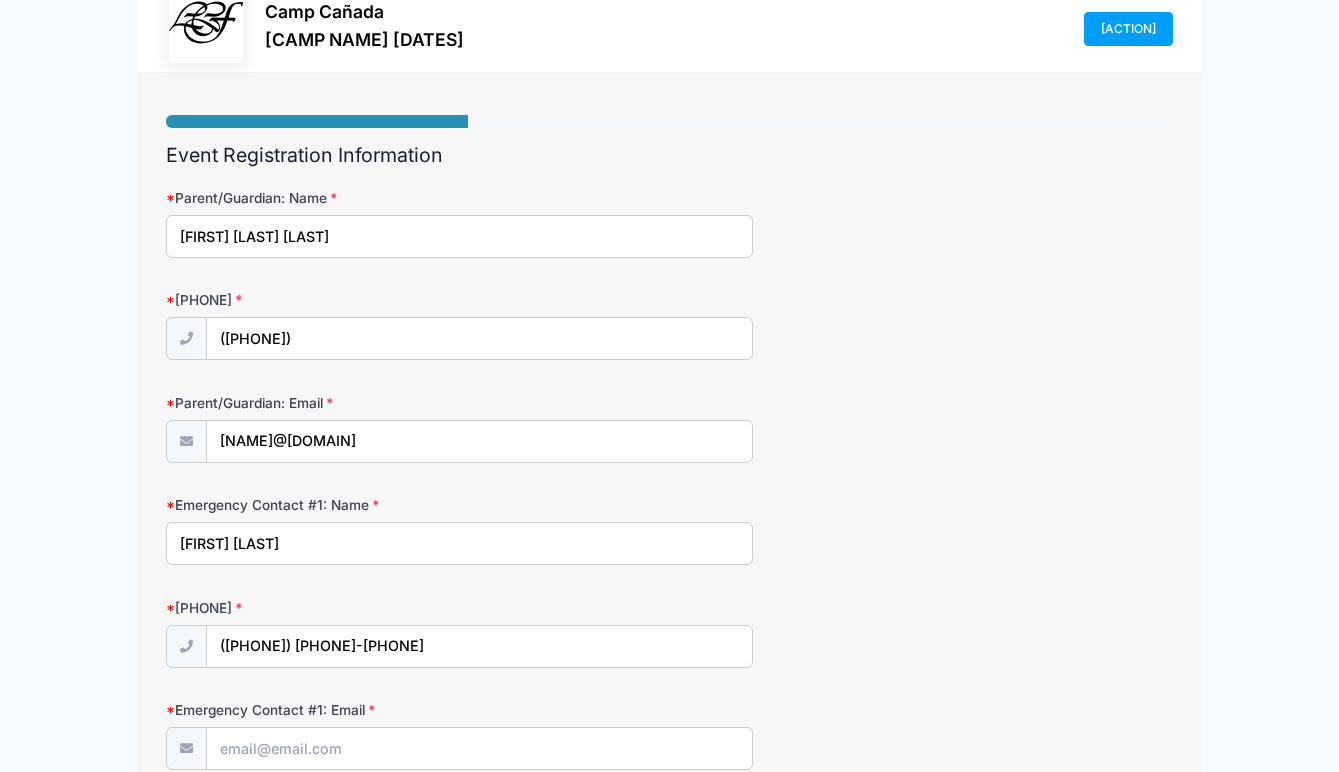 click on "[FIRST] [LAST]" at bounding box center (460, 543) 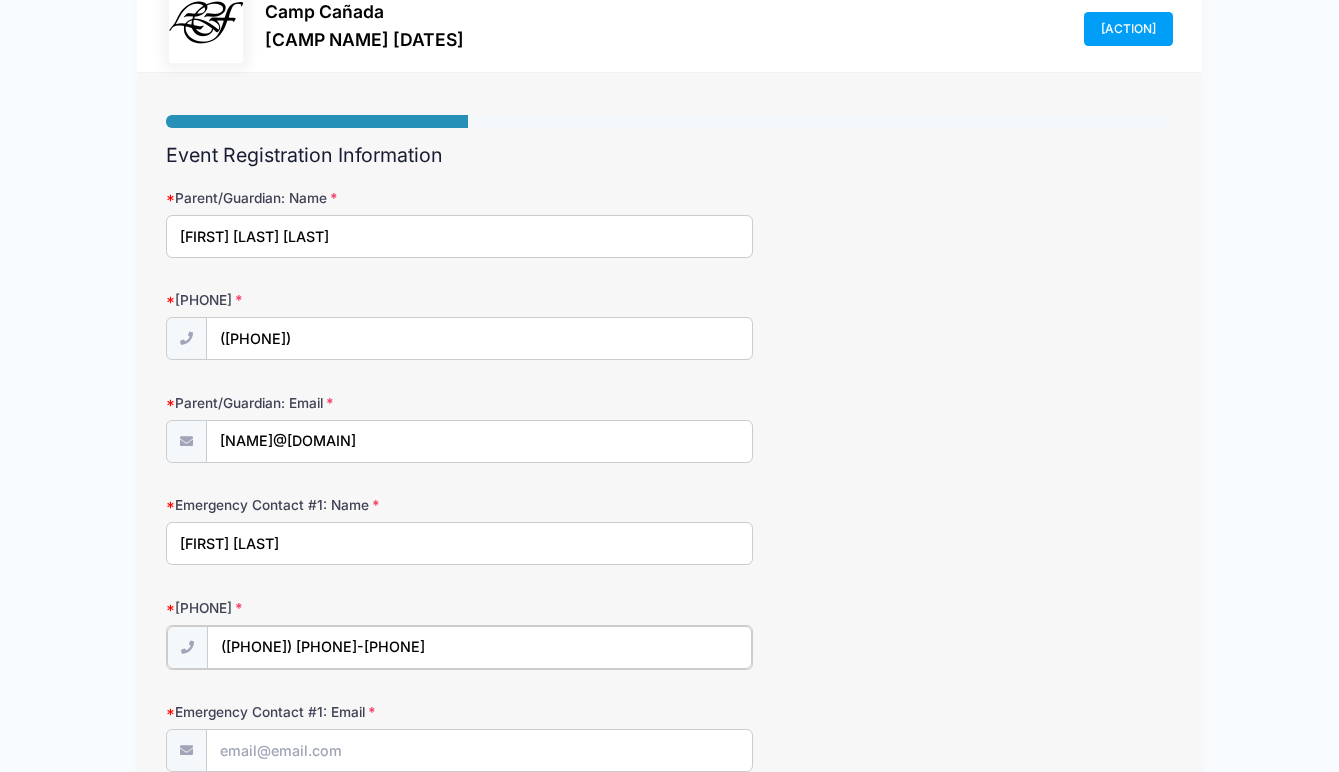 click on "([PHONE]) [PHONE]-[PHONE]" at bounding box center [480, 647] 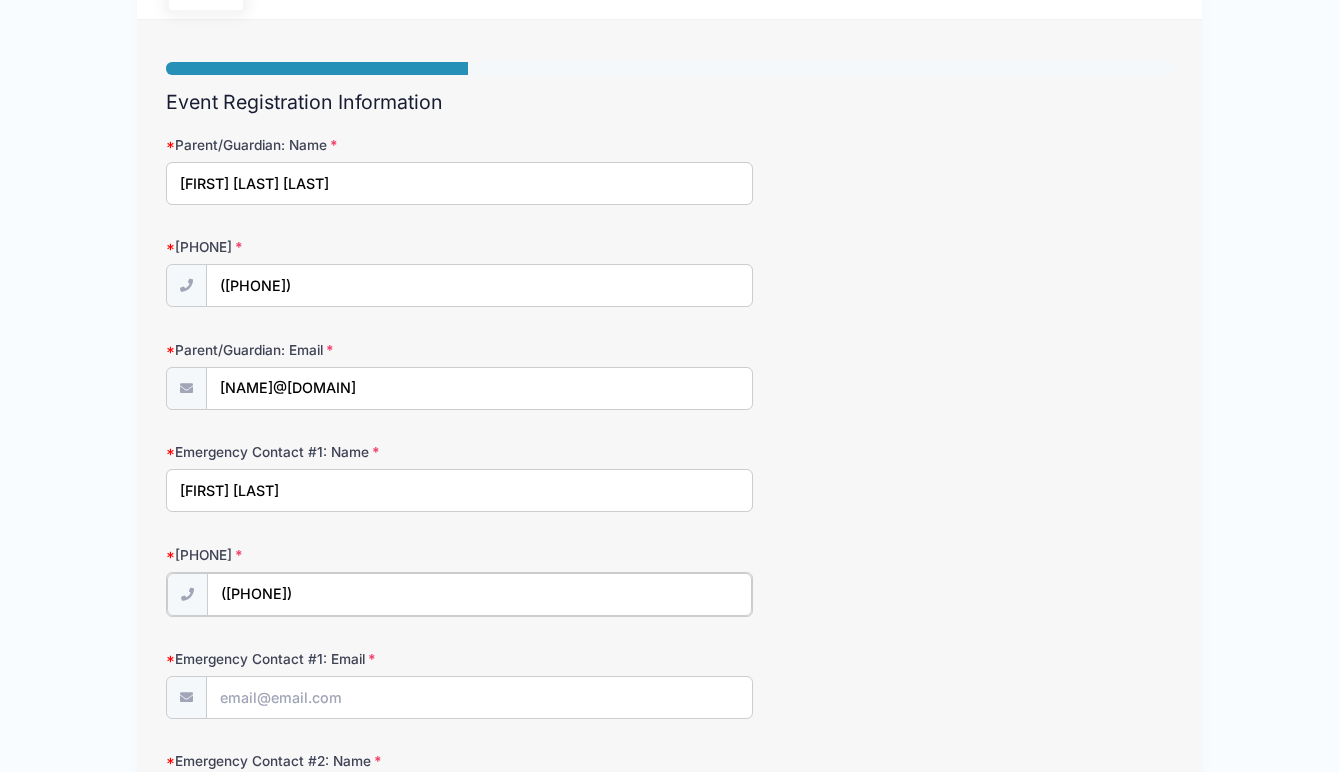 scroll, scrollTop: 119, scrollLeft: 0, axis: vertical 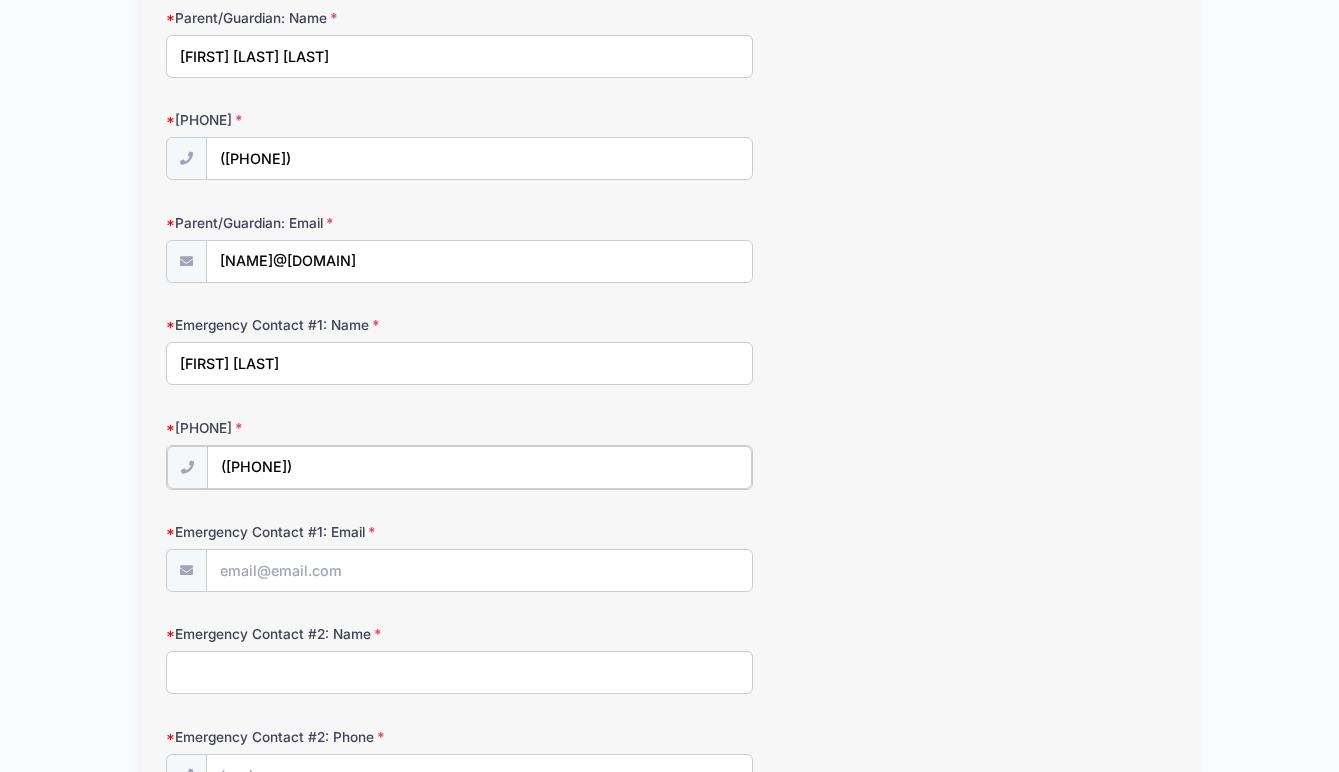 drag, startPoint x: 341, startPoint y: 456, endPoint x: 197, endPoint y: 449, distance: 144.17004 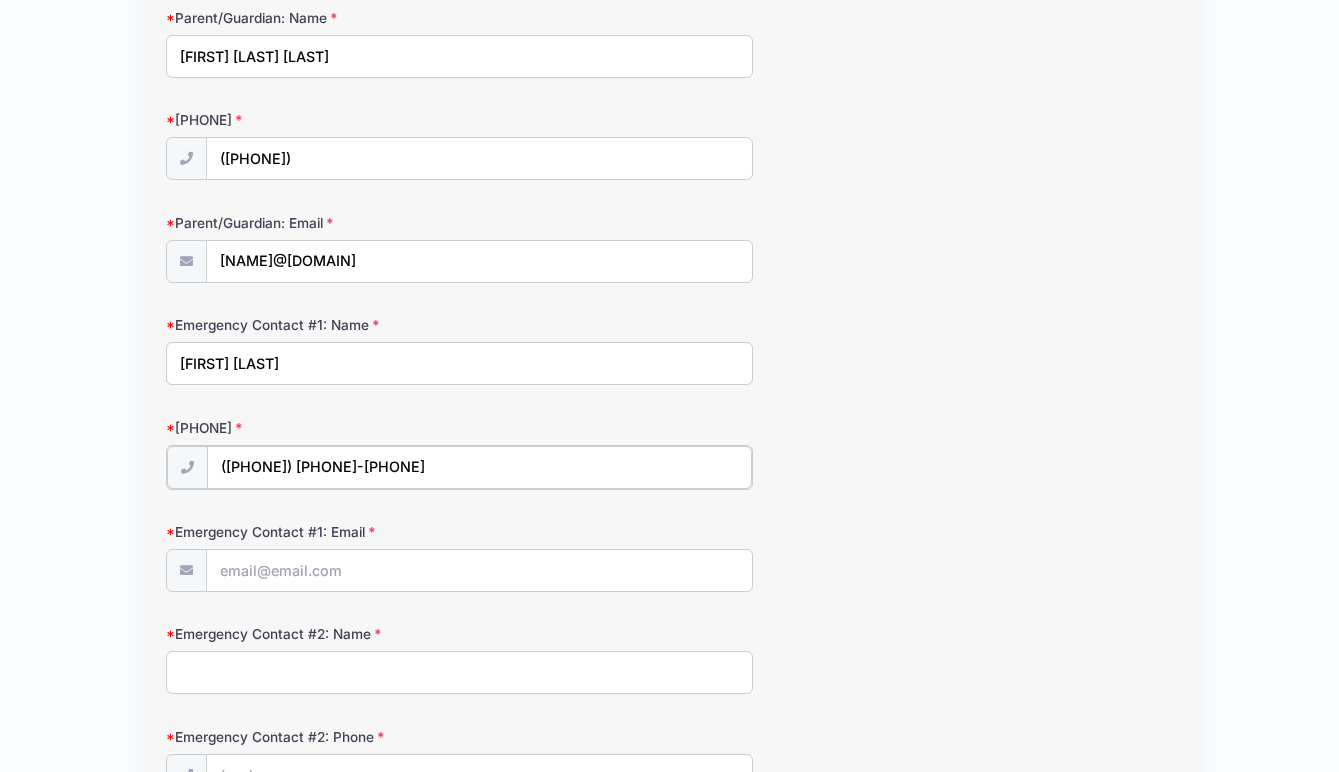 type on "([PHONE]) [PHONE]-[PHONE]" 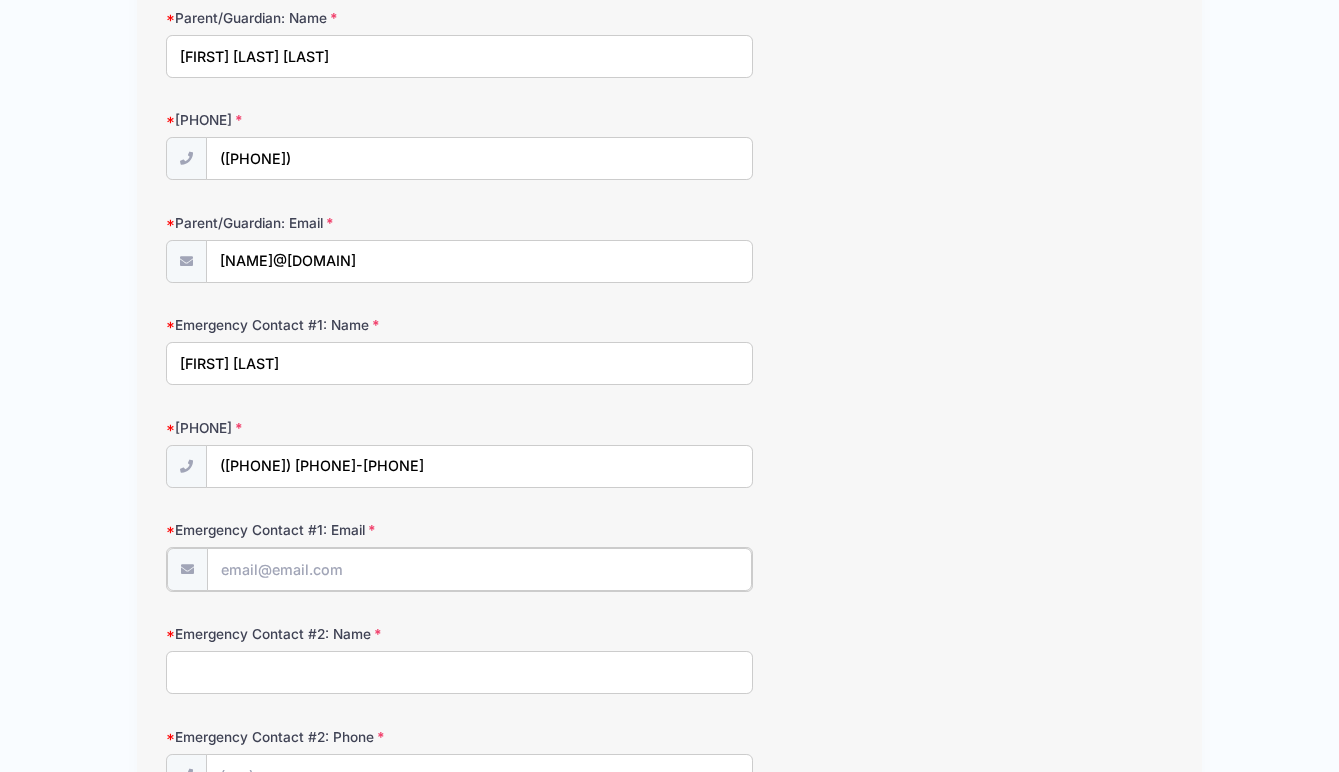 click on "Emergency Contact #1: Email" at bounding box center [480, 569] 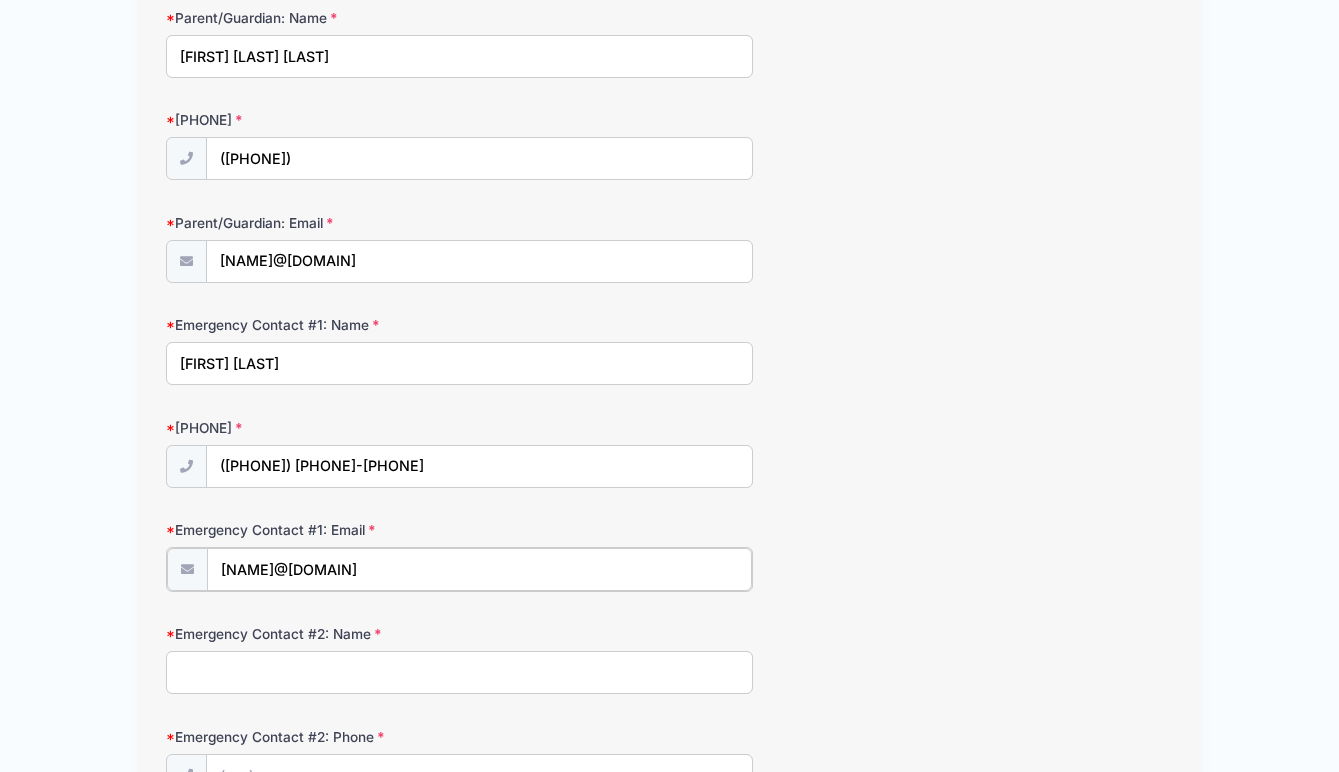 type on "[NAME]@[DOMAIN]" 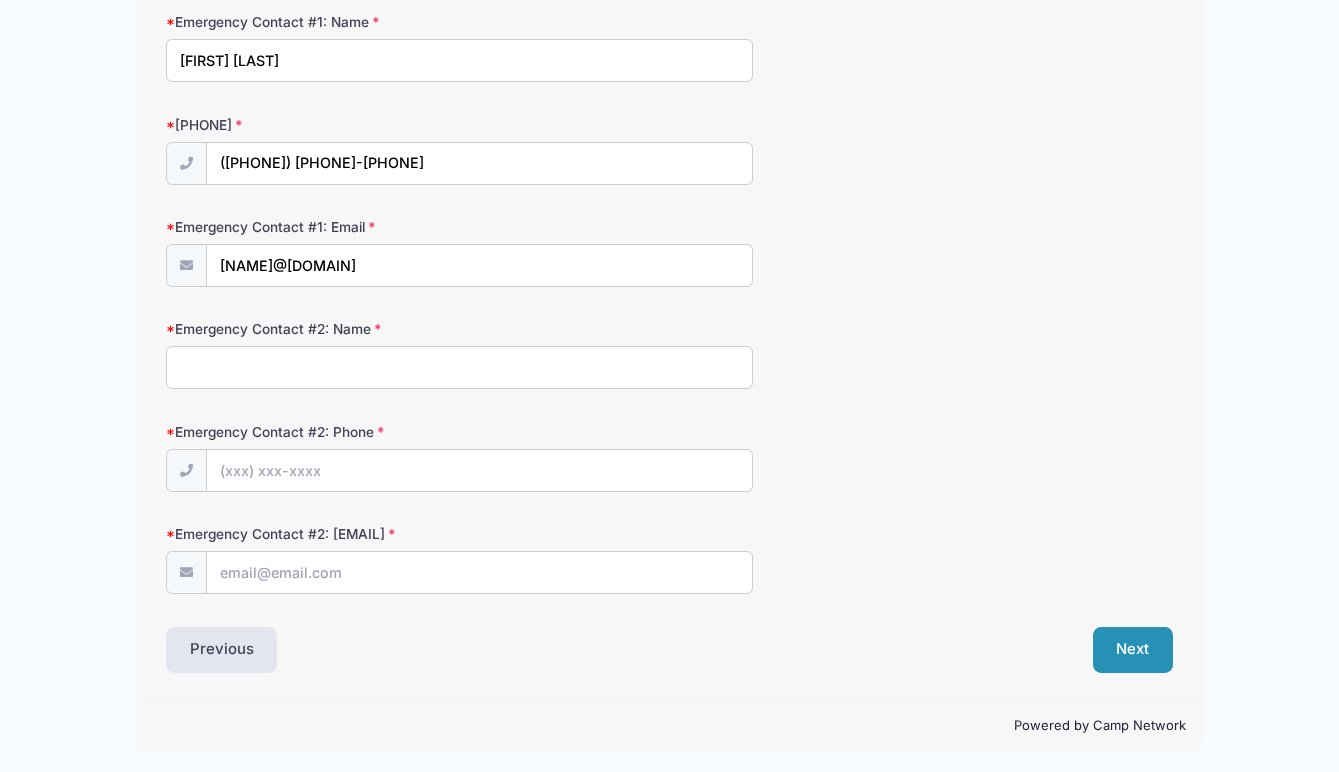 scroll, scrollTop: 535, scrollLeft: 0, axis: vertical 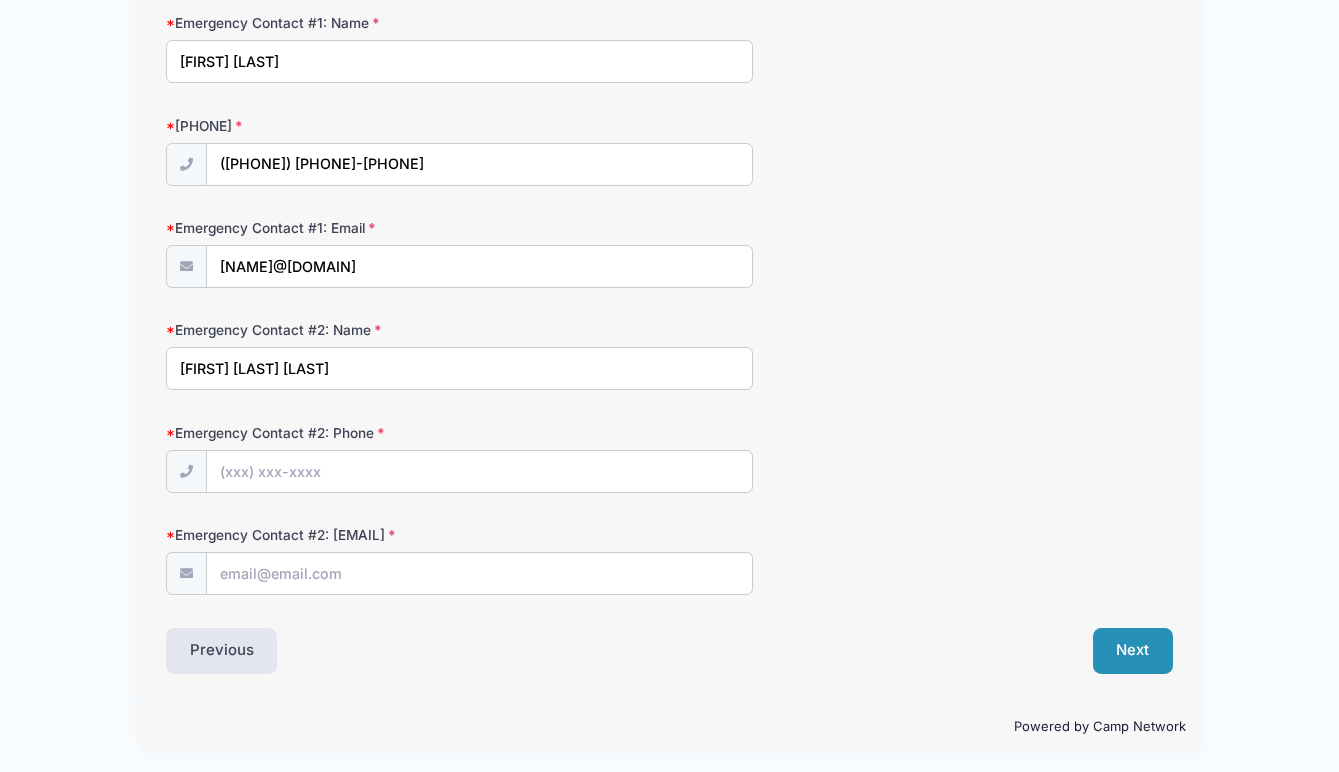 type on "[FIRST] [LAST] [LAST]" 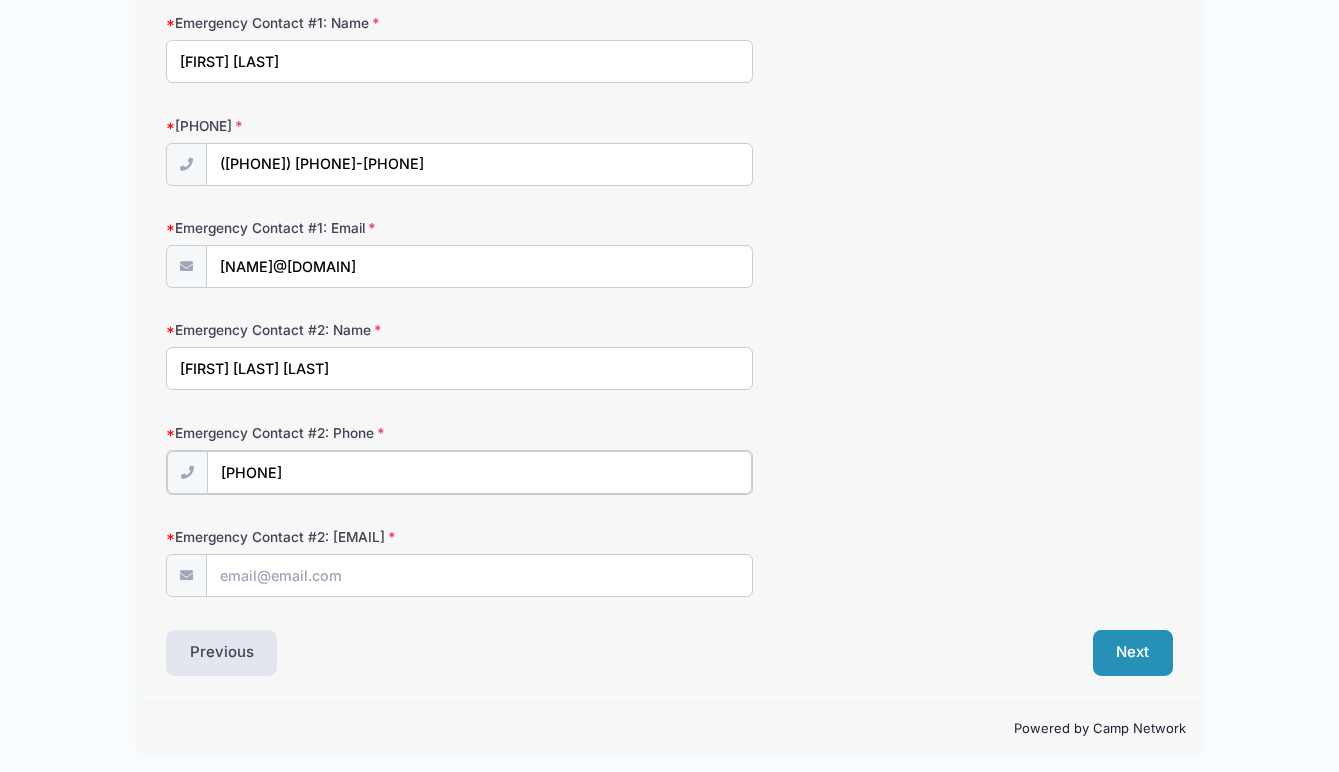 type on "[PHONE]" 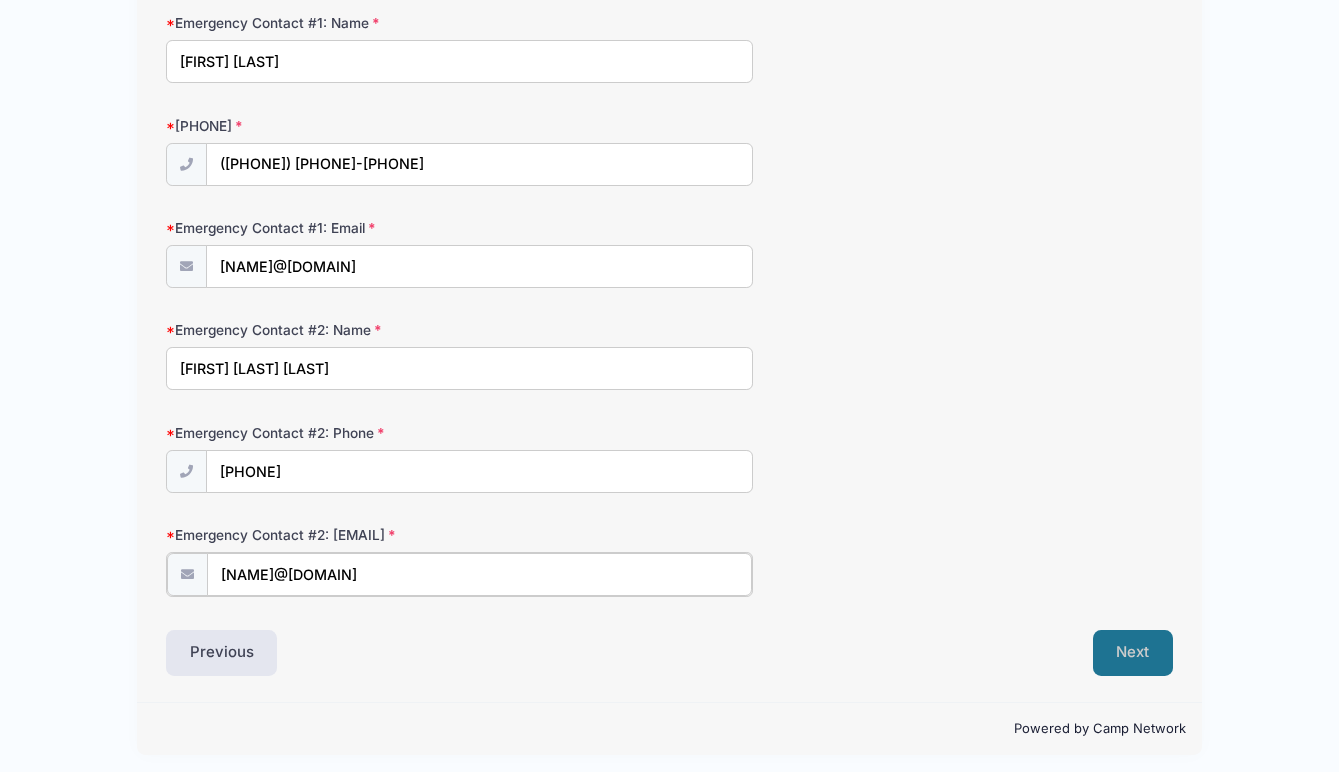 type on "[NAME]@[DOMAIN]" 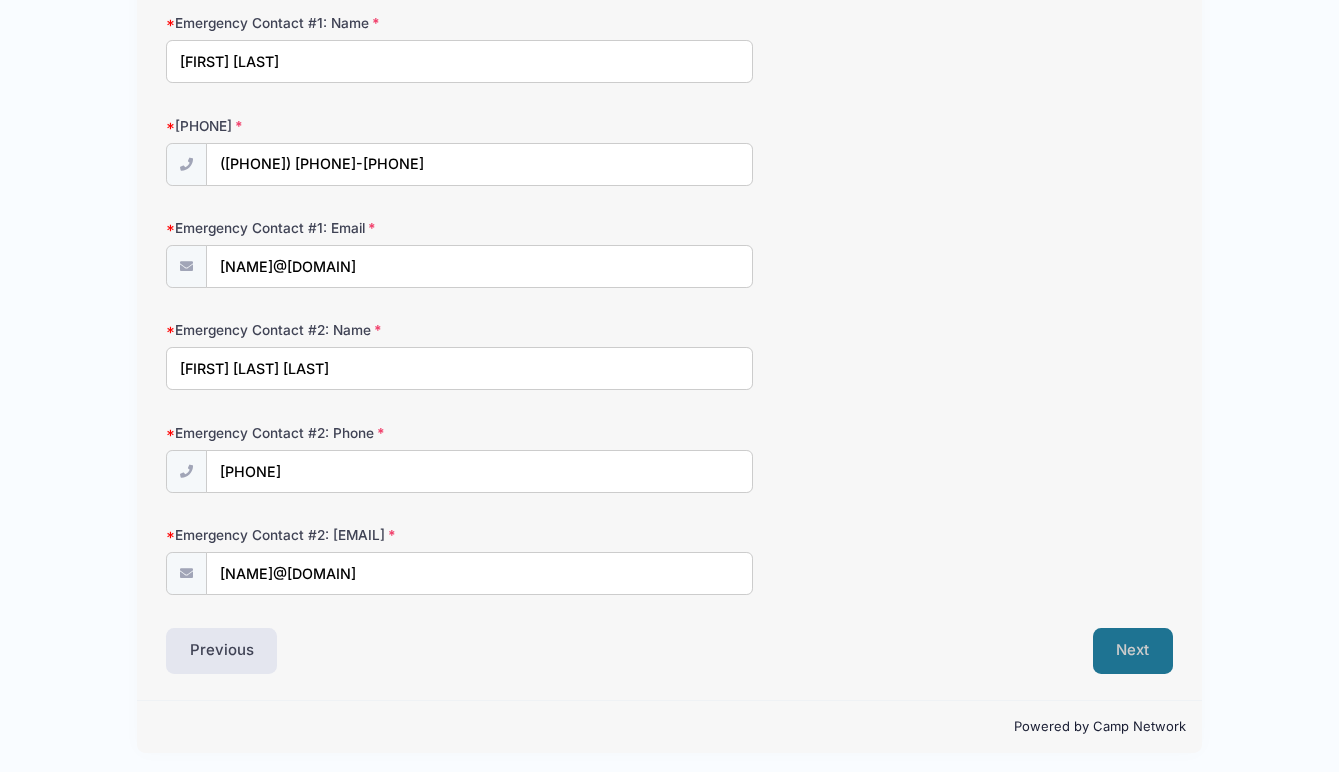click on "Next" at bounding box center (1133, 651) 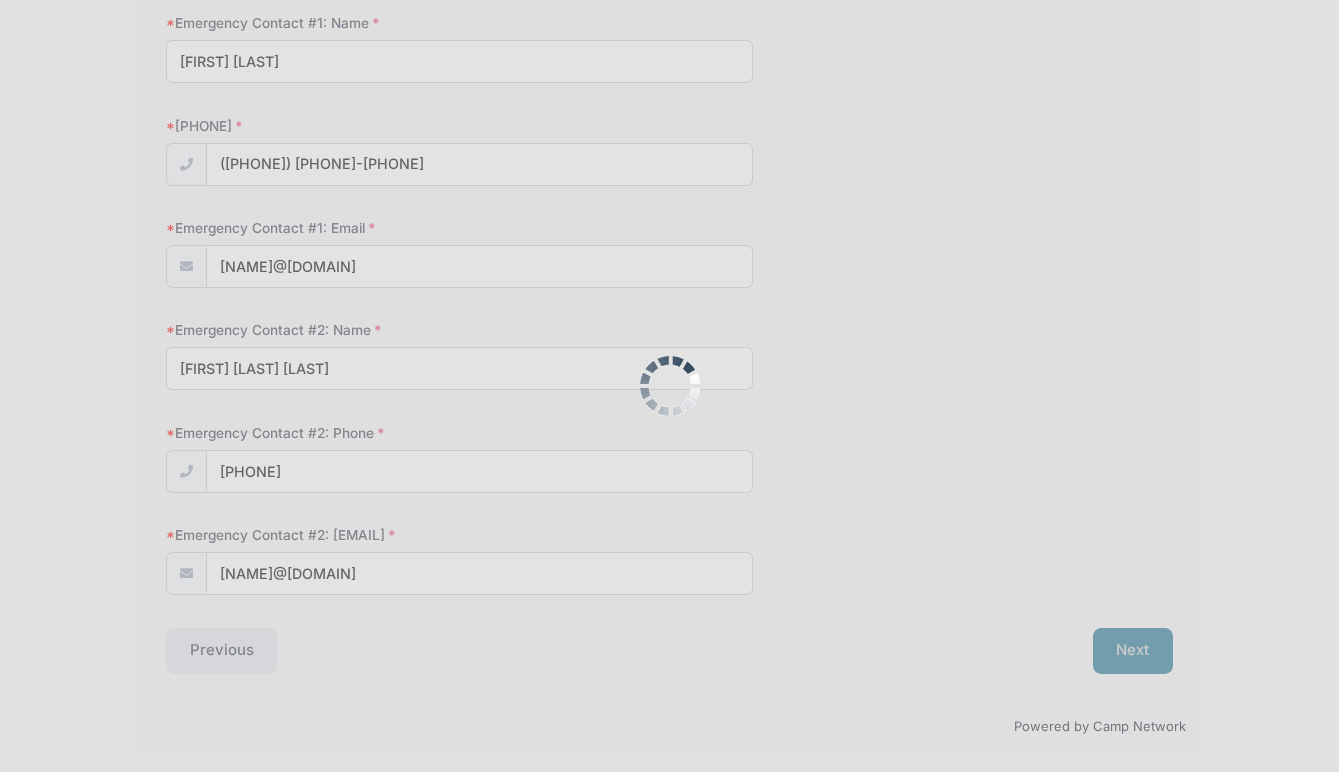 scroll, scrollTop: 0, scrollLeft: 0, axis: both 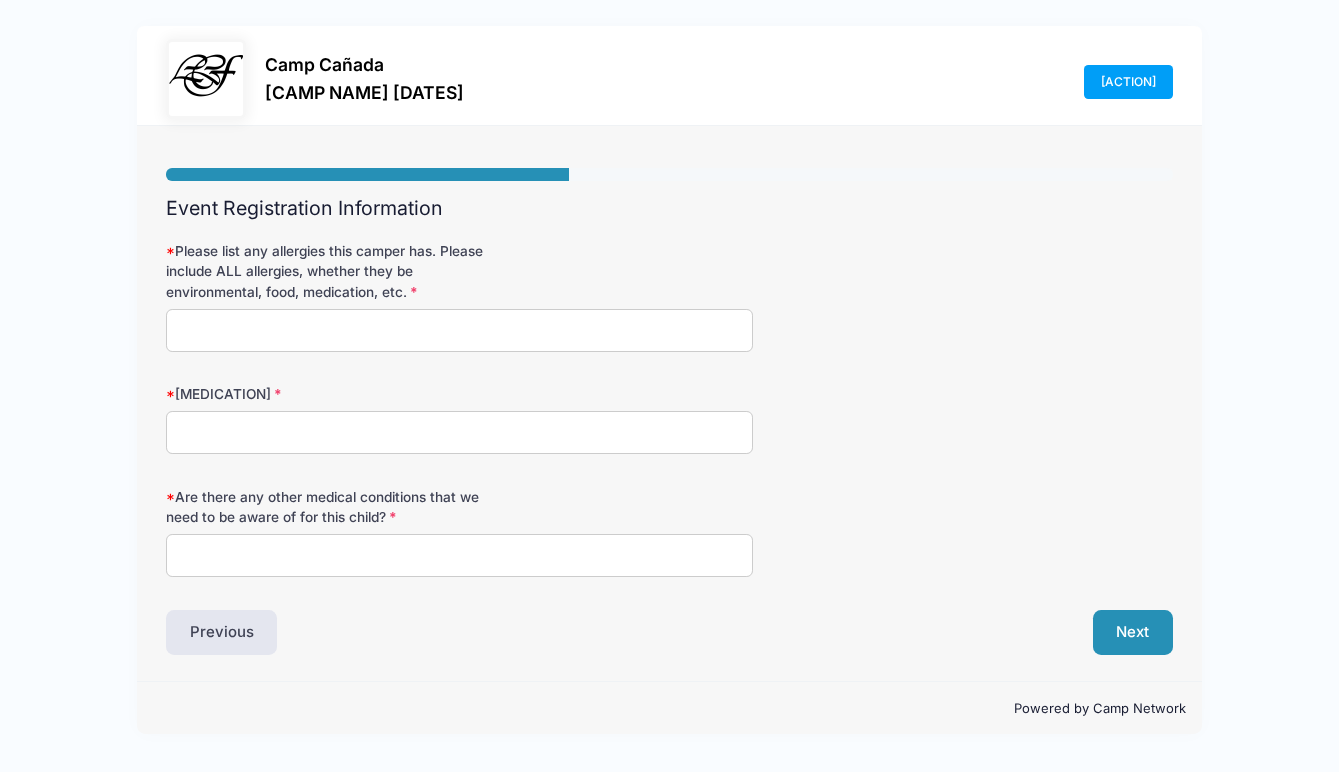 click on "Please list any allergies this camper has. Please include ALL allergies, whether they be environmental, food, medication, etc." at bounding box center [460, 330] 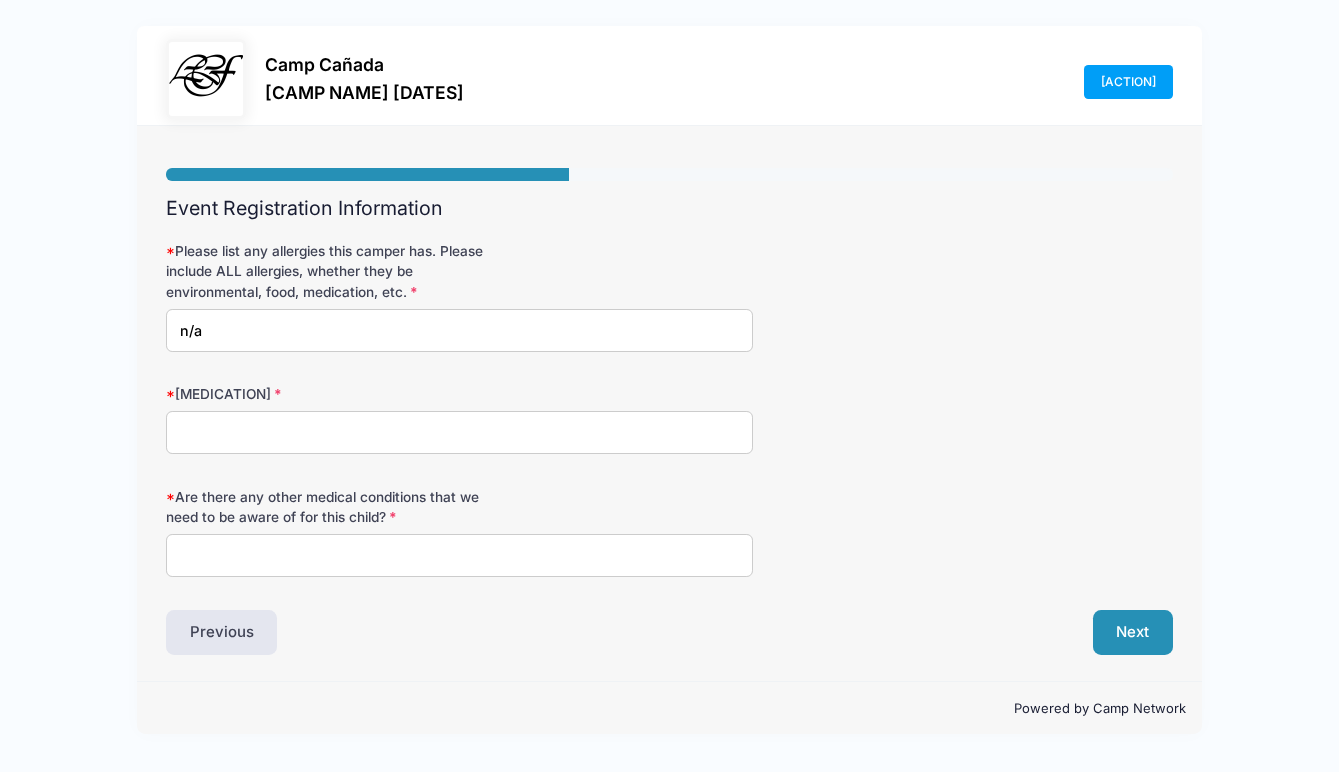 type on "n/a" 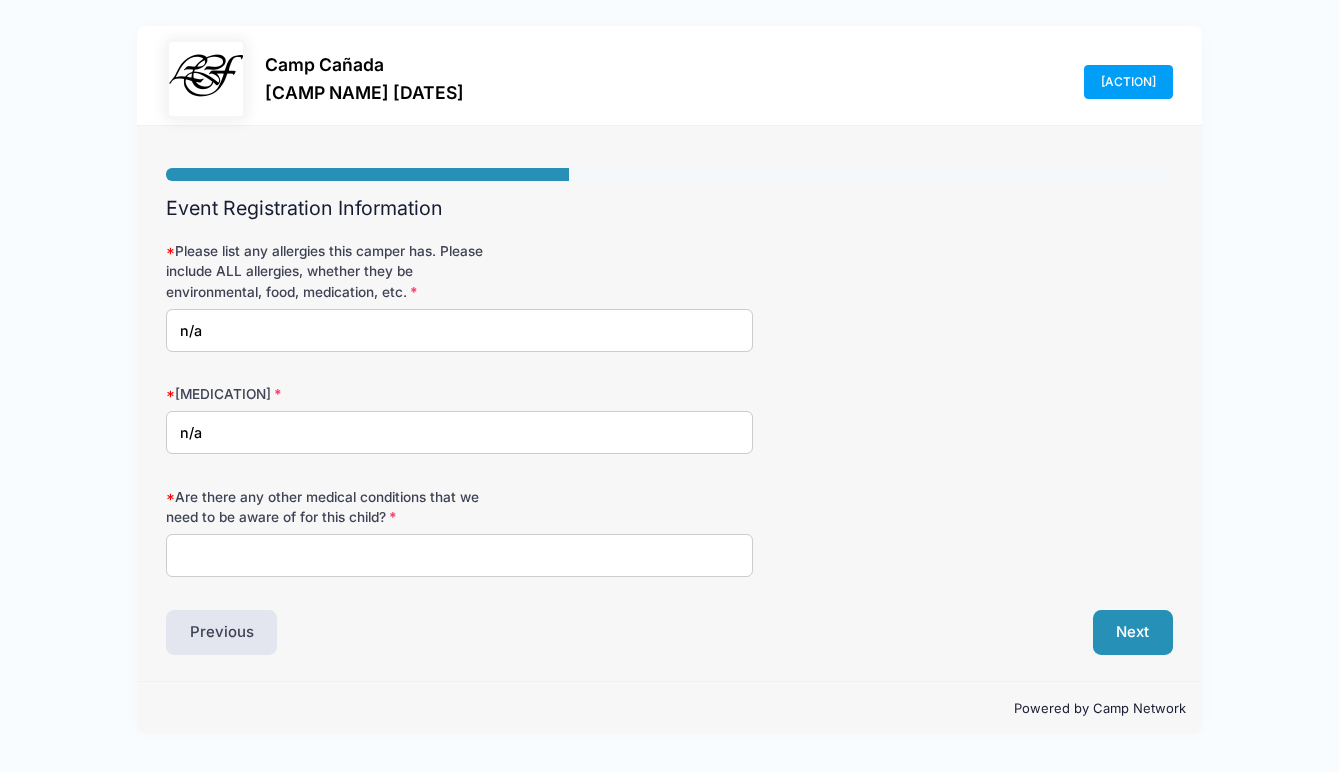 type on "n/a" 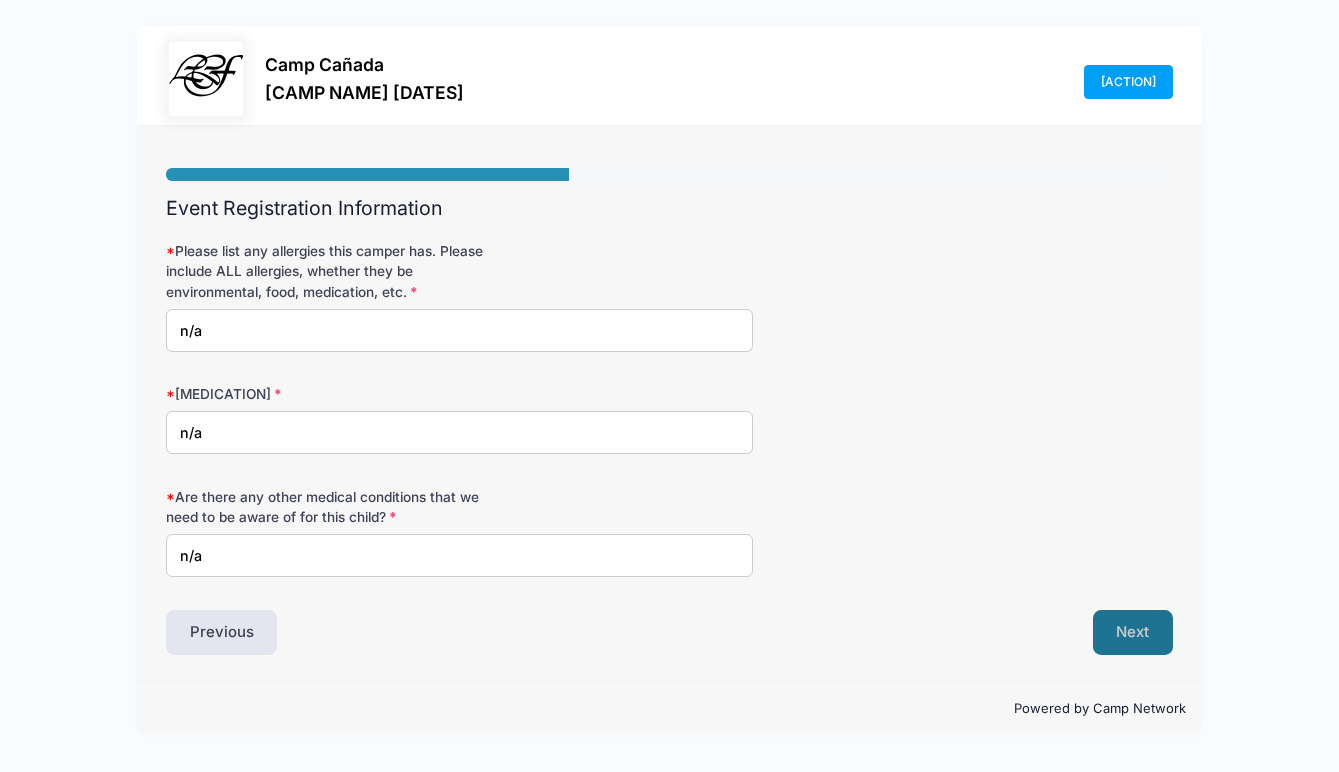 type on "n/a" 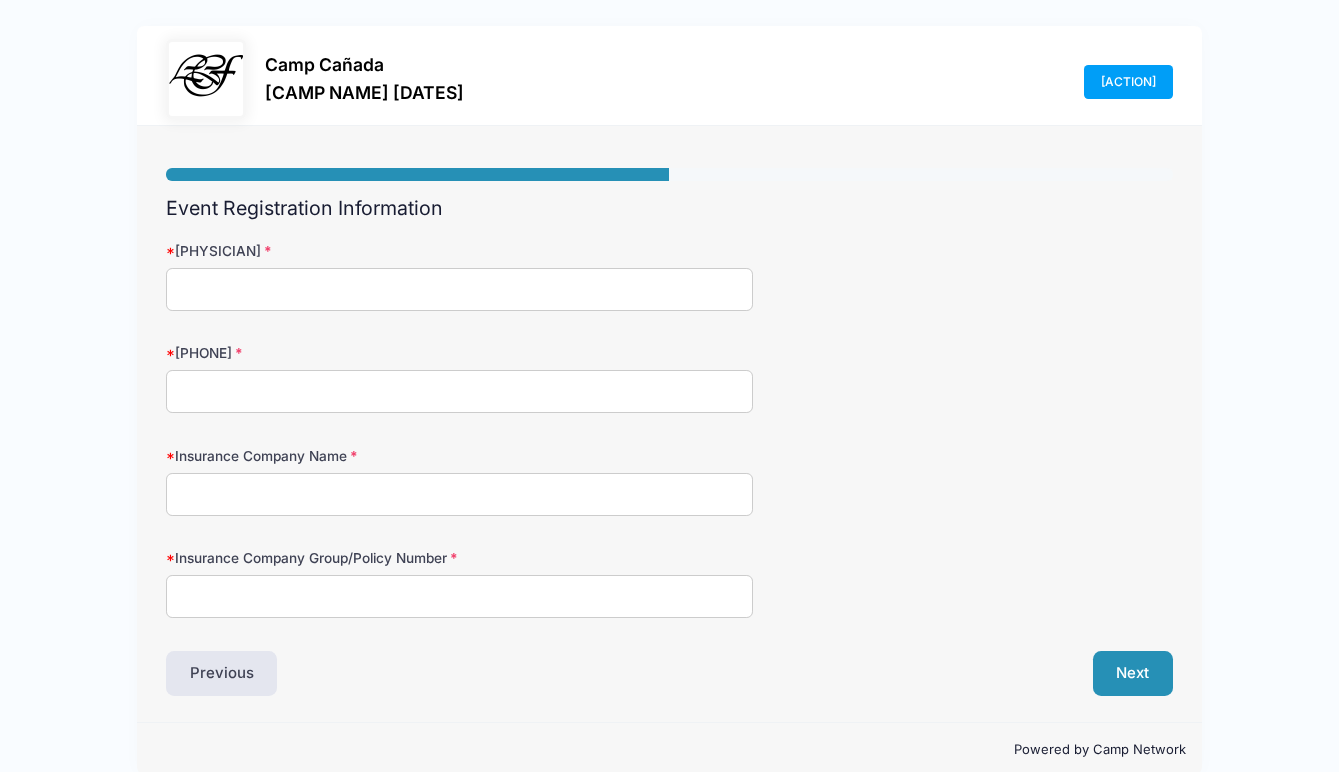 scroll, scrollTop: 0, scrollLeft: 0, axis: both 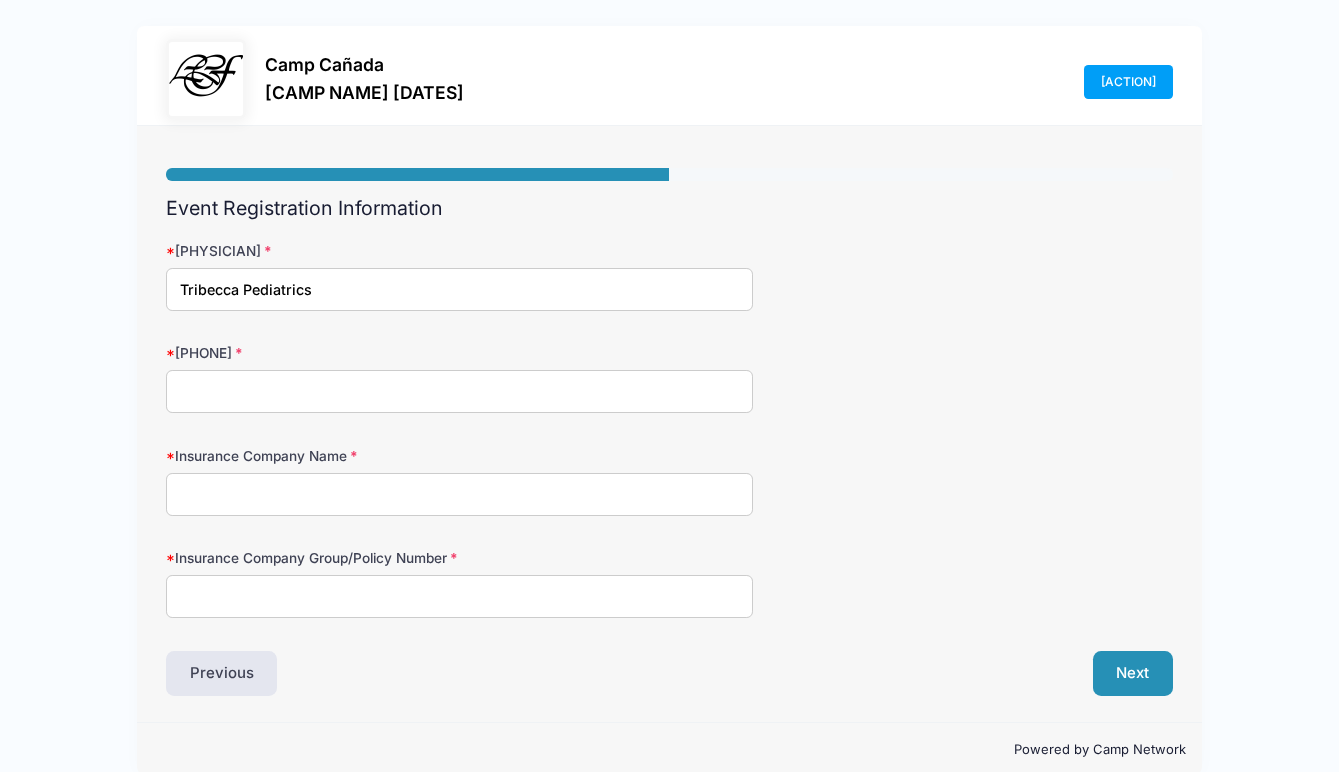 type on "Tribecca Pediatrics" 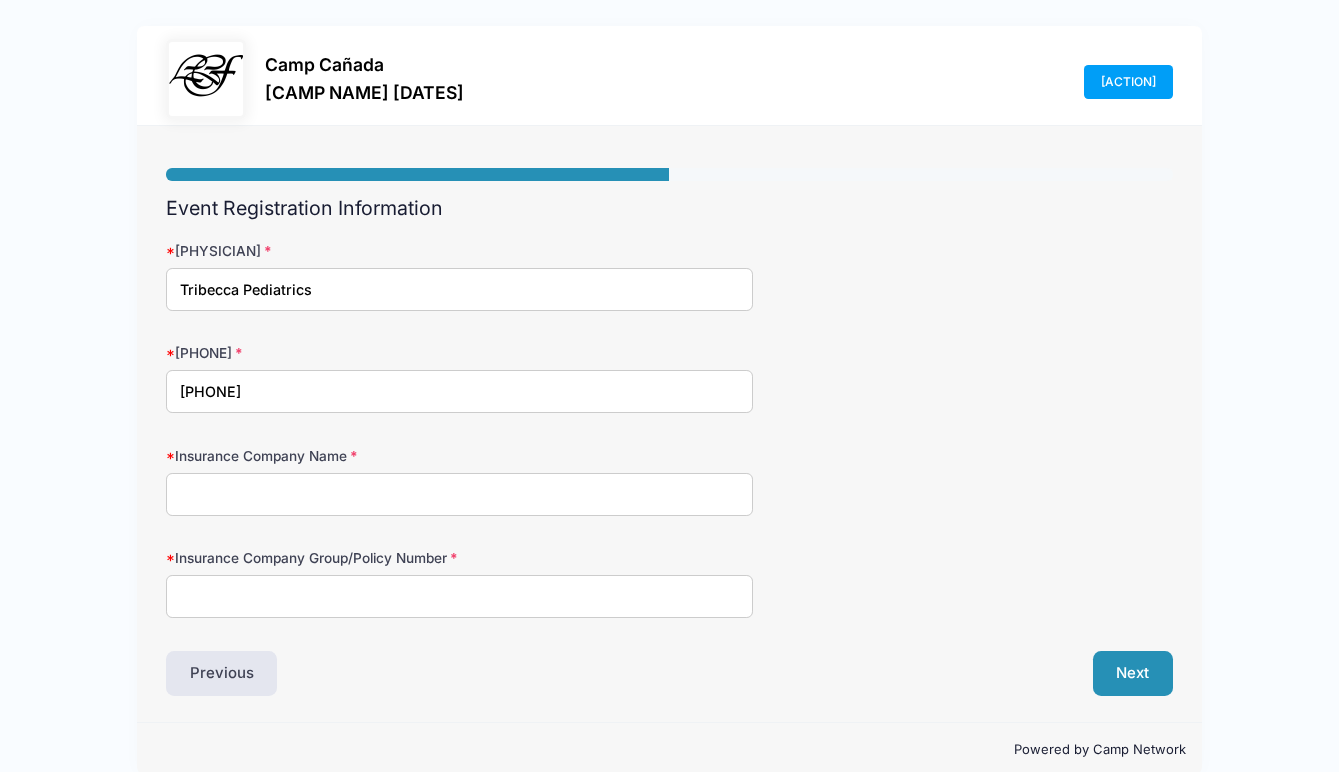 type on "[PHONE]" 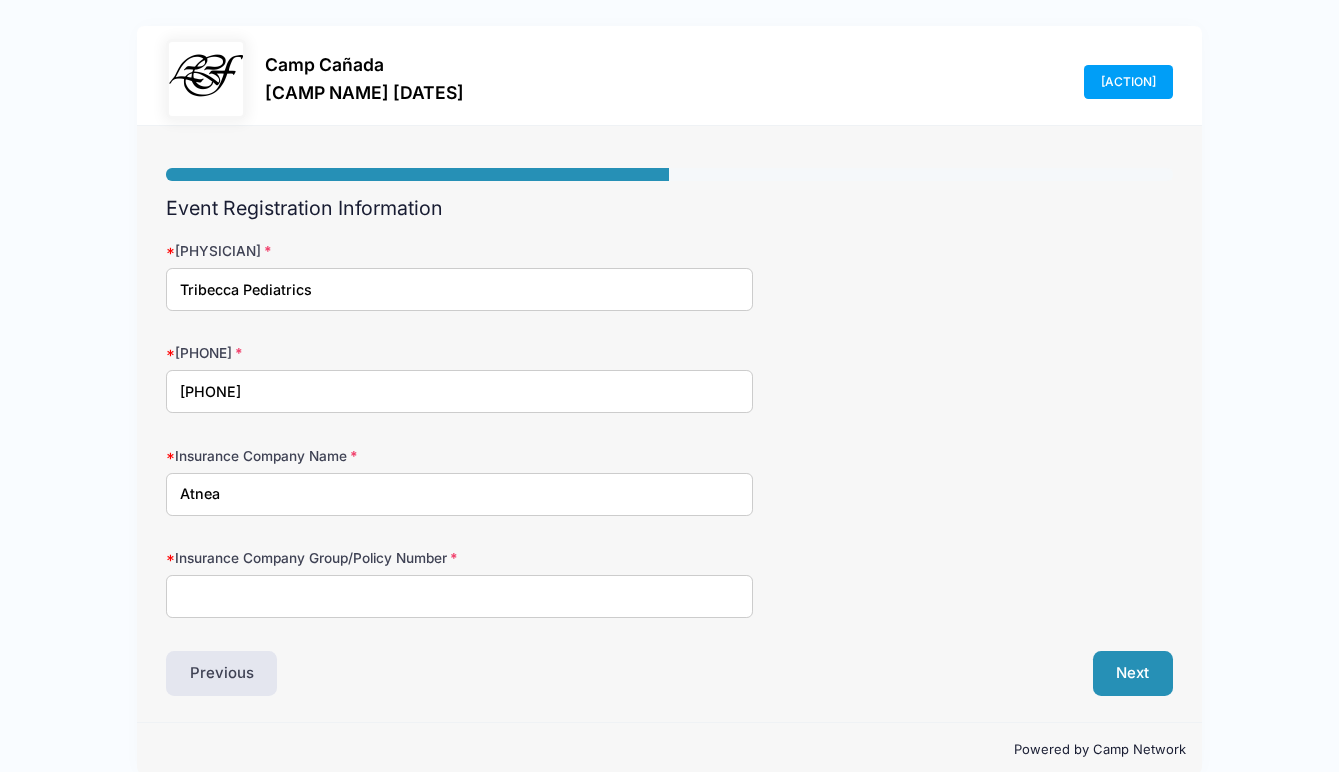 click on "Atnea" at bounding box center (460, 494) 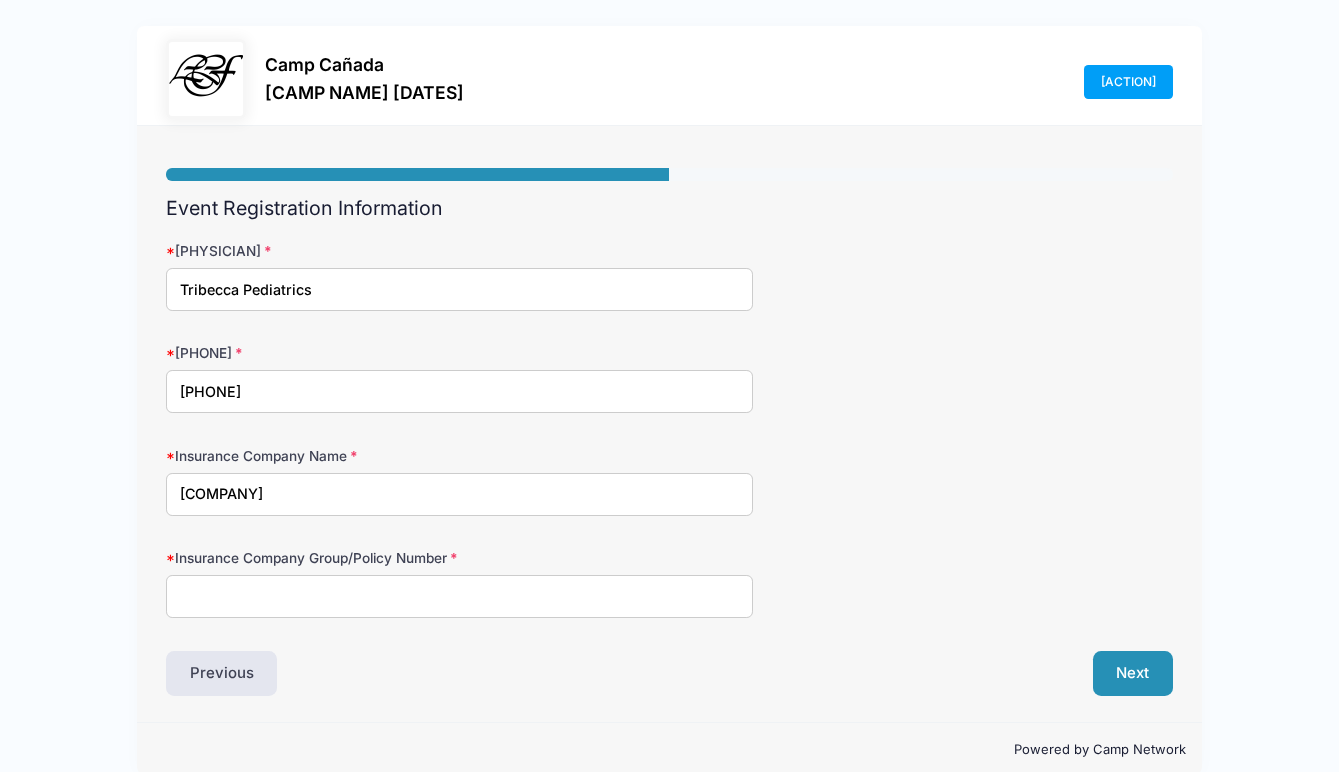type on "[COMPANY]" 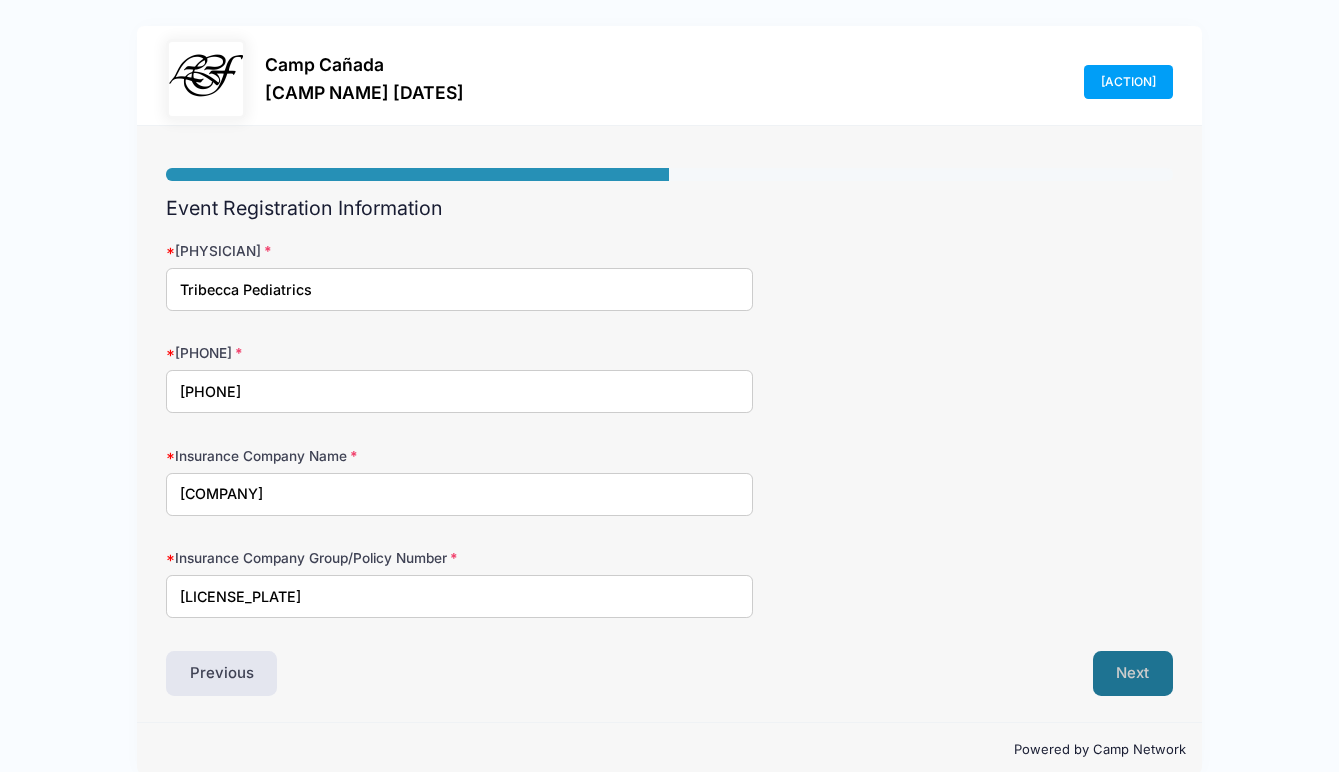 type on "[LICENSE_PLATE]" 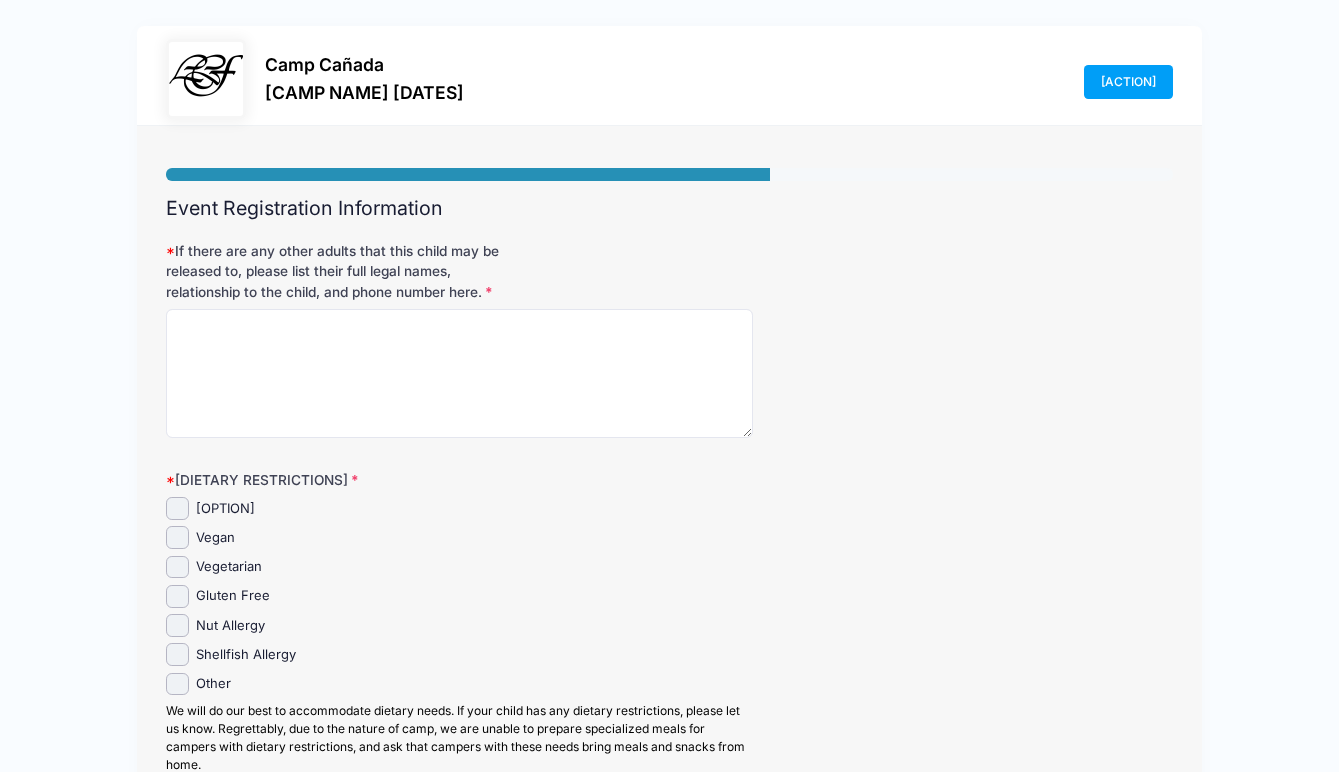 scroll, scrollTop: 0, scrollLeft: 0, axis: both 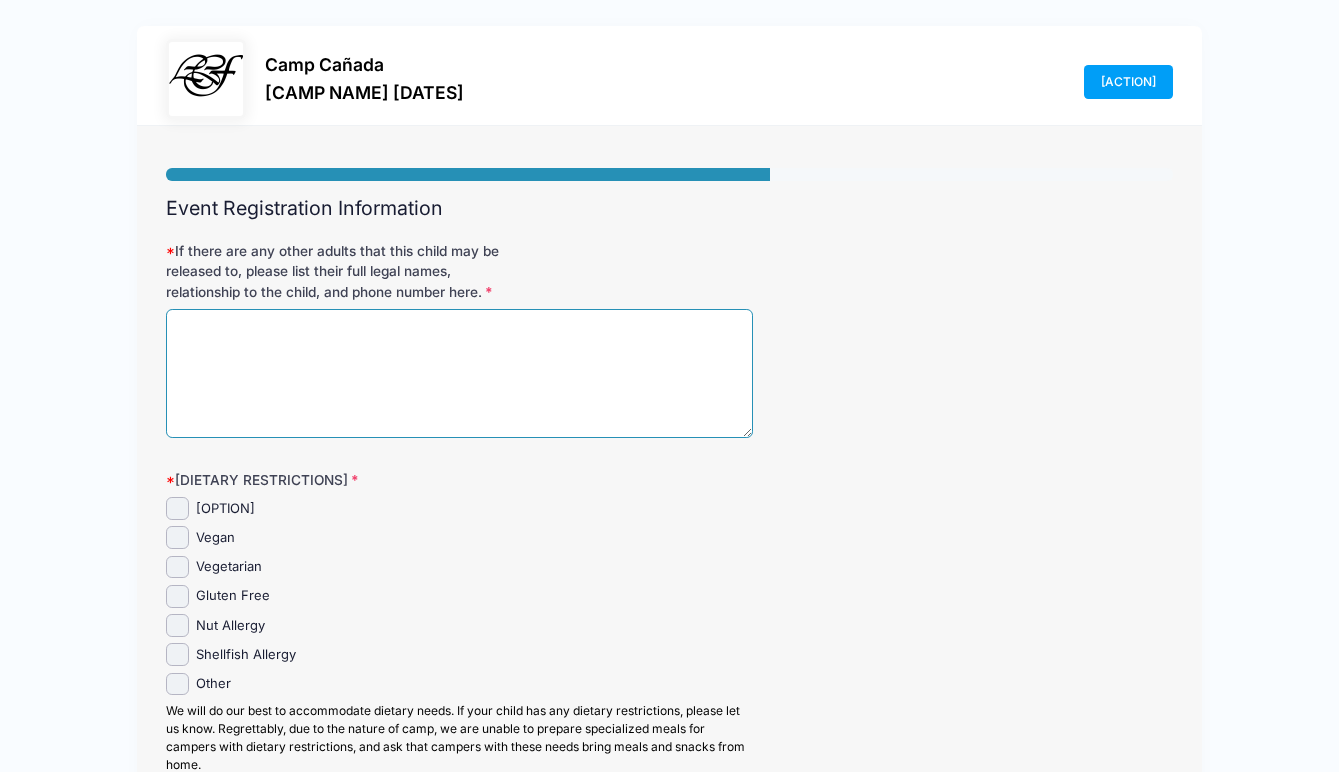 click on "If there are any other adults that this child may be released to, please list their full legal names, relationship to the child, and phone number here." at bounding box center [460, 373] 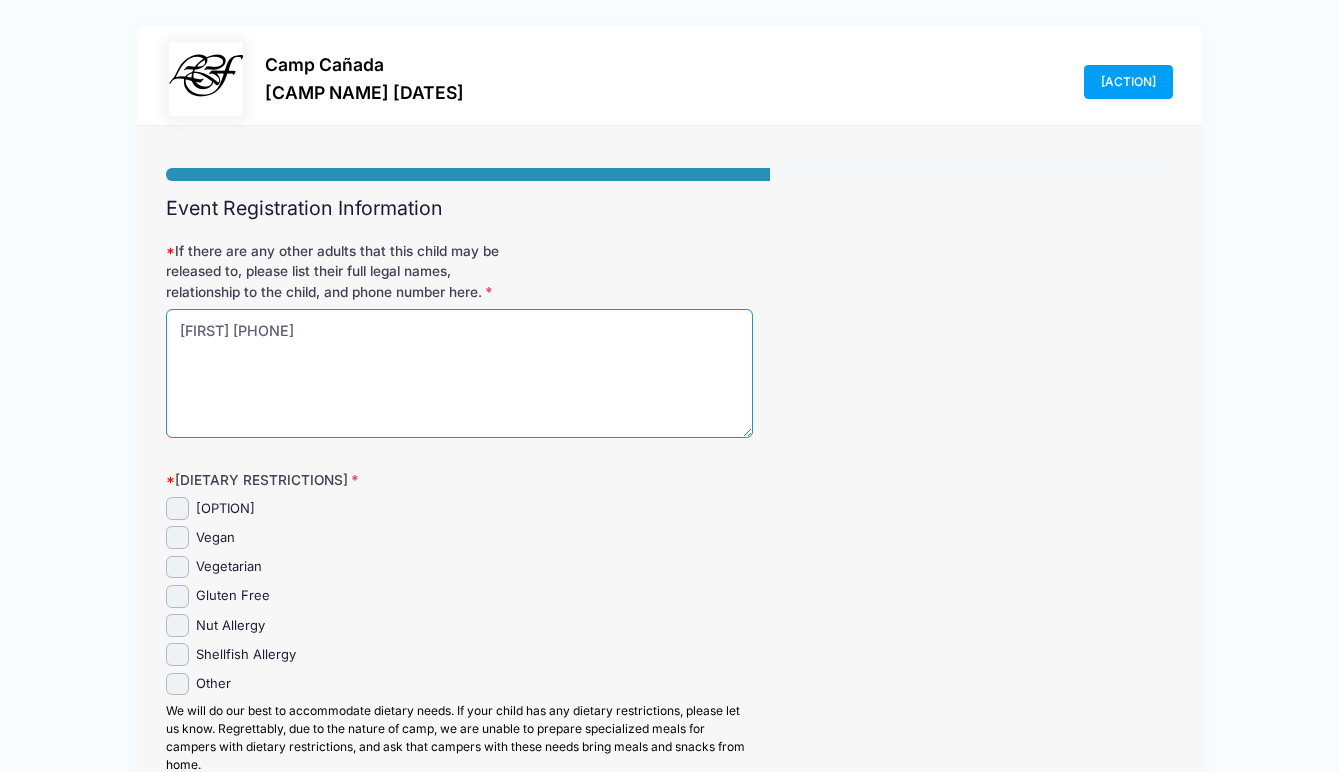 click on "[FIRST] [PHONE]" at bounding box center [460, 373] 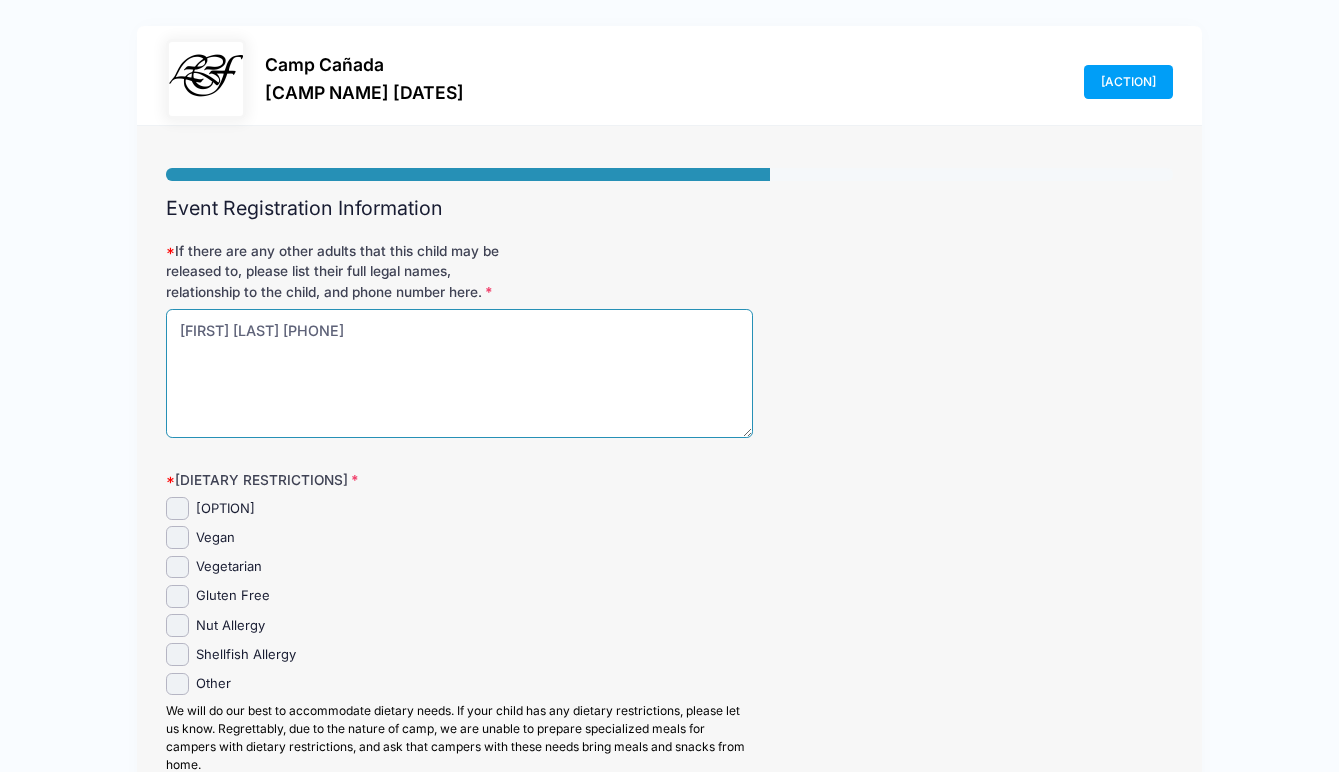 click on "[FIRST] [LAST] [PHONE]" at bounding box center (460, 373) 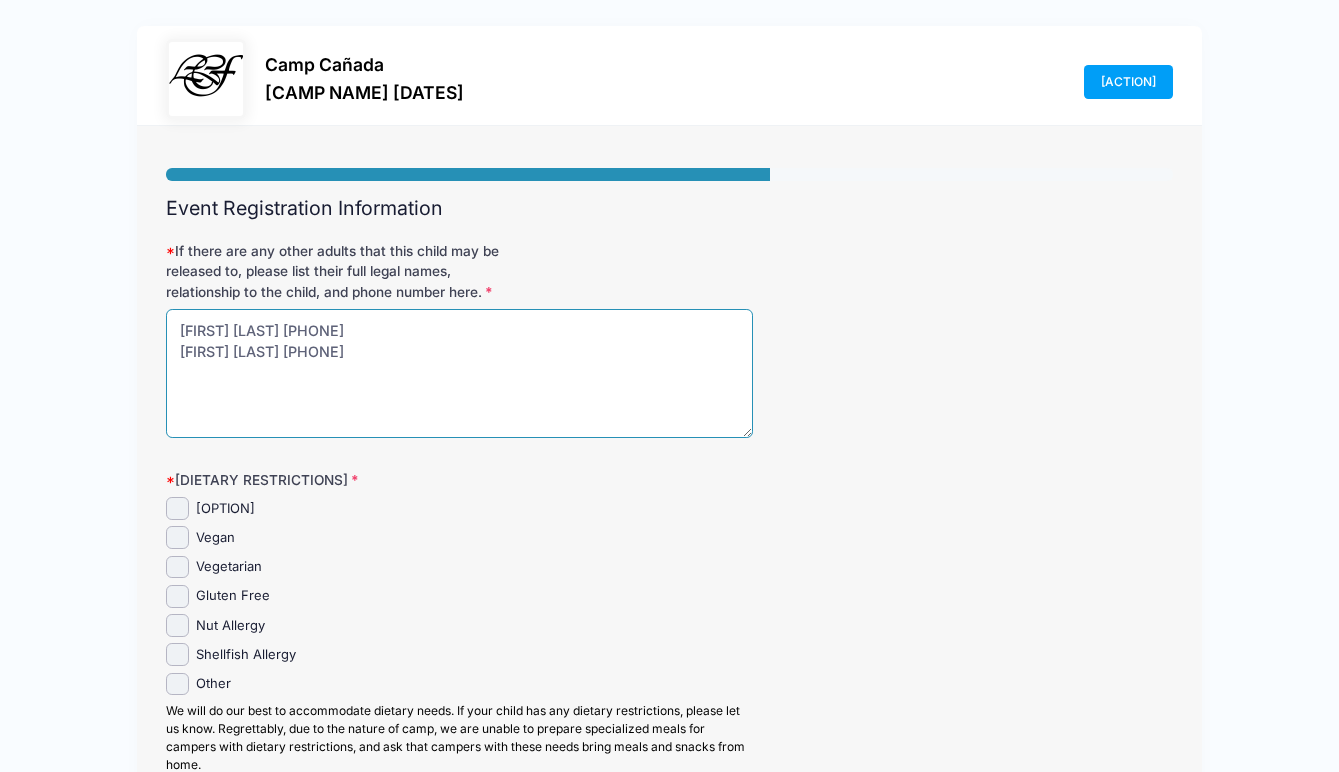 click on "[FIRST] [LAST] [PHONE]
[FIRST] [LAST] [PHONE]" at bounding box center [460, 373] 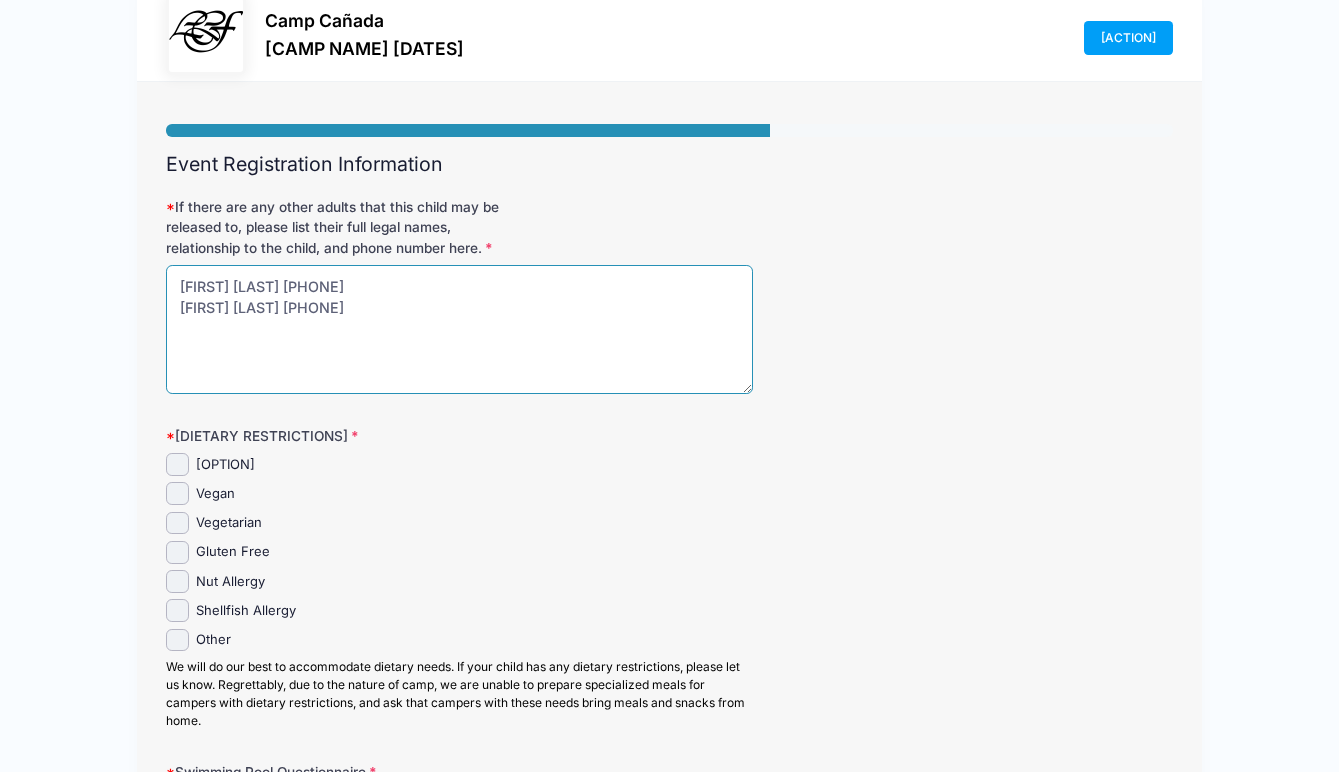 scroll, scrollTop: 64, scrollLeft: 0, axis: vertical 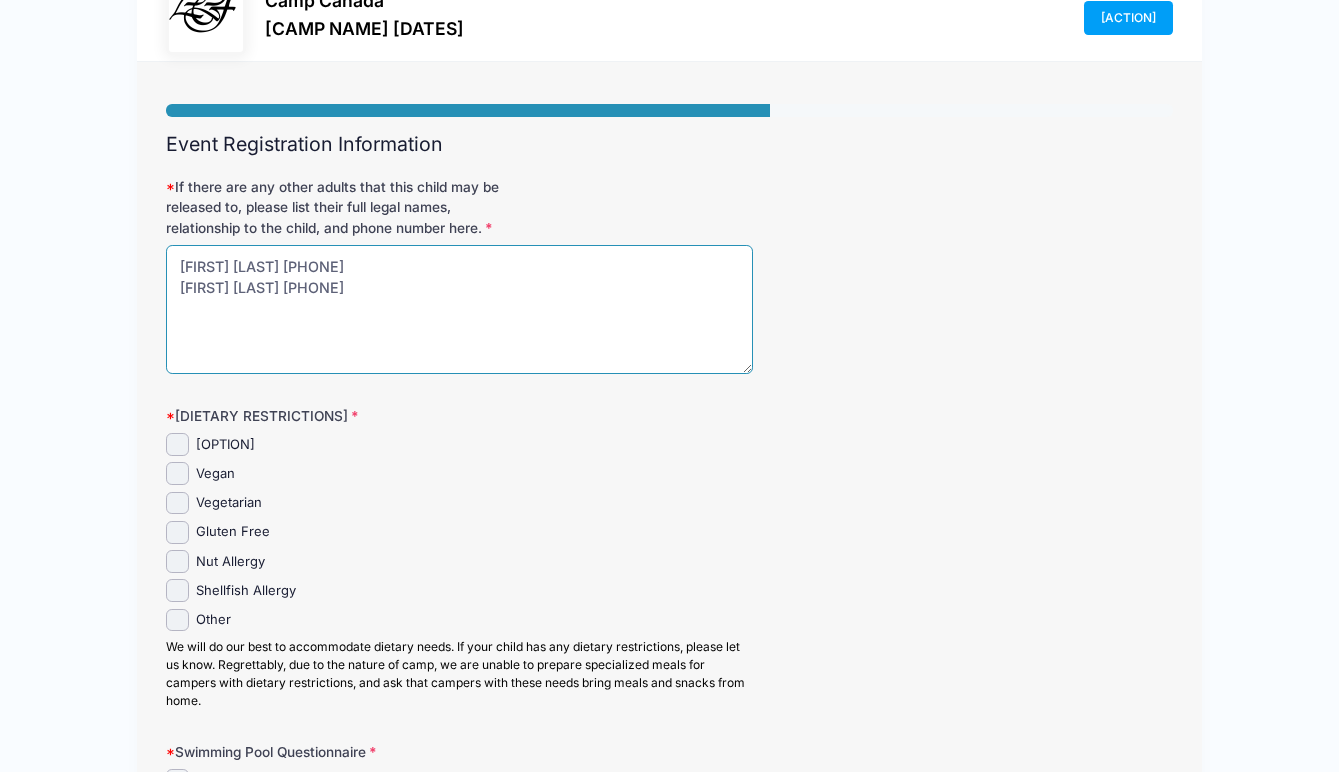 type on "[FIRST] [LAST] [PHONE]
[FIRST] [LAST] [PHONE]" 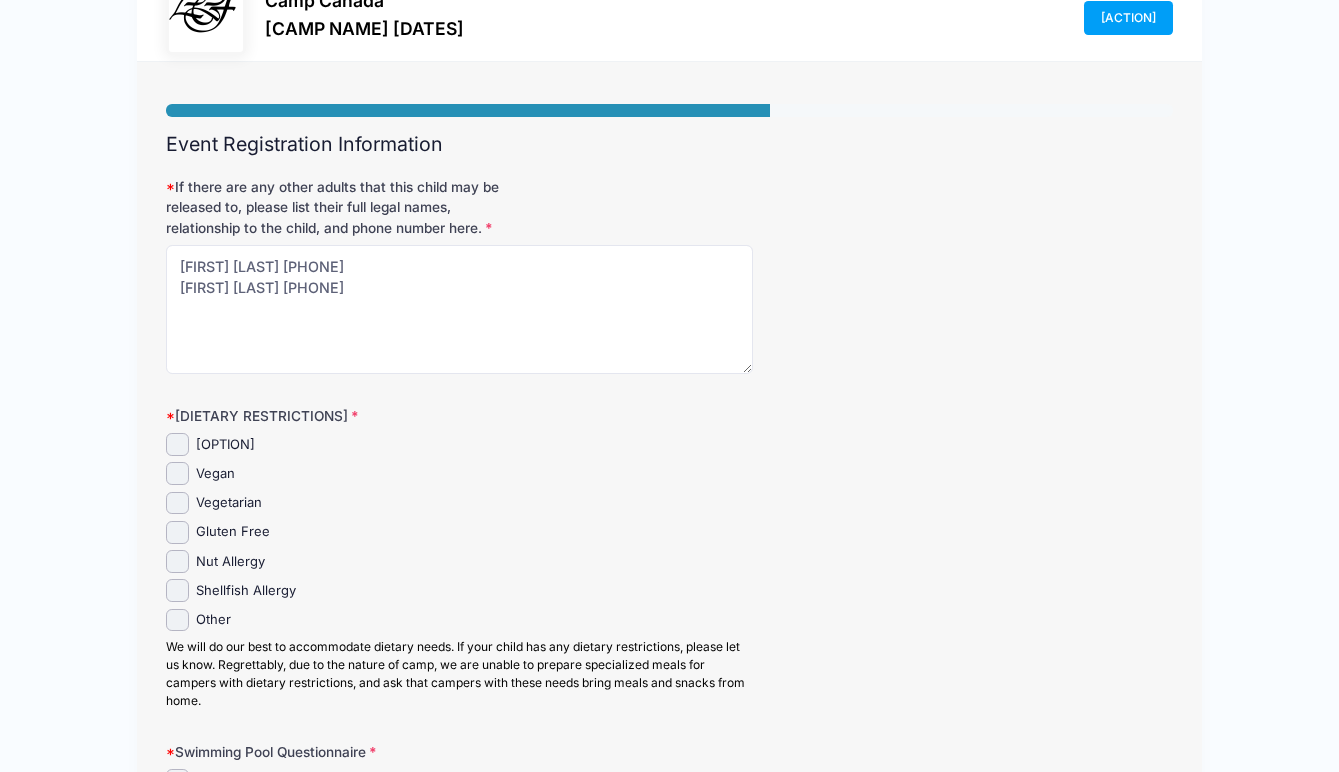 click on "[OPTION]" at bounding box center [177, 444] 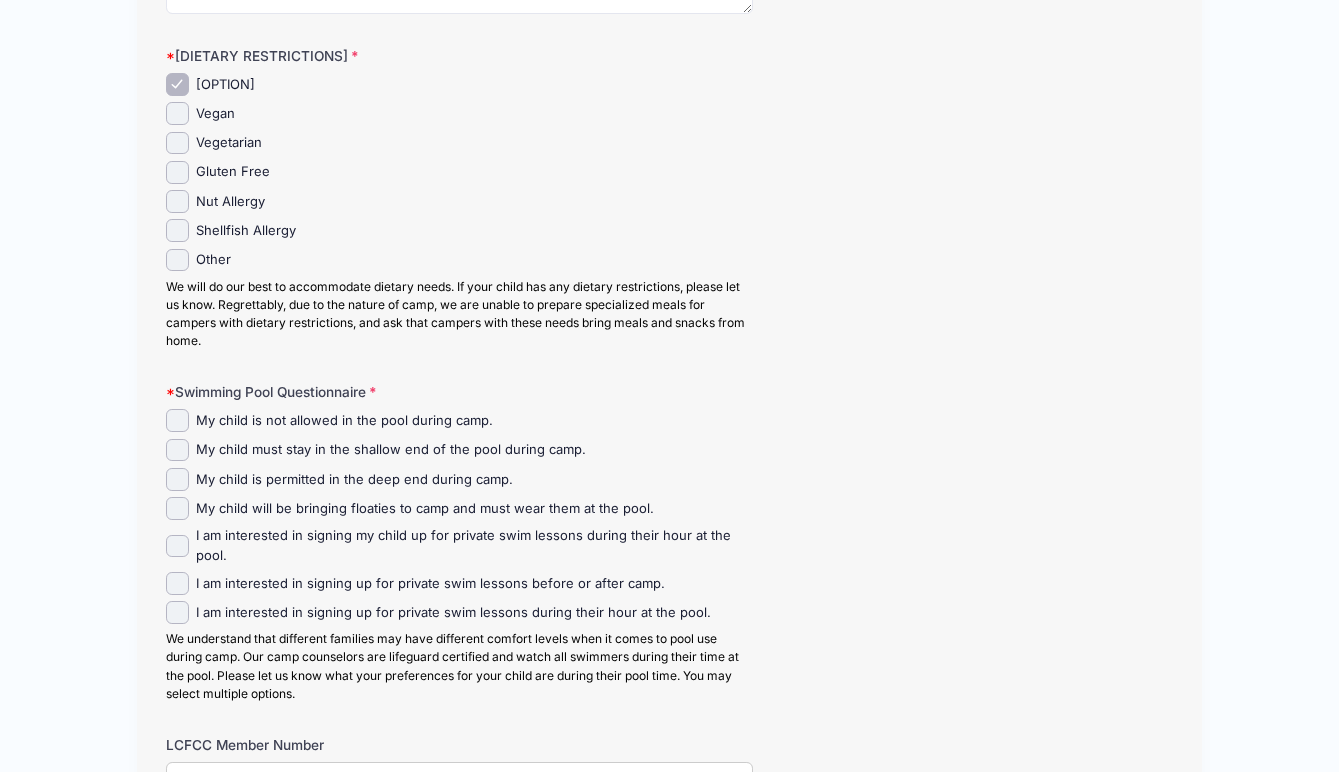 scroll, scrollTop: 446, scrollLeft: 0, axis: vertical 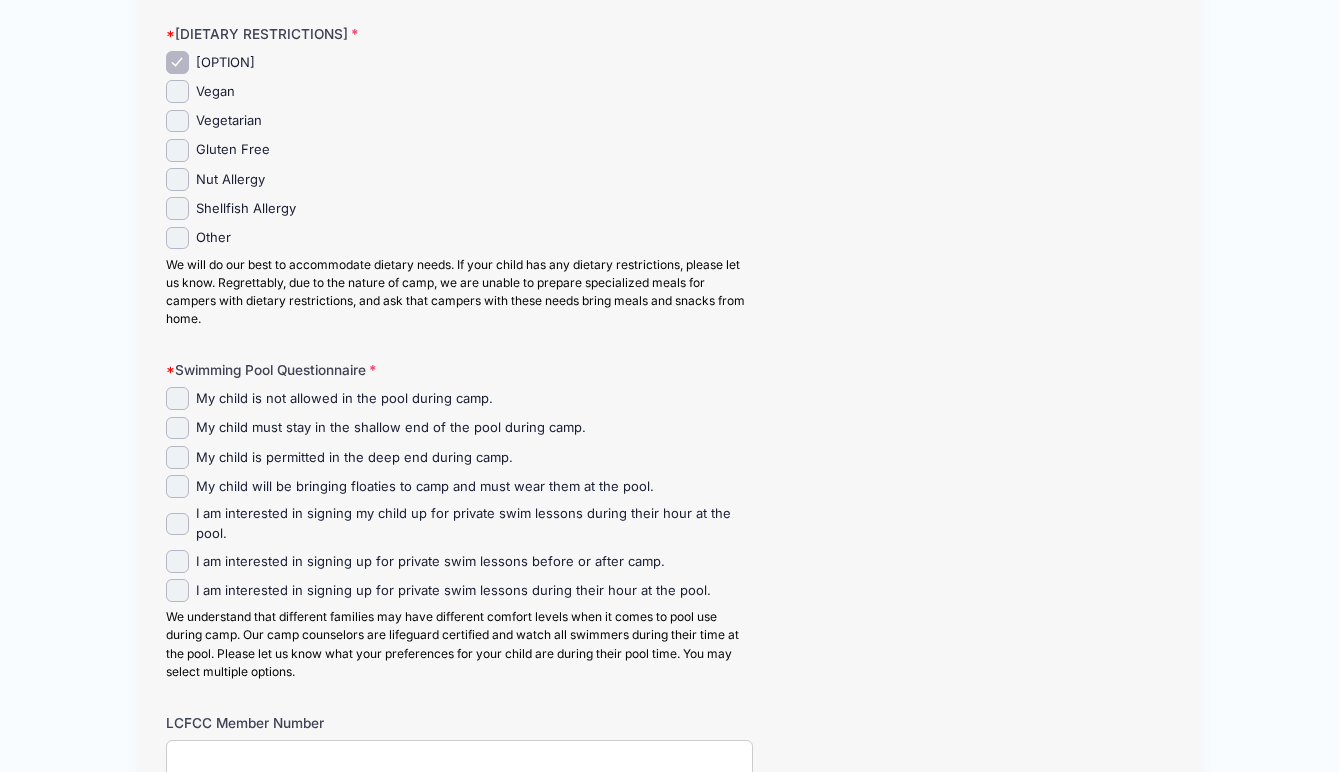 click on "My child is permitted in the deep end during camp." at bounding box center (177, 457) 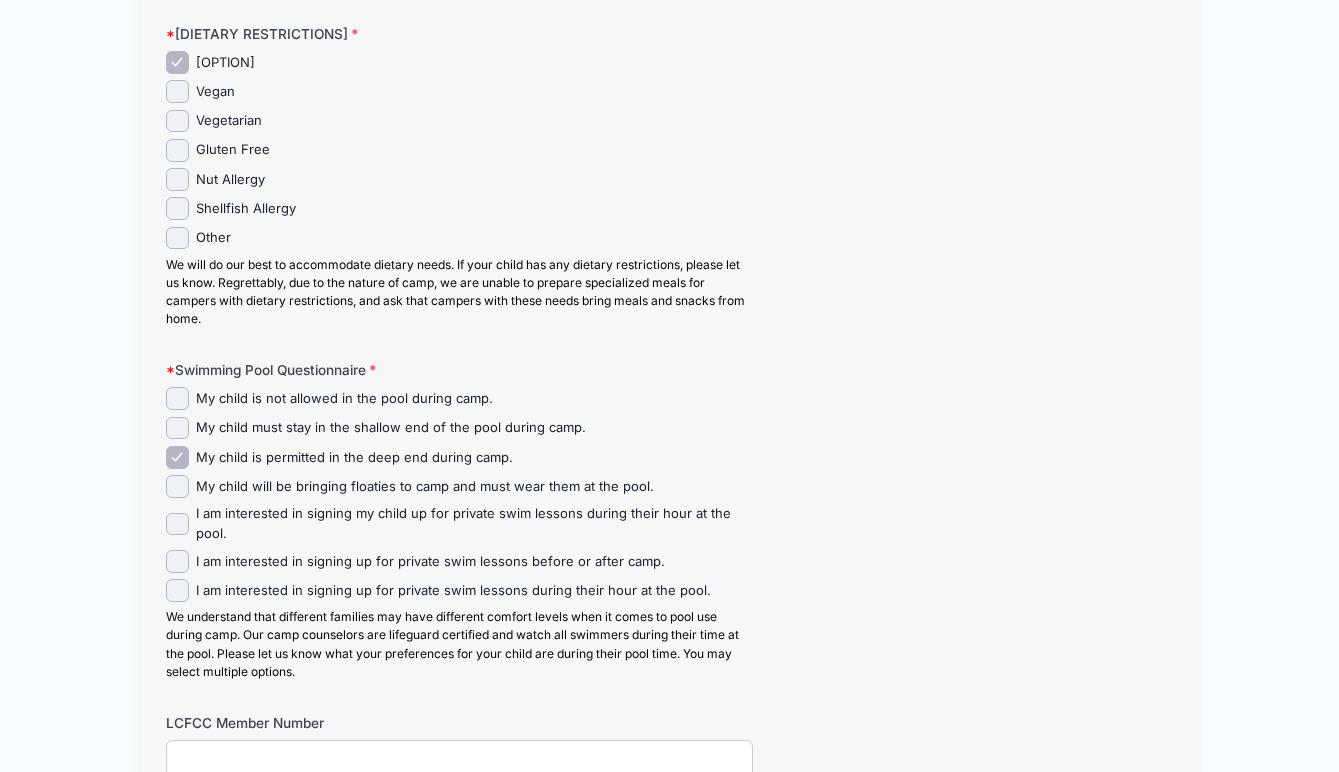 click on "My child must stay in the shallow end of the pool during camp." at bounding box center [177, 428] 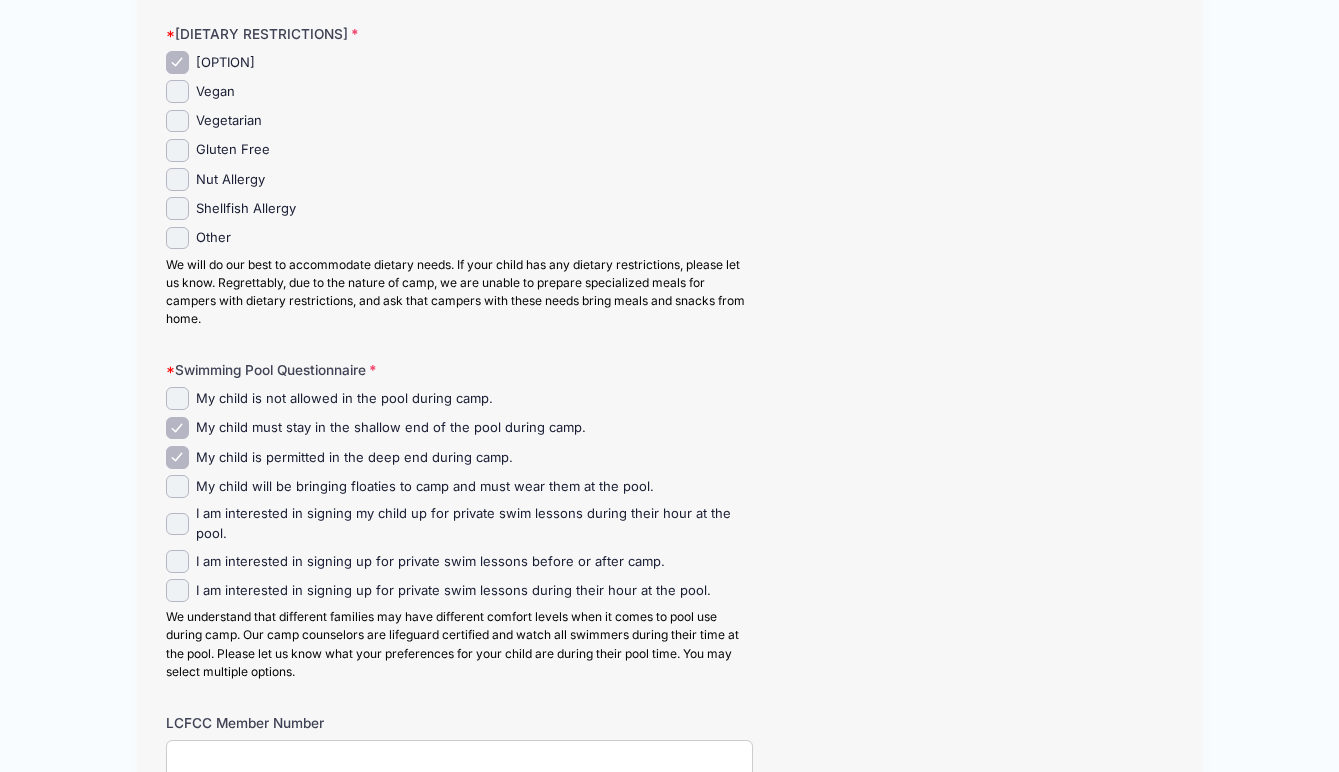 click on "My child is permitted in the deep end during camp." at bounding box center [177, 457] 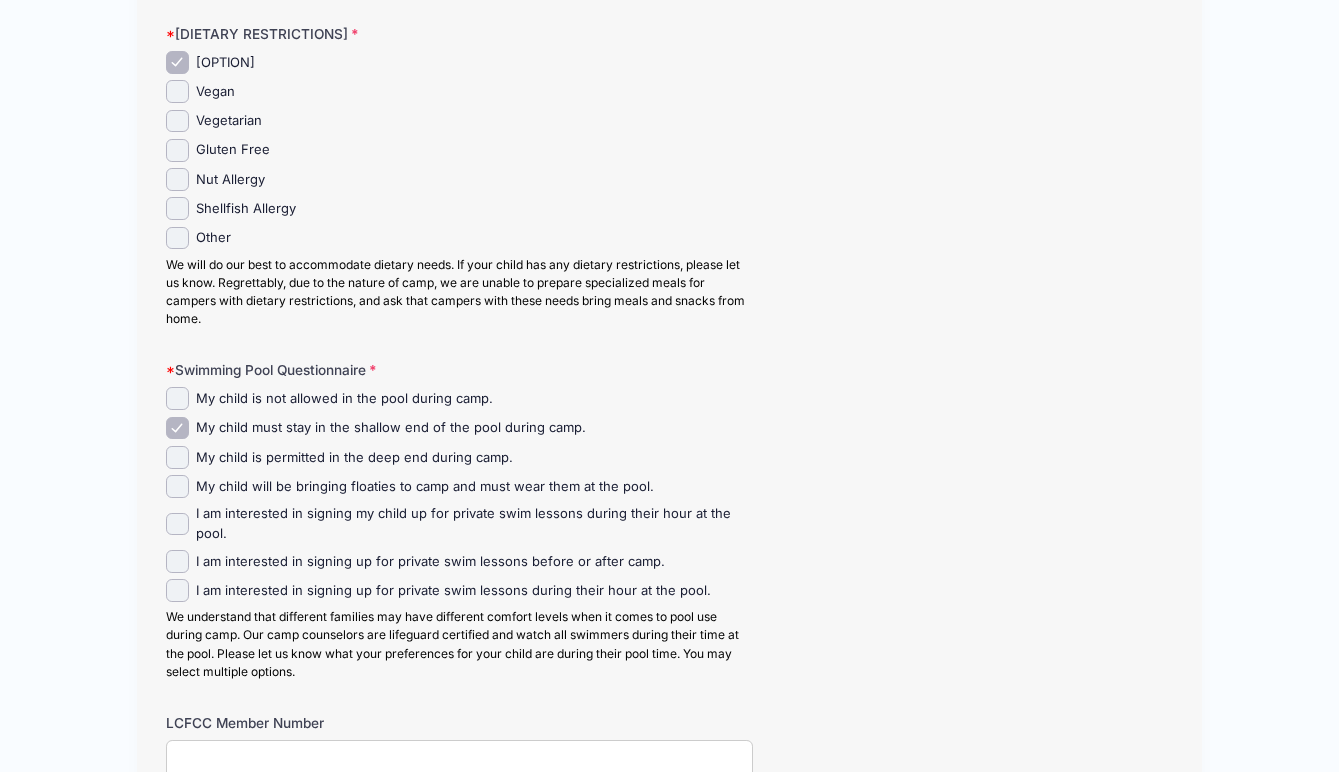 click on "My child will be bringing floaties to camp and must wear them at the pool." at bounding box center (177, 486) 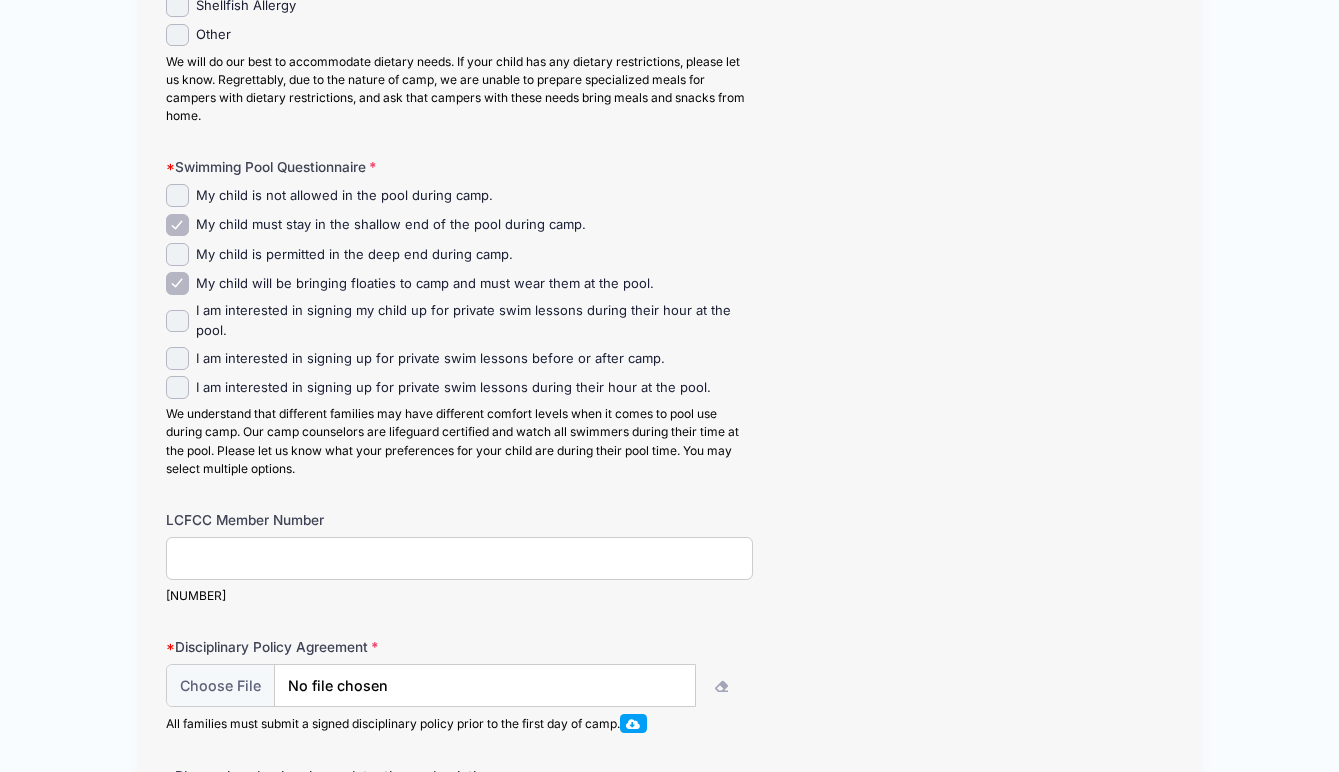 scroll, scrollTop: 649, scrollLeft: 0, axis: vertical 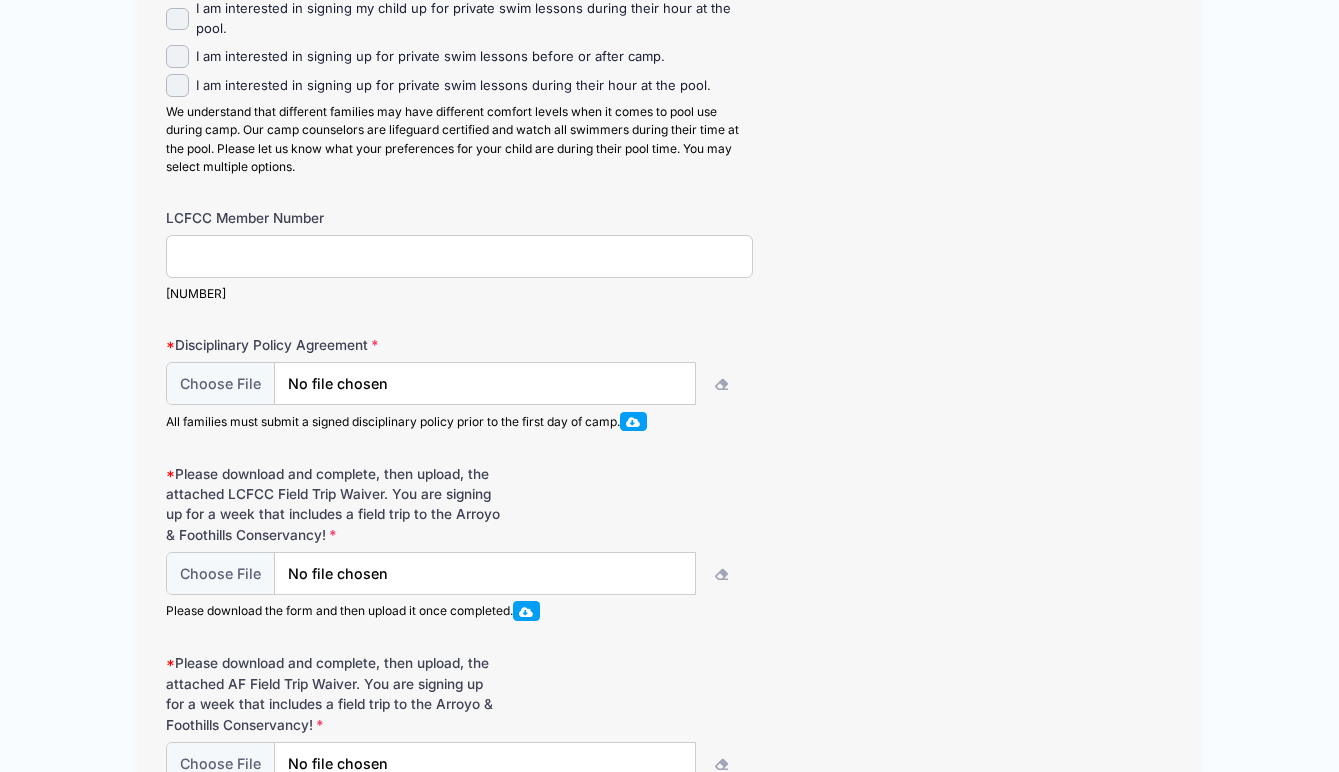 click at bounding box center (633, 421) 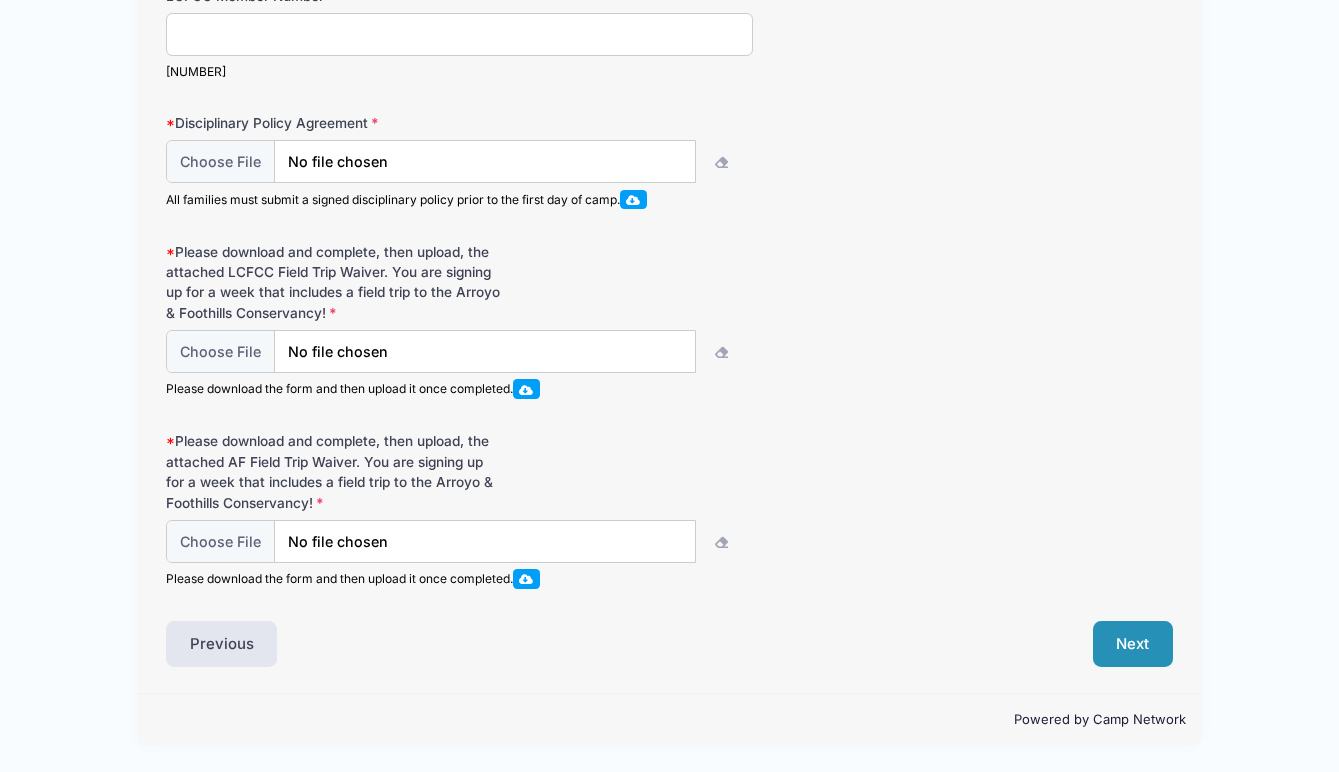 scroll, scrollTop: 1180, scrollLeft: 0, axis: vertical 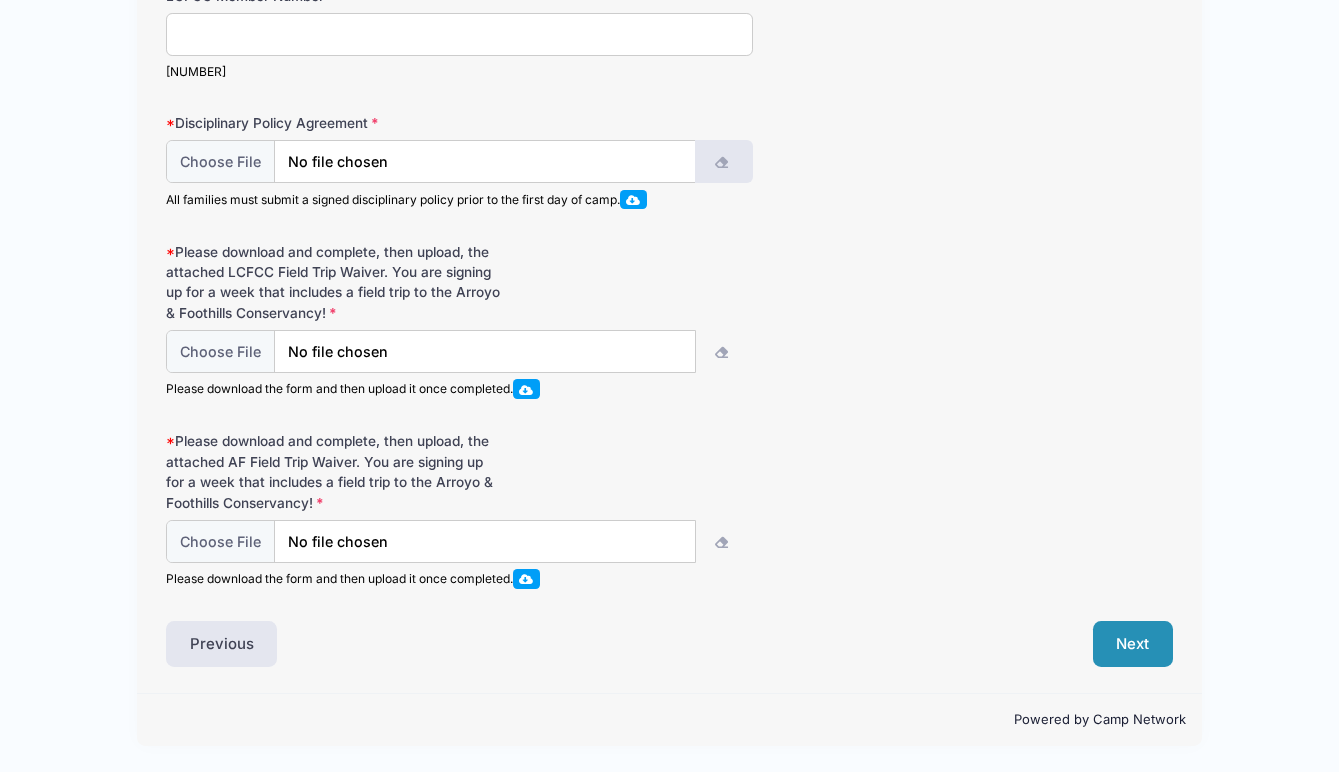 click at bounding box center (724, 163) 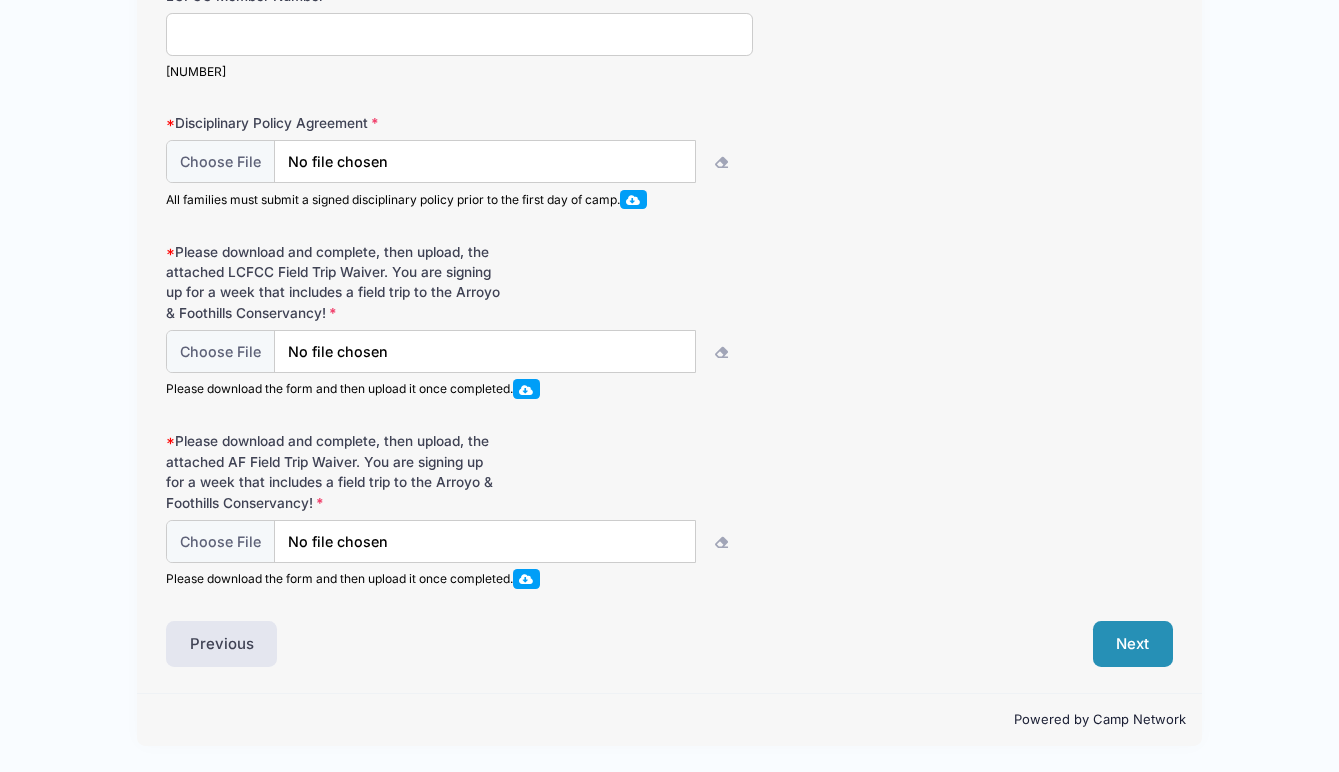 scroll, scrollTop: 1180, scrollLeft: 0, axis: vertical 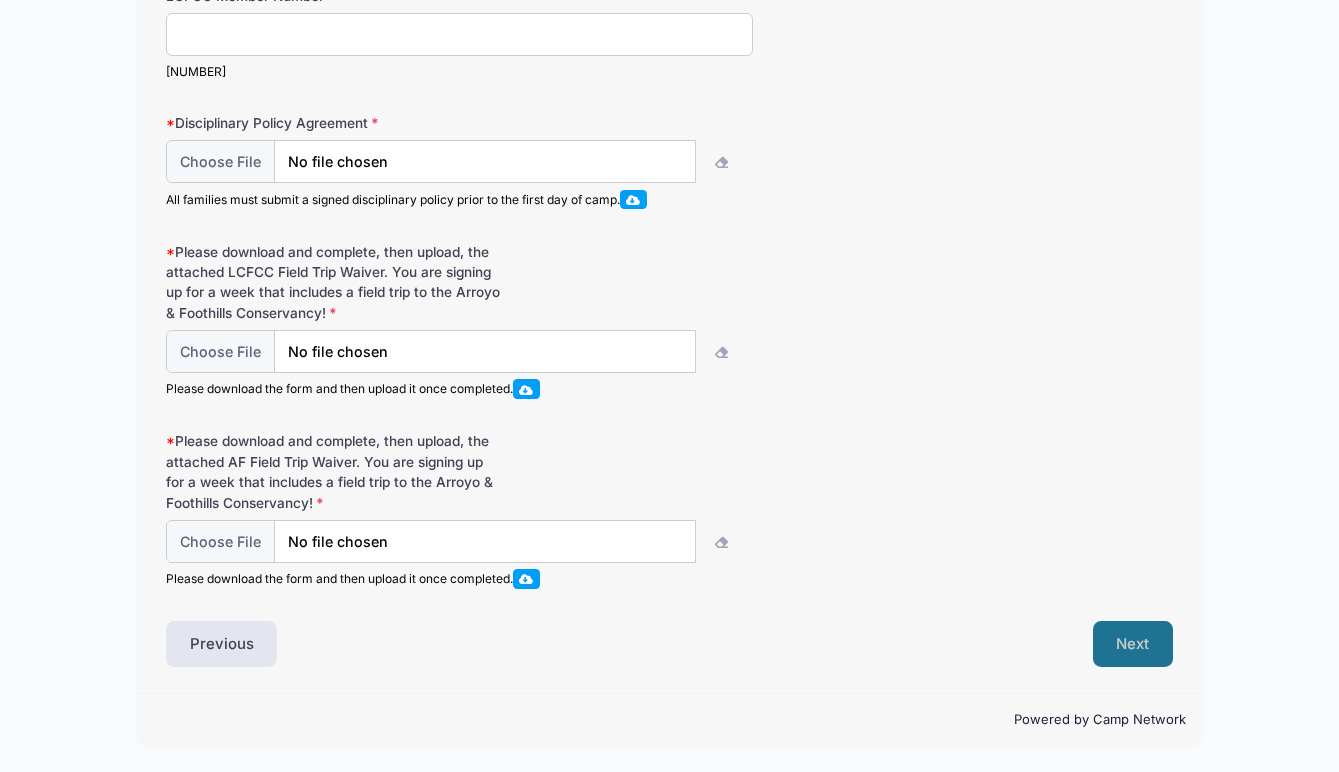 click on "Next" at bounding box center [1133, 644] 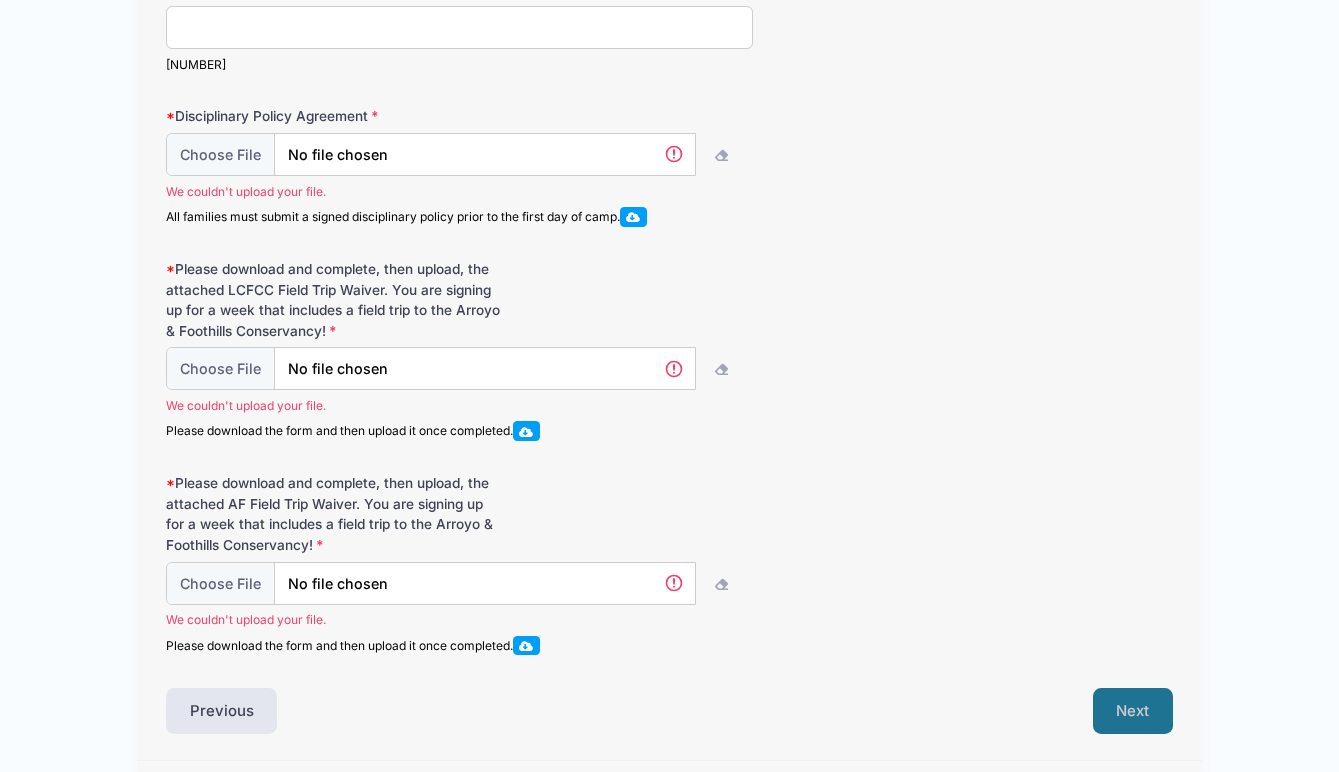 scroll, scrollTop: 0, scrollLeft: 0, axis: both 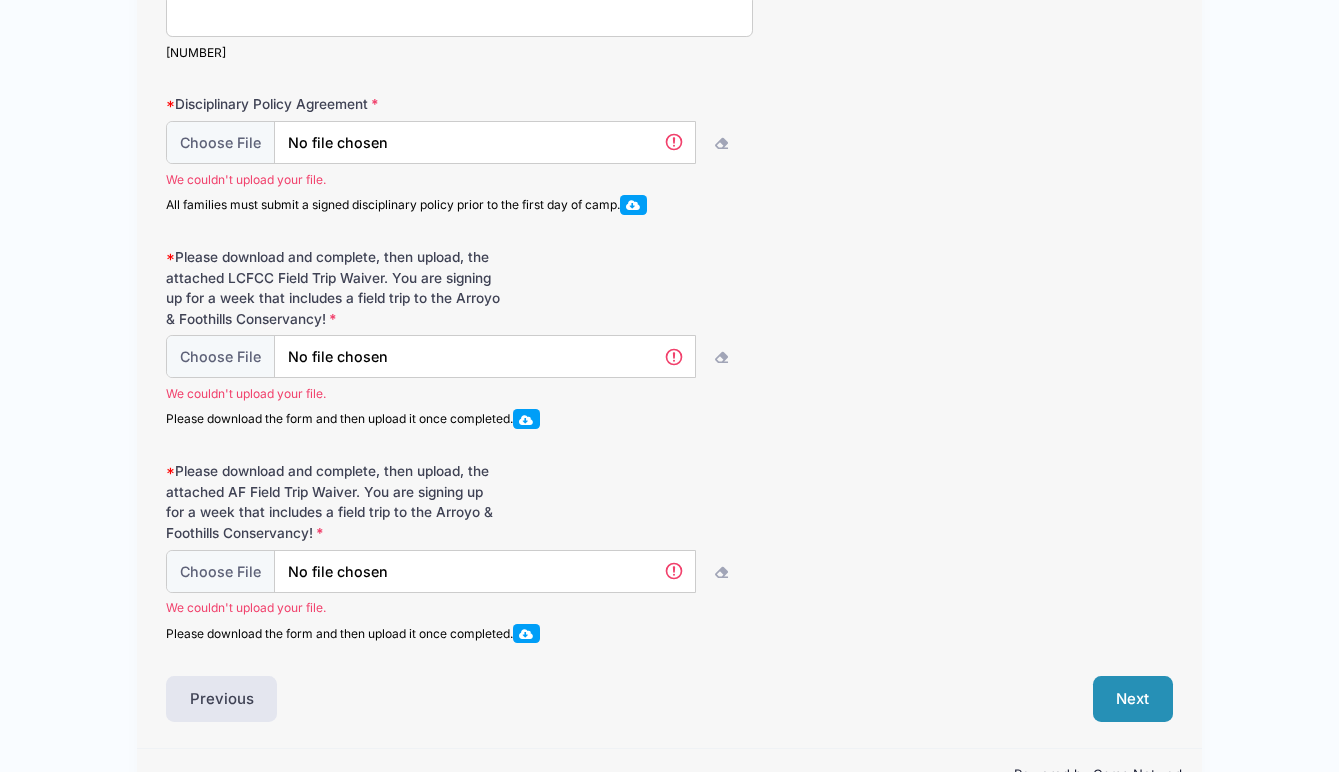 click at bounding box center [633, 204] 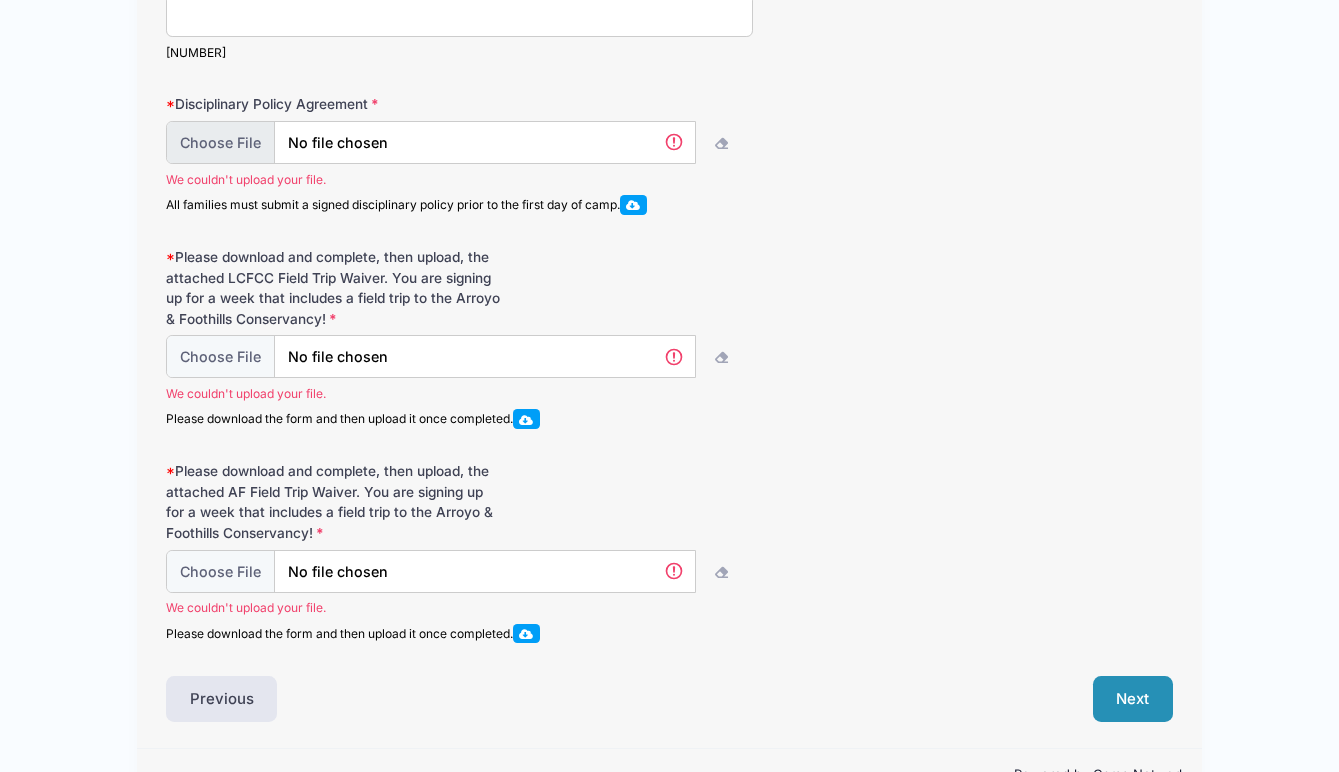 click at bounding box center (431, 142) 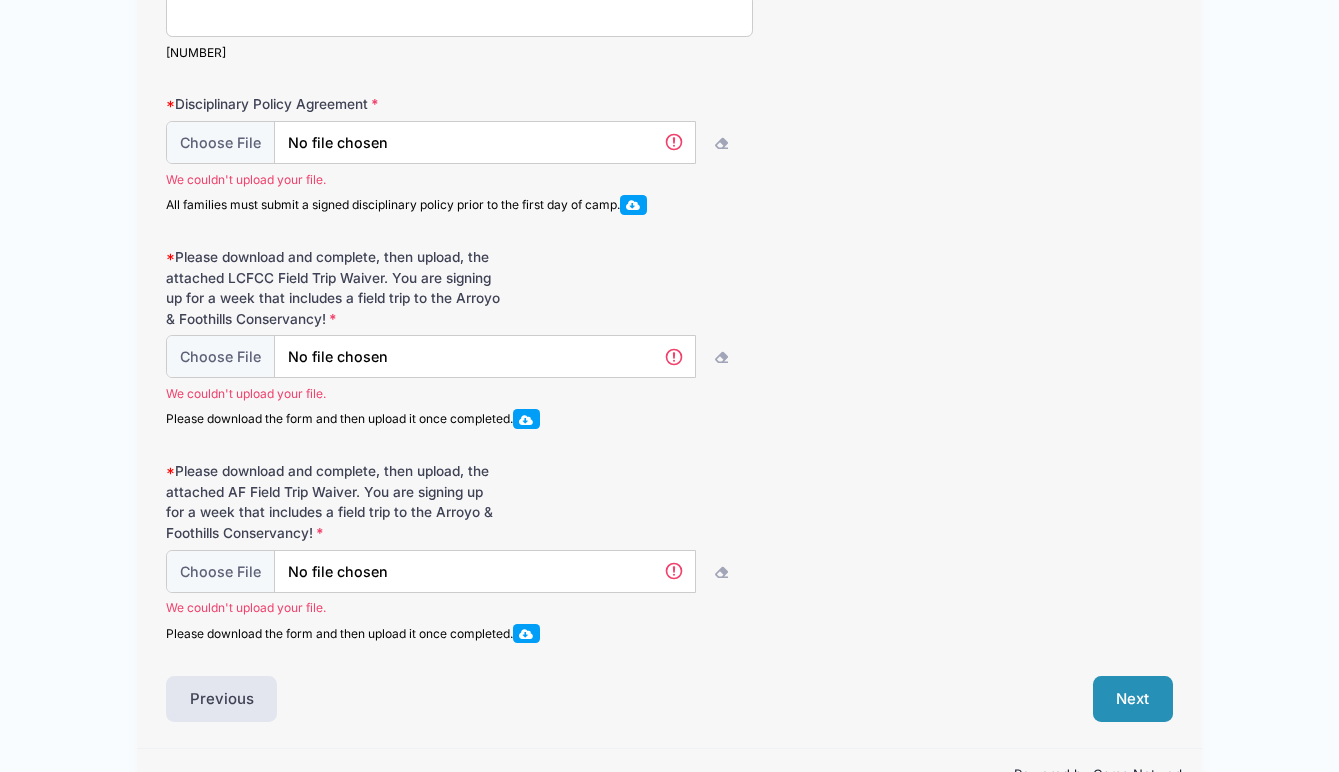 click at bounding box center [633, 204] 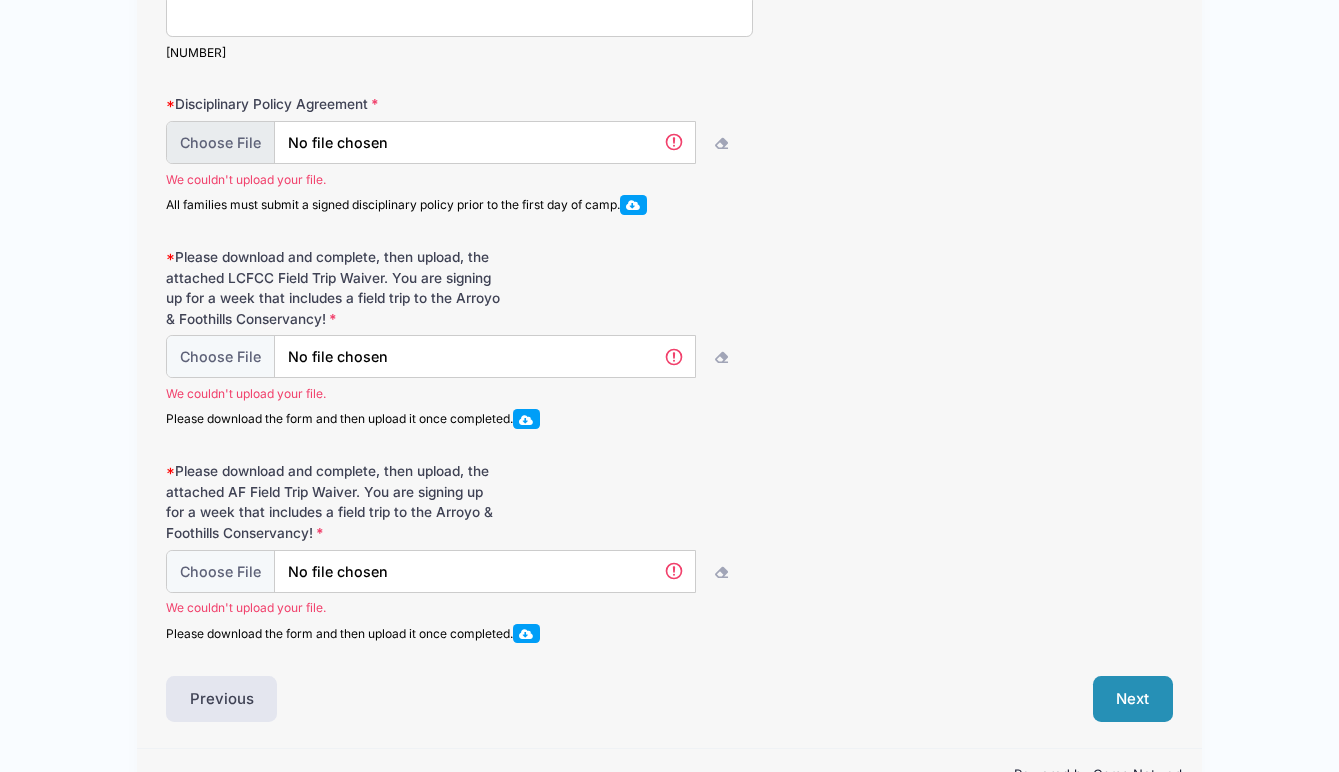 click at bounding box center (431, 142) 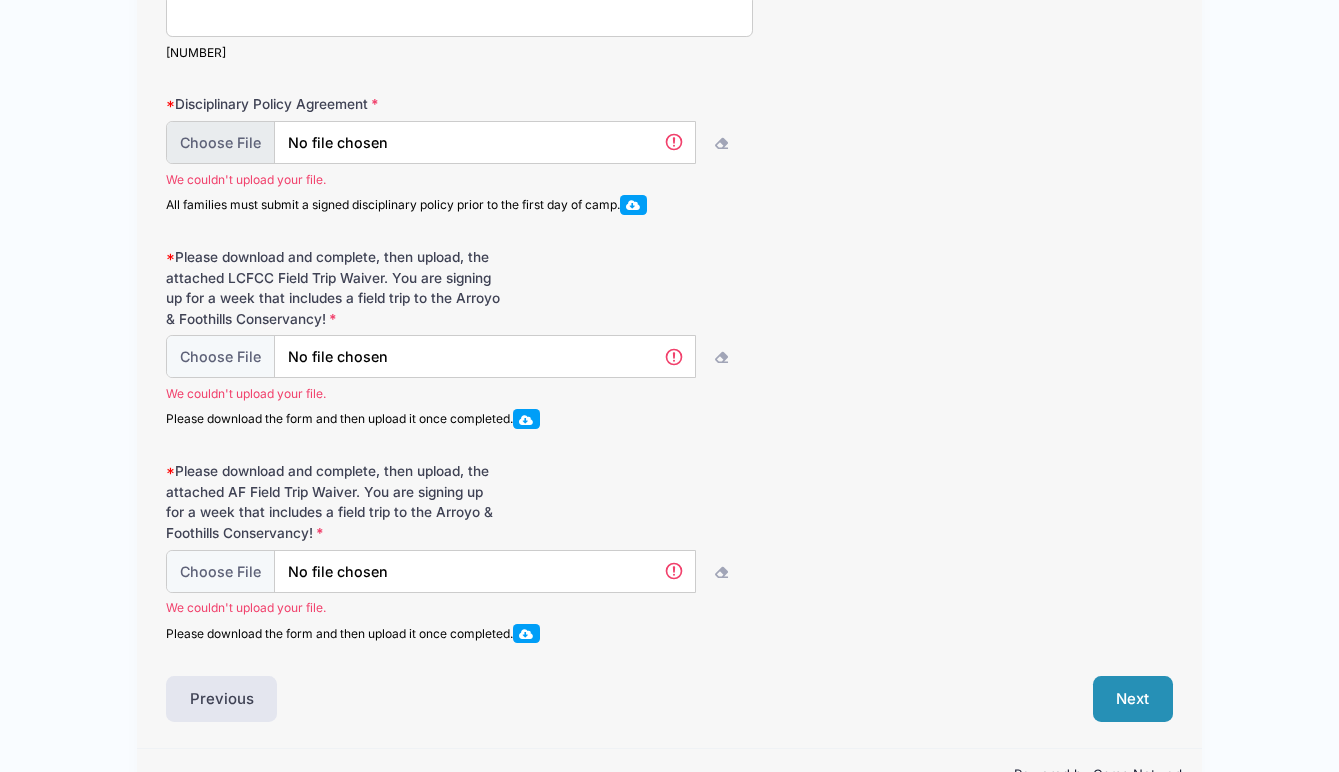 type on "C:\fakepath\[FILENAME]" 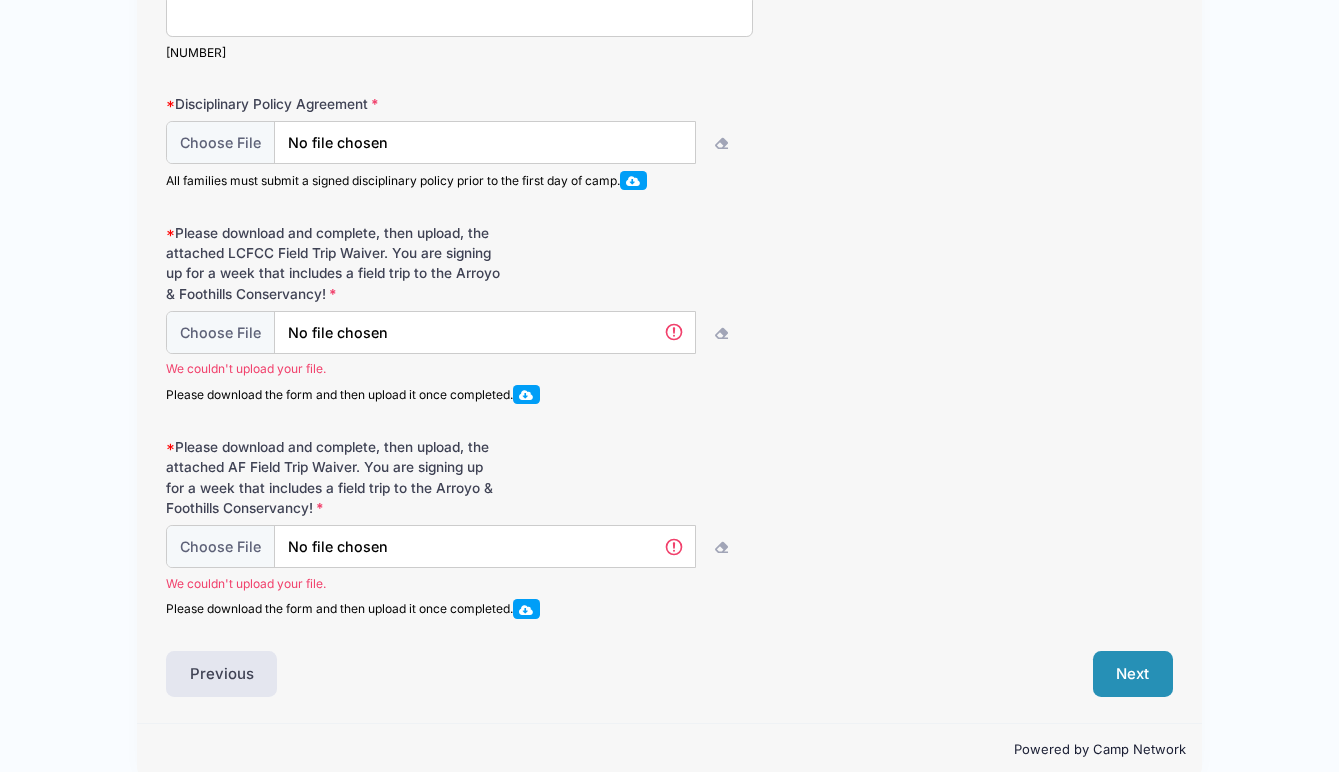 click at bounding box center (526, 394) 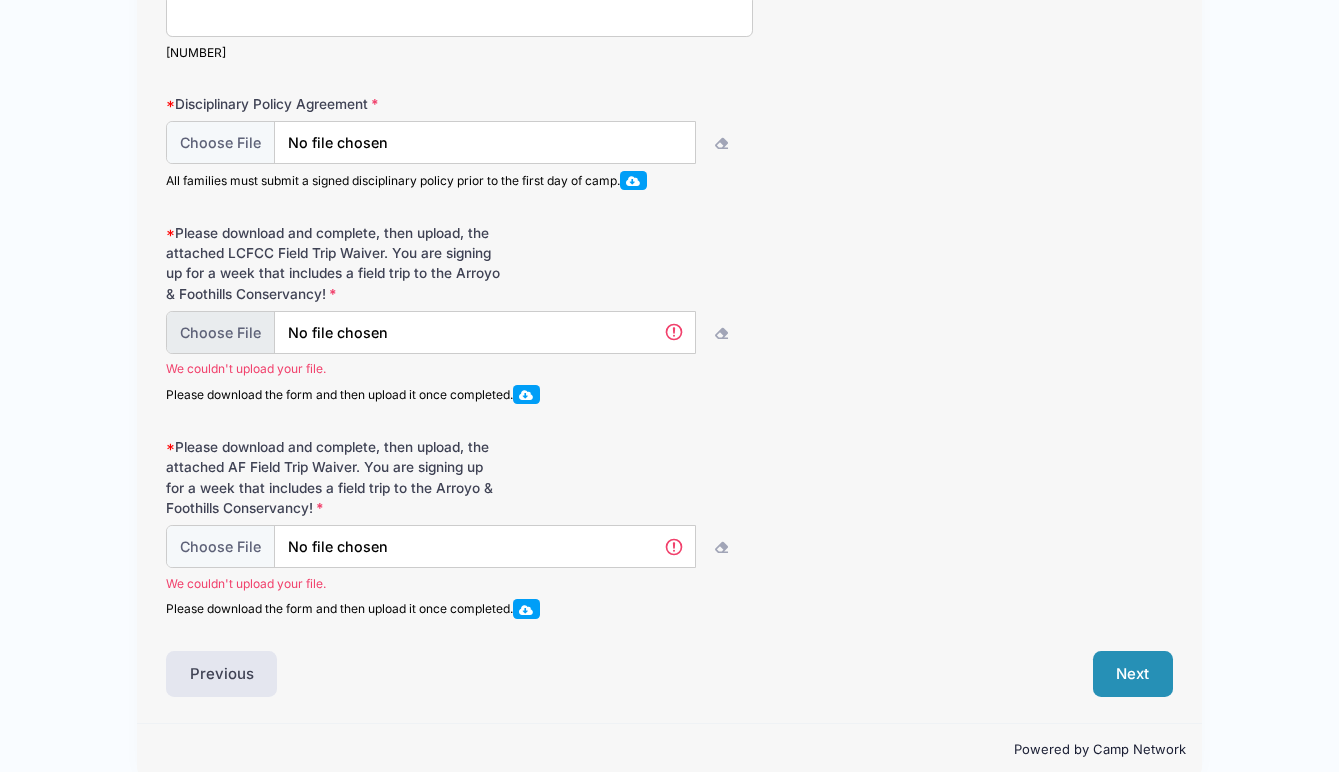 click at bounding box center (431, 332) 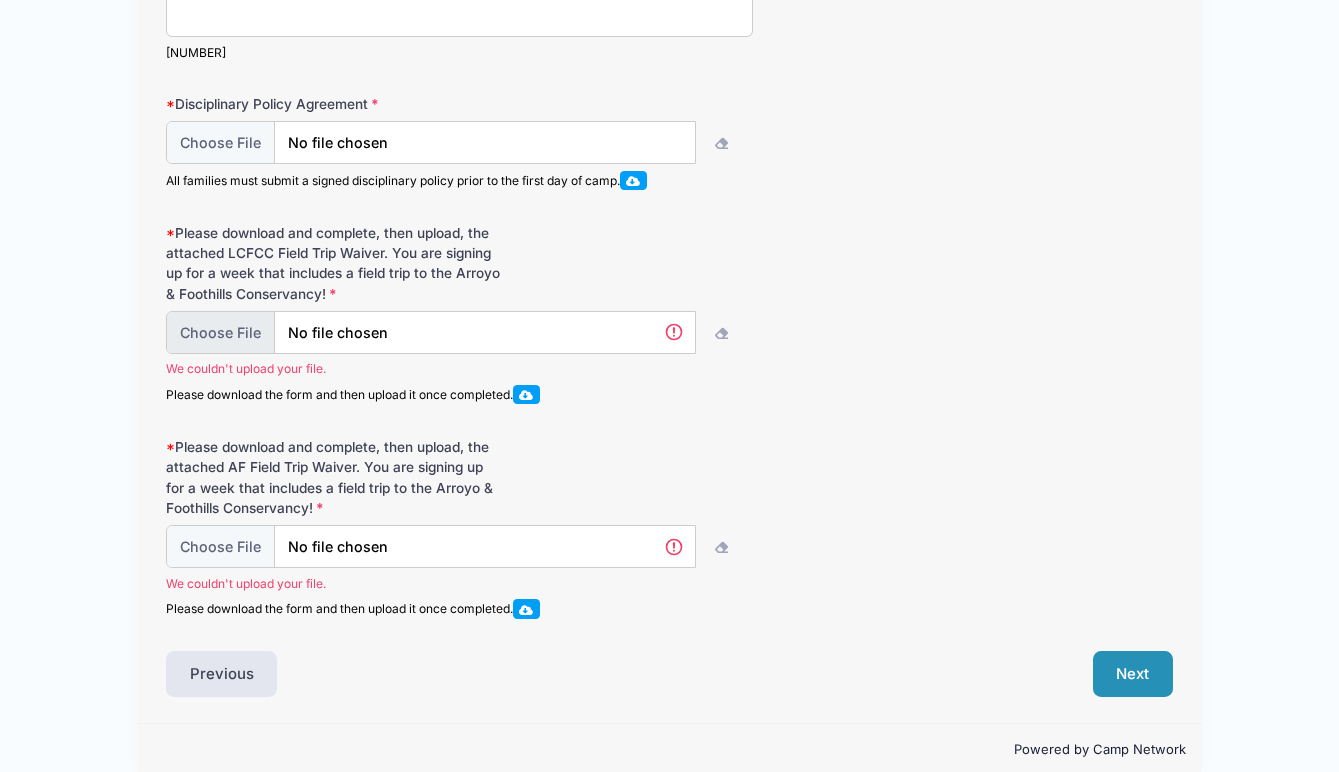 type on "C:\fakepath\[FILENAME]" 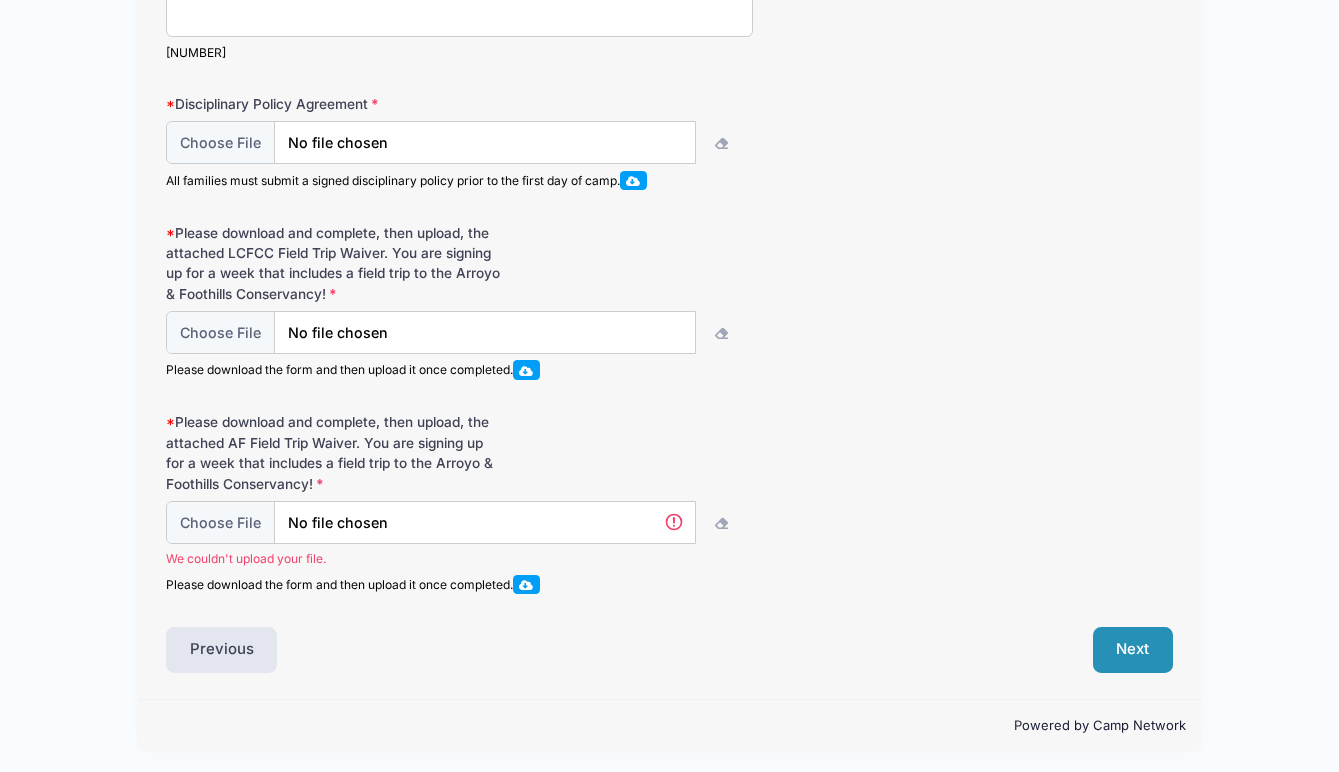 click at bounding box center [526, 584] 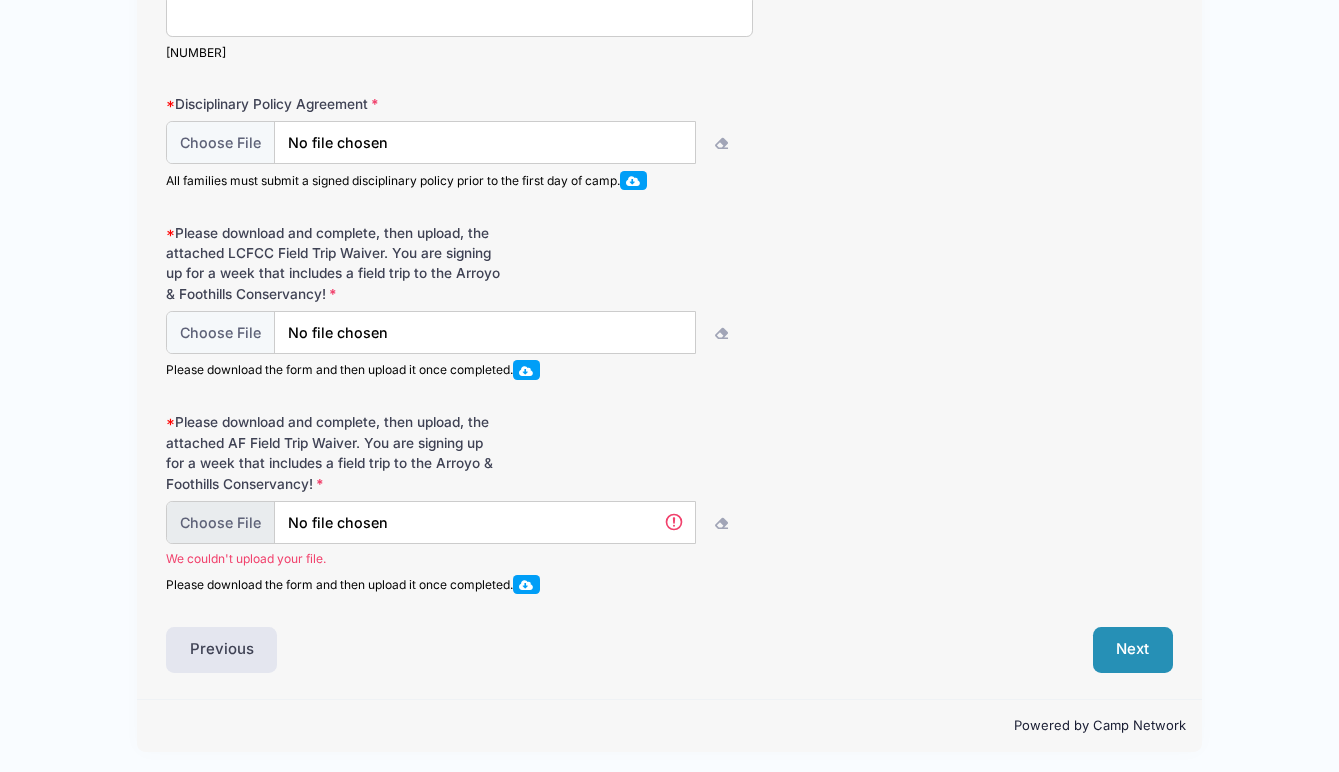 click at bounding box center [431, 522] 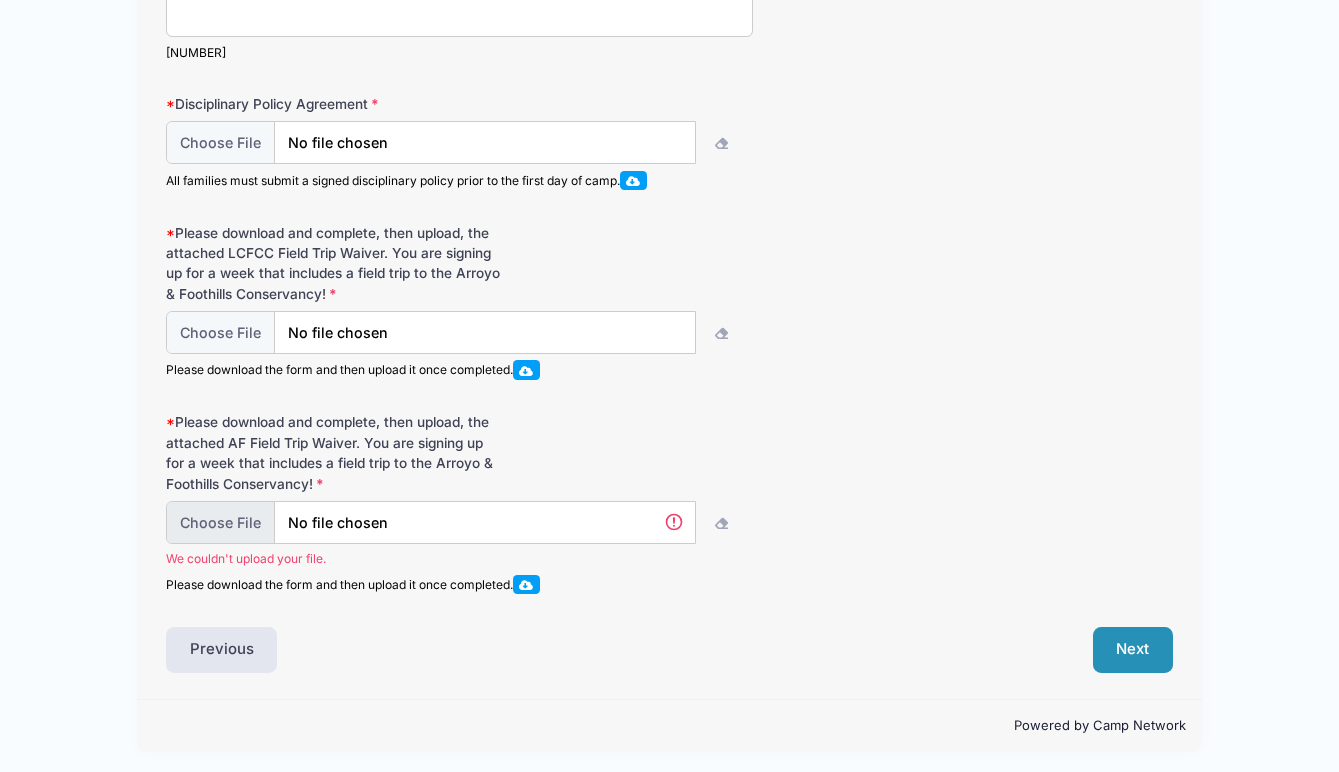 type on "C:\fakepath\qTpl-112391_94ce38856ddf45b7 copy.pdf" 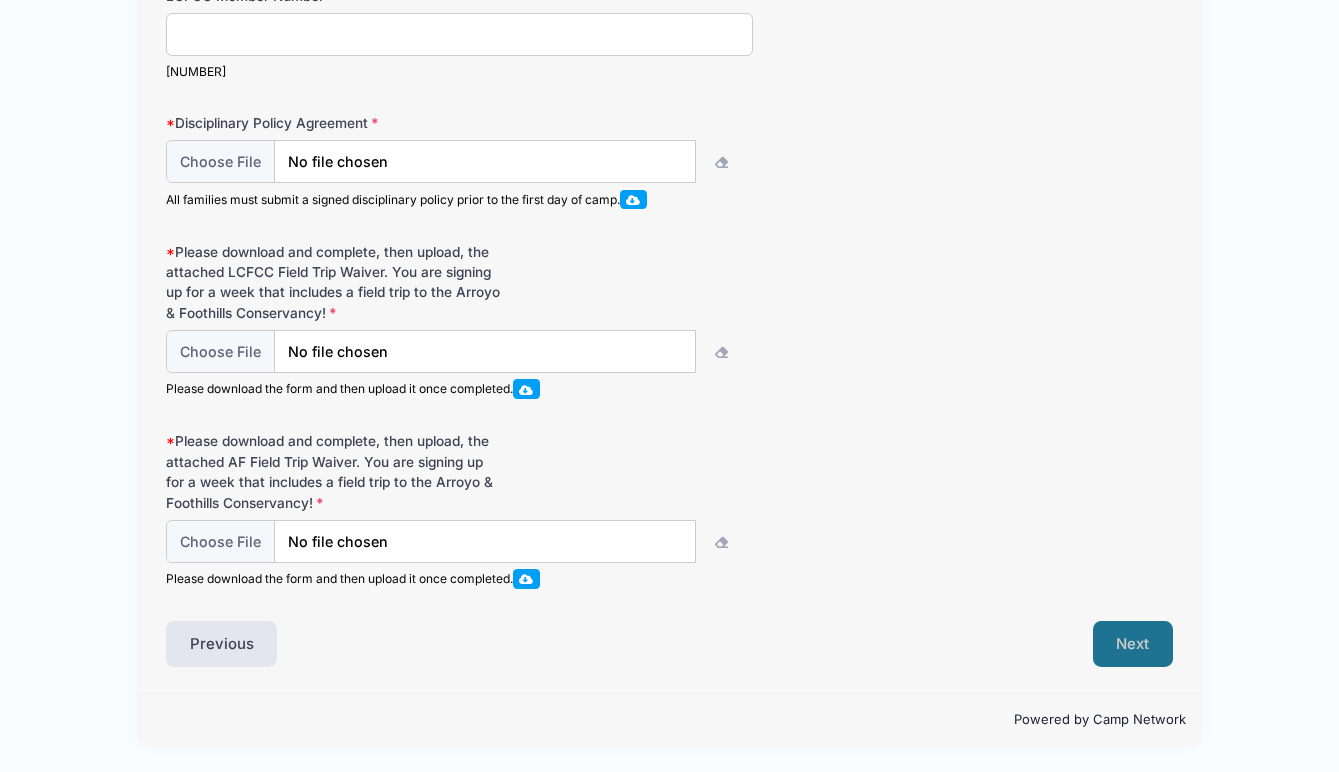 click on "Next" at bounding box center [1133, 644] 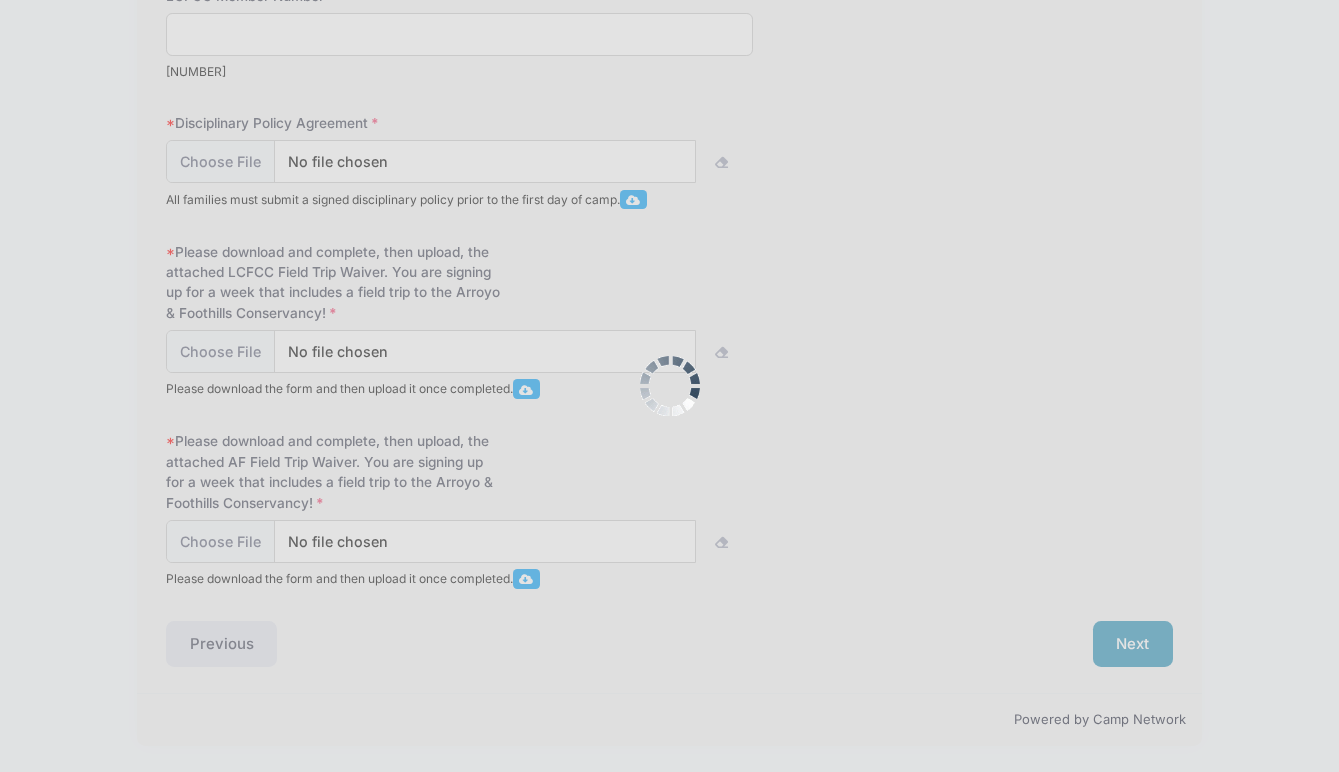 scroll, scrollTop: 0, scrollLeft: 0, axis: both 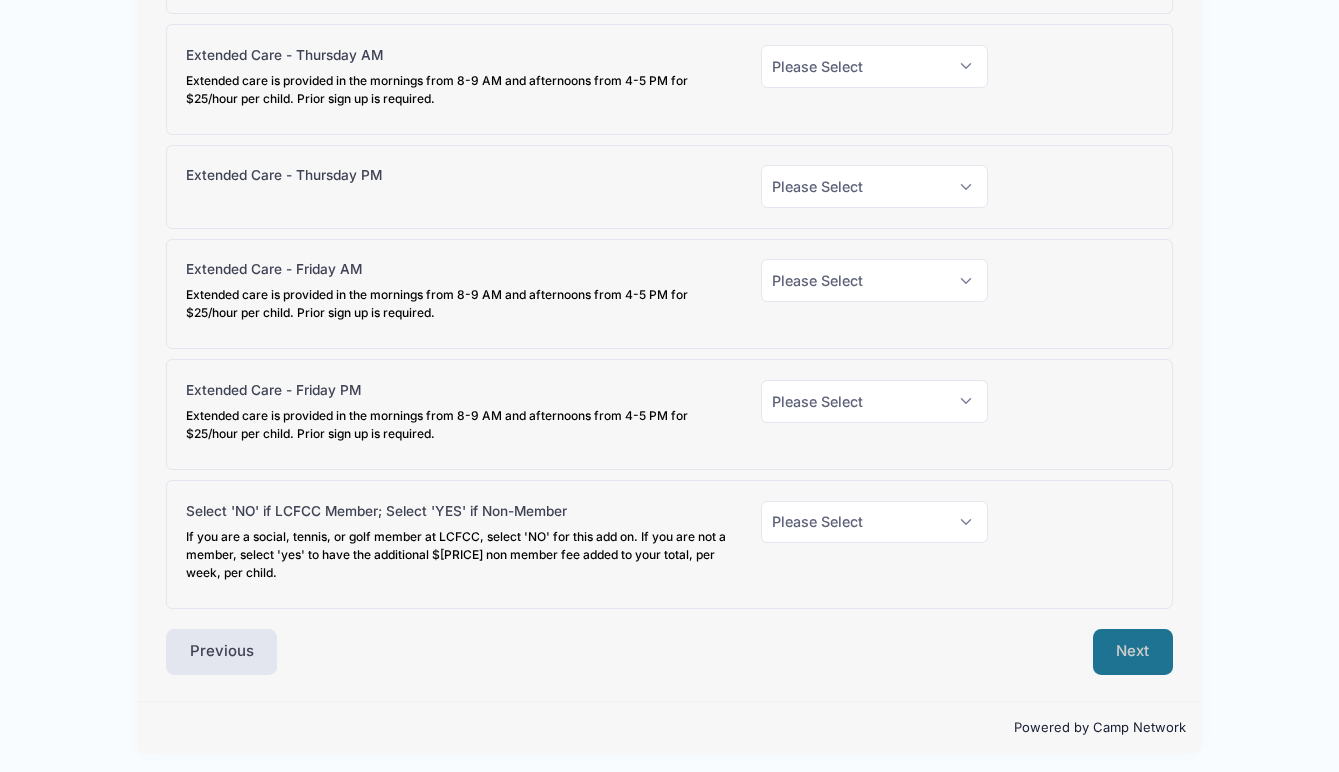 click on "Next" at bounding box center (1133, 652) 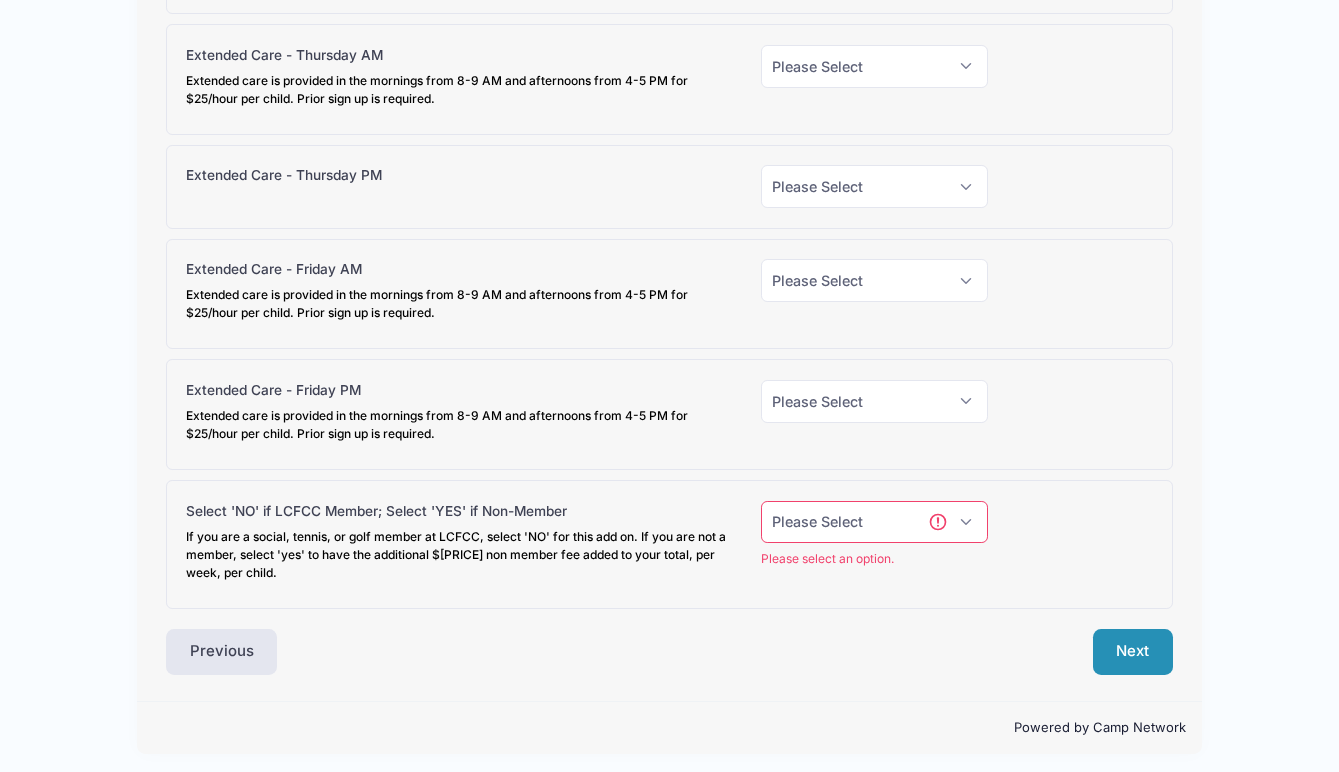 select on "[AGE]" 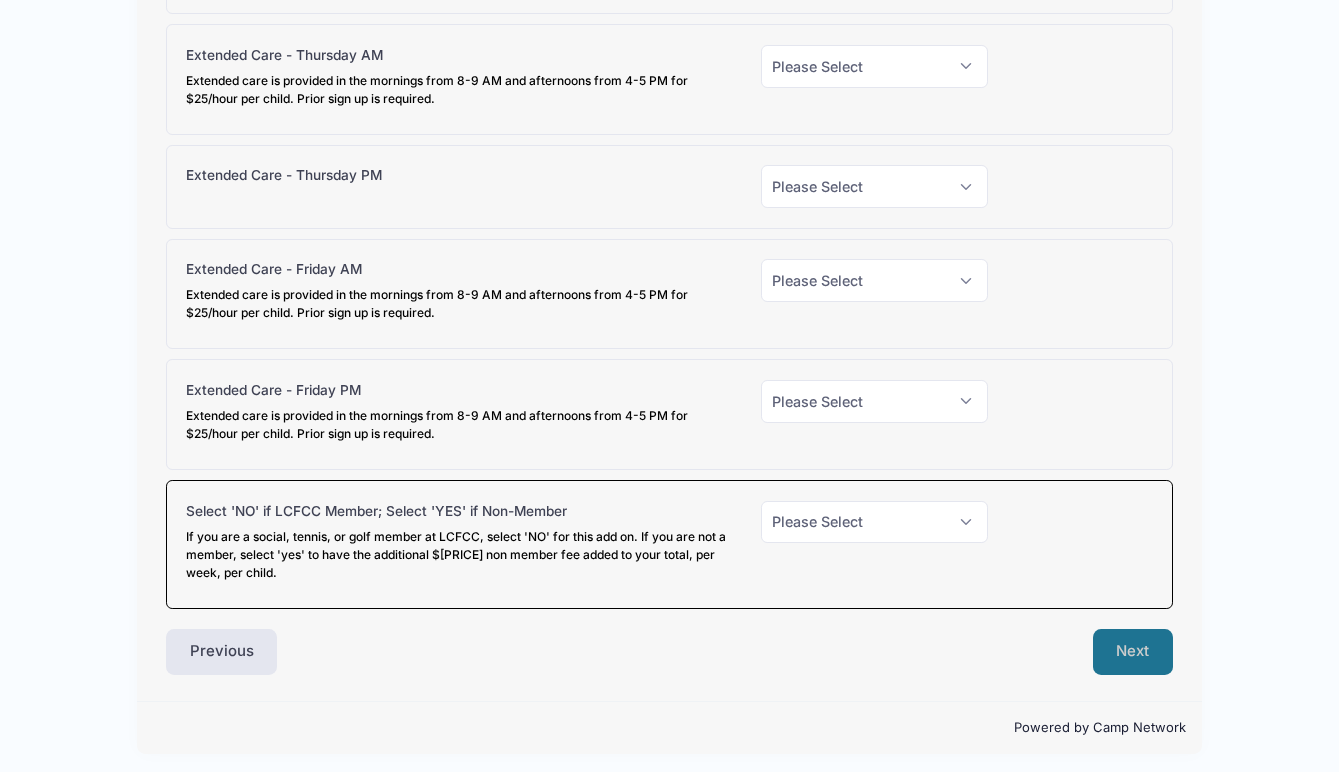 click on "Next" at bounding box center [1133, 652] 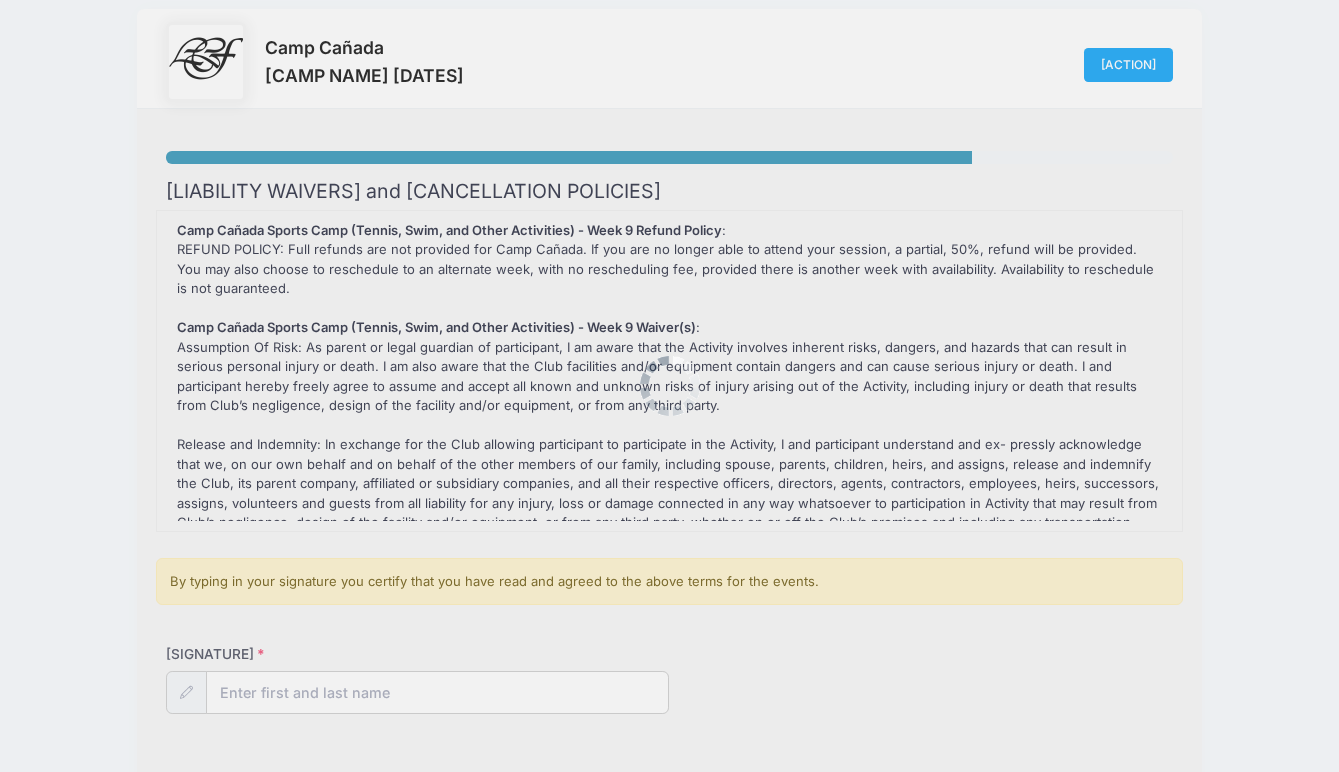 scroll, scrollTop: 0, scrollLeft: 0, axis: both 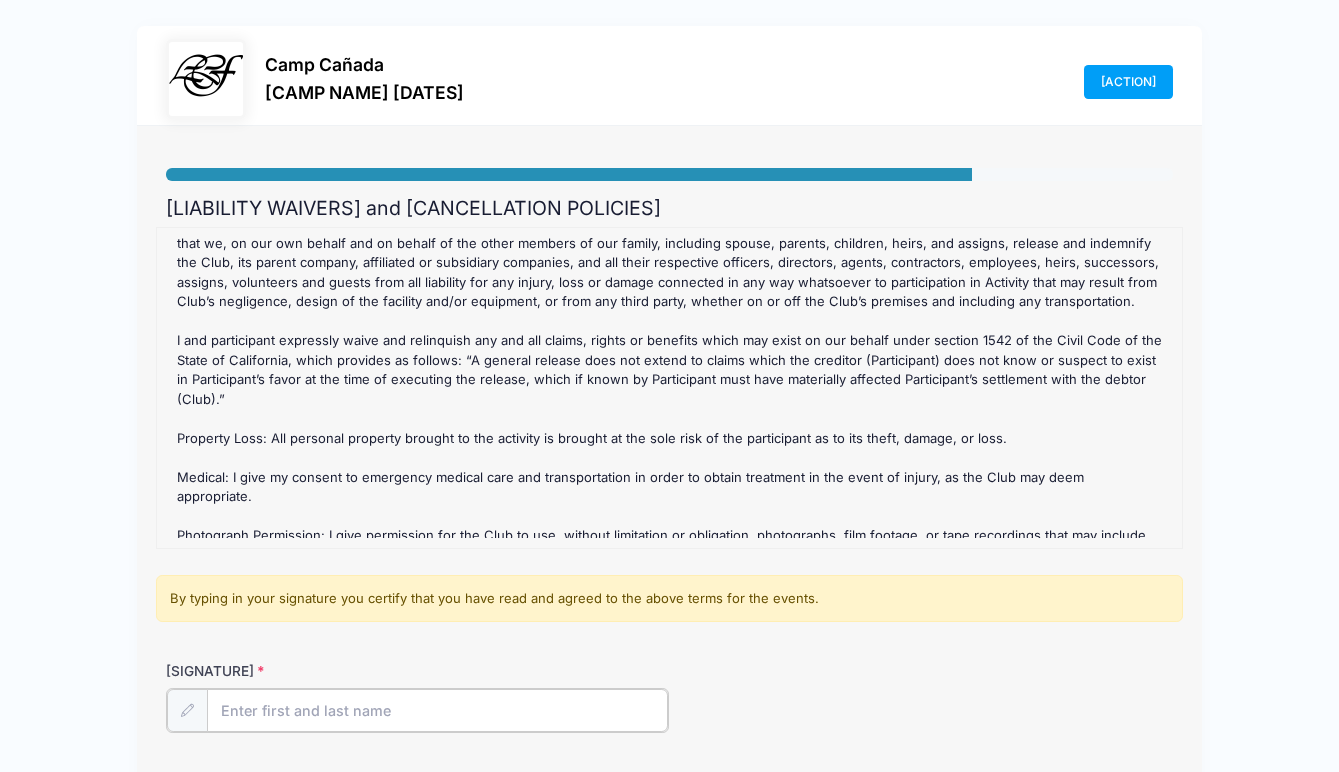 click on "[SIGNATURE]" at bounding box center (438, 710) 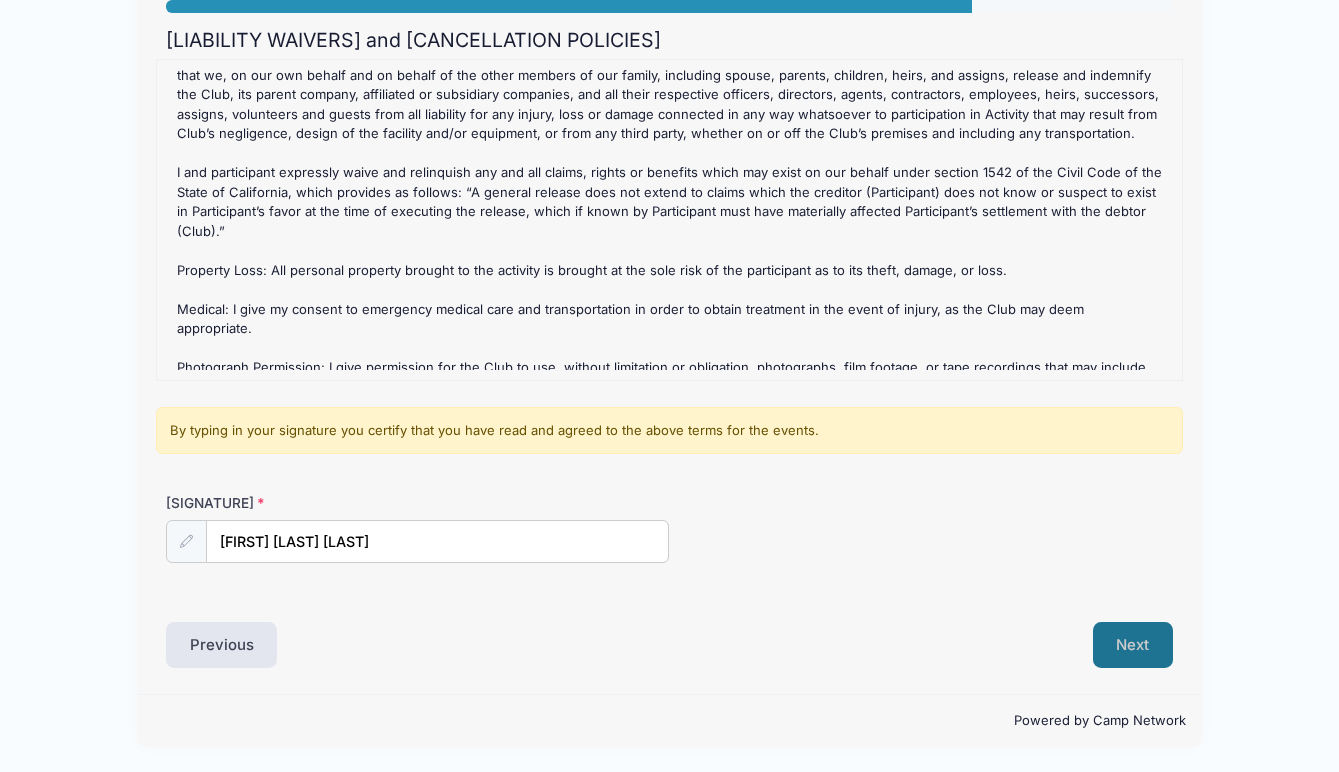 scroll, scrollTop: 166, scrollLeft: 0, axis: vertical 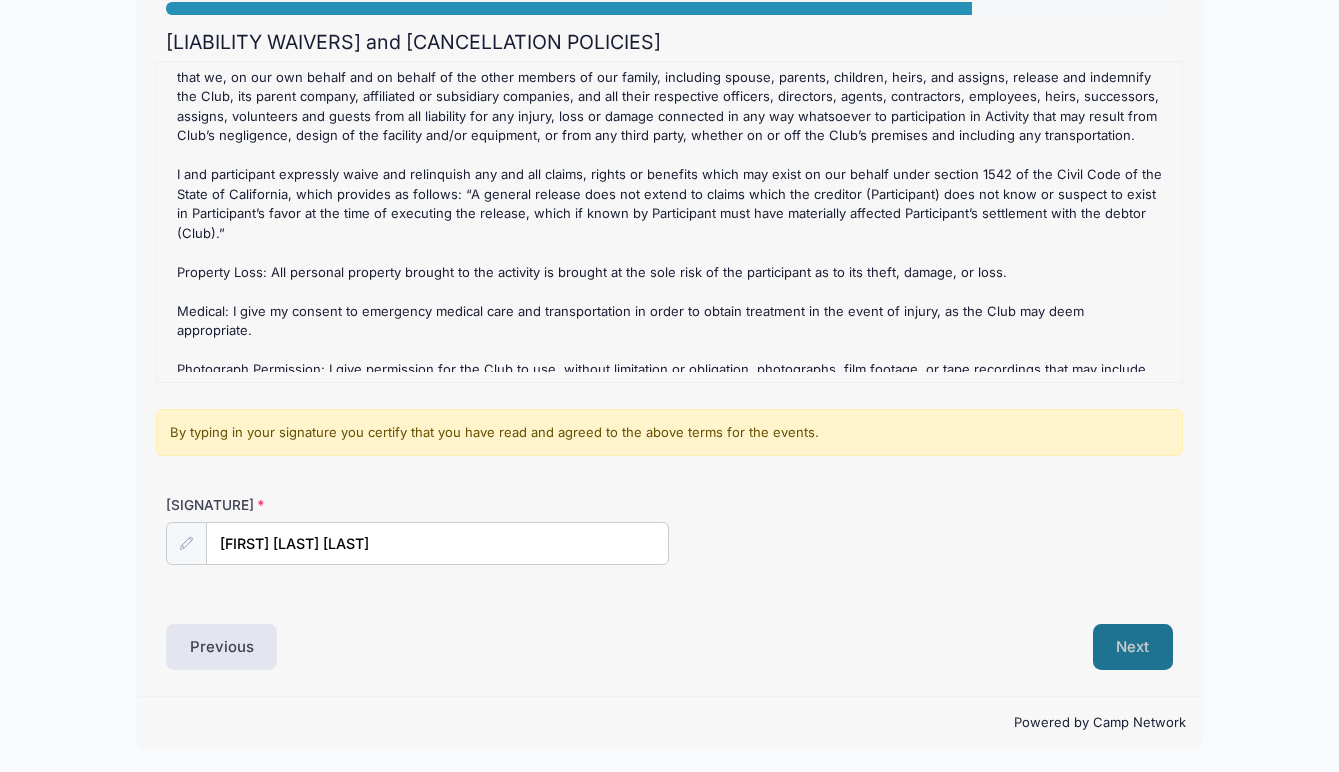 click on "Next" at bounding box center (1133, 647) 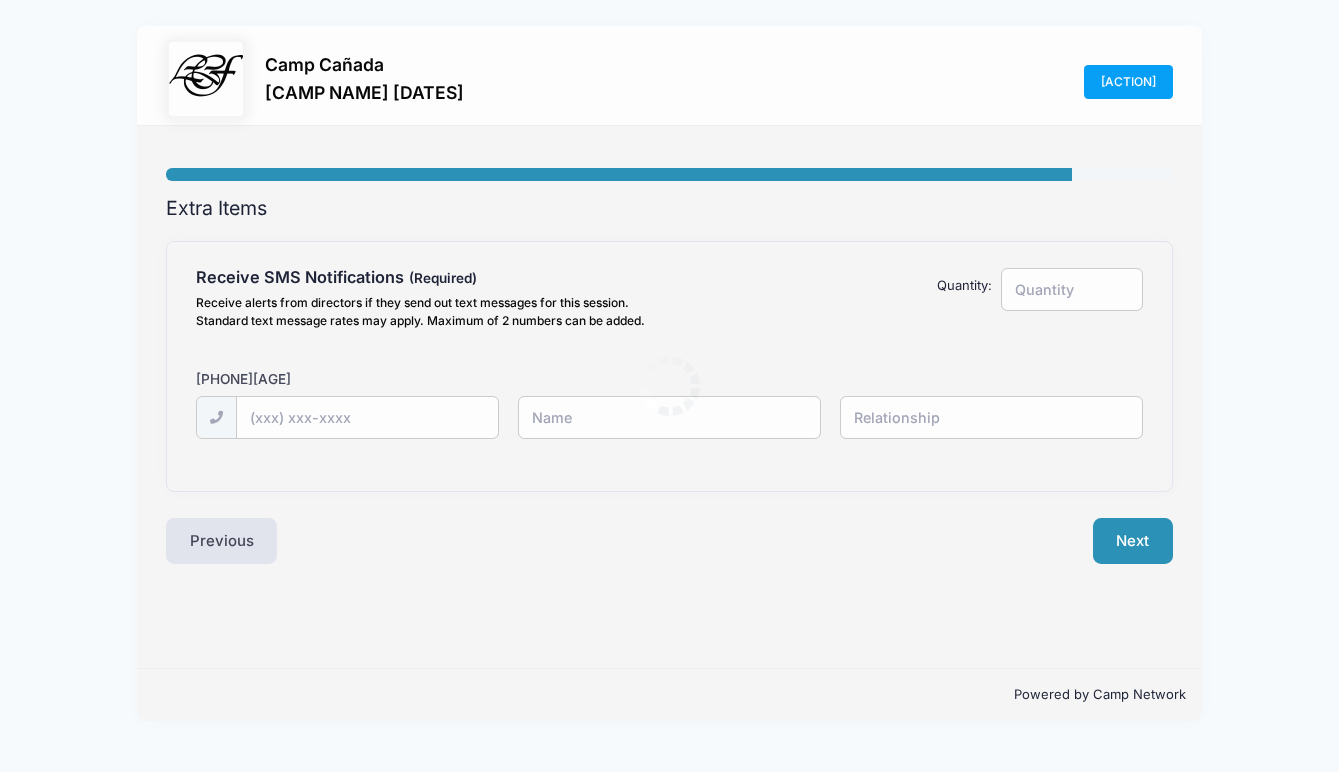 scroll, scrollTop: 0, scrollLeft: 0, axis: both 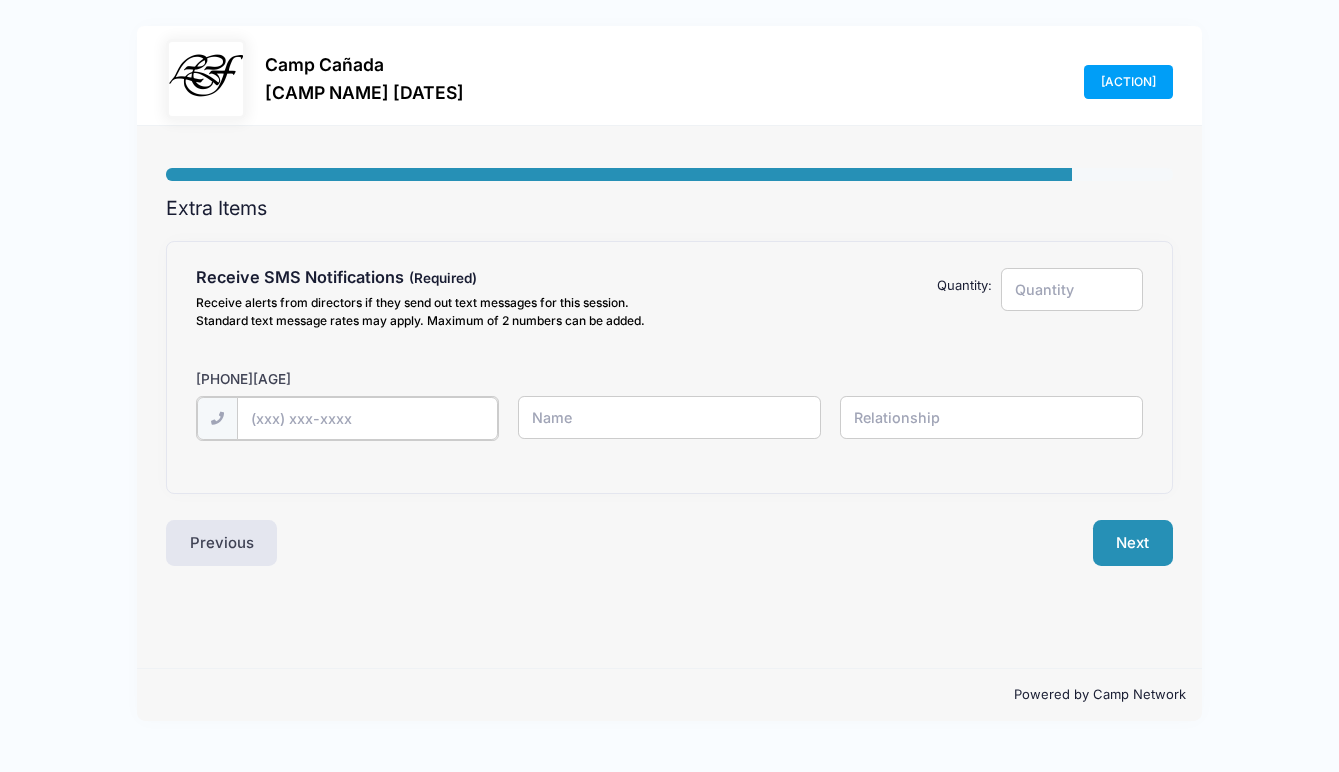 type on "([NUMBER]" 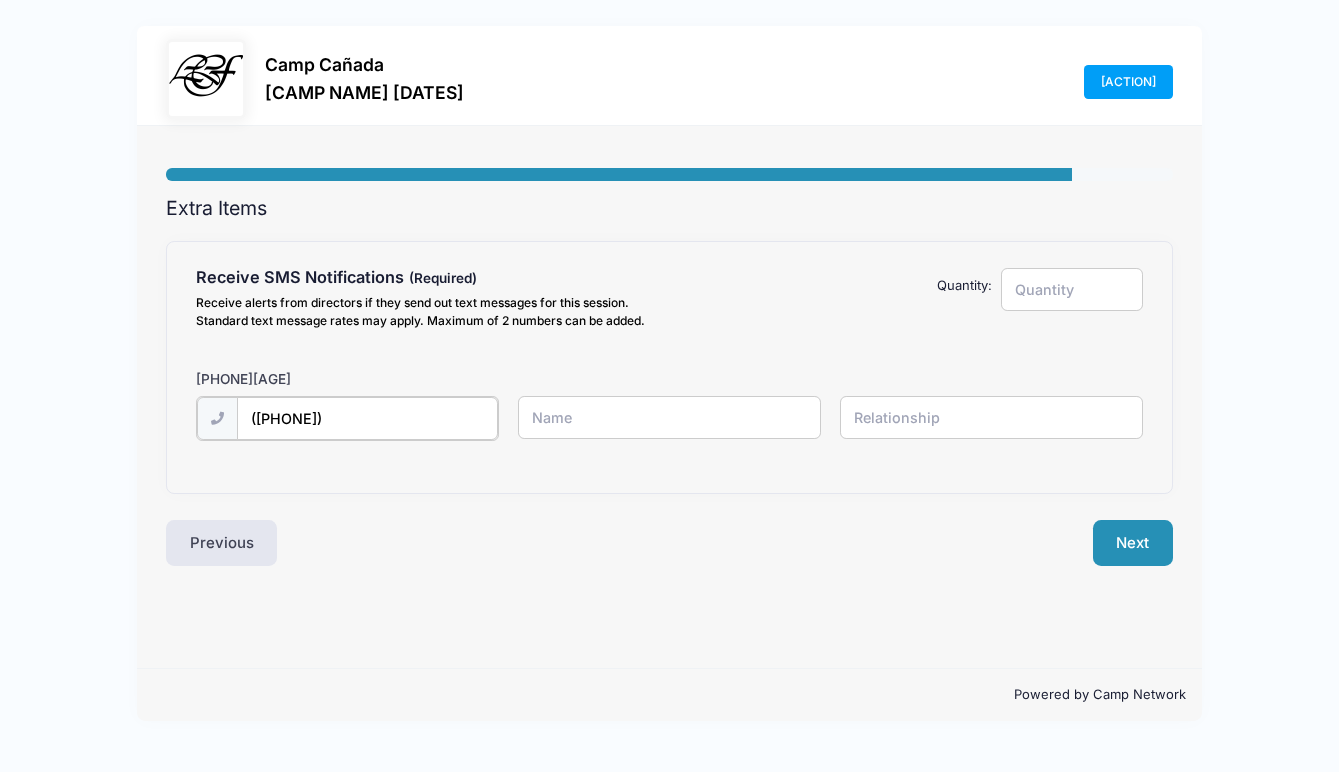 type on "([PHONE])" 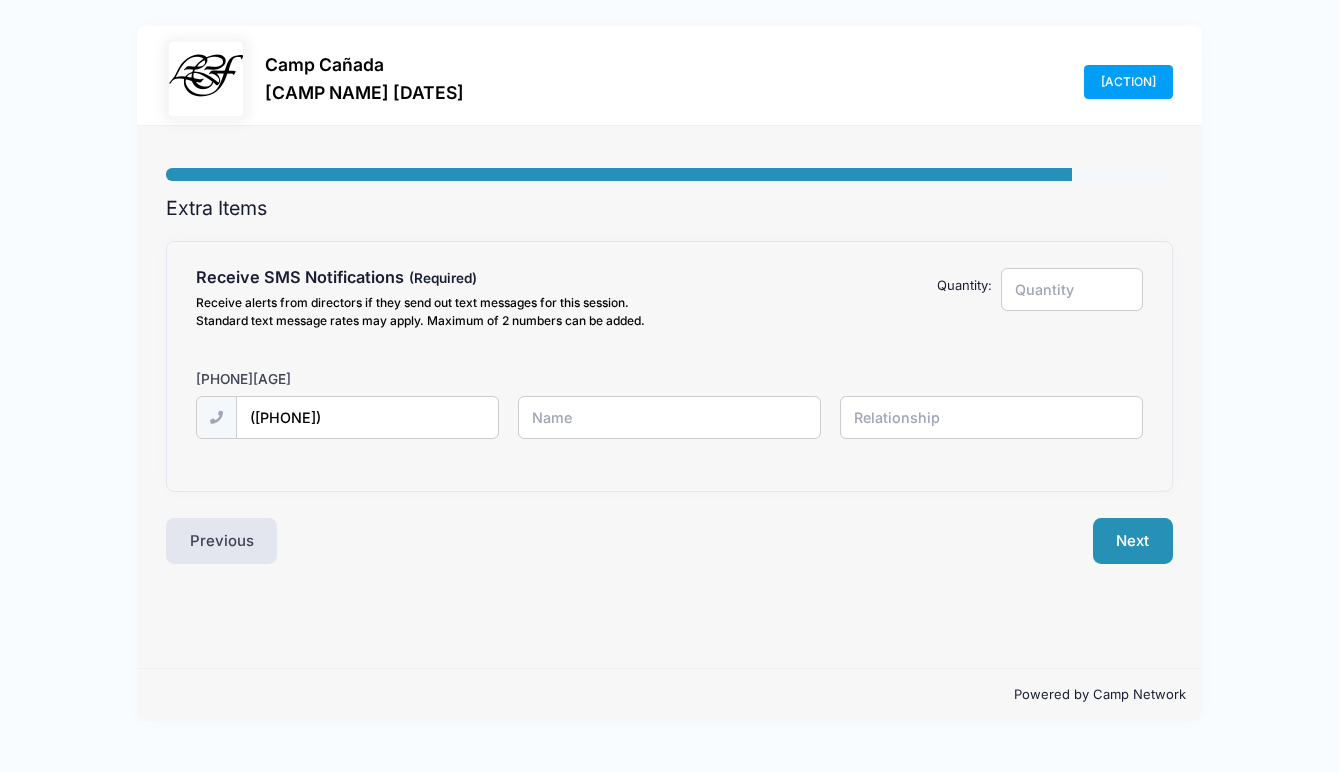 type on "[FIRST] [LAST] [LAST]" 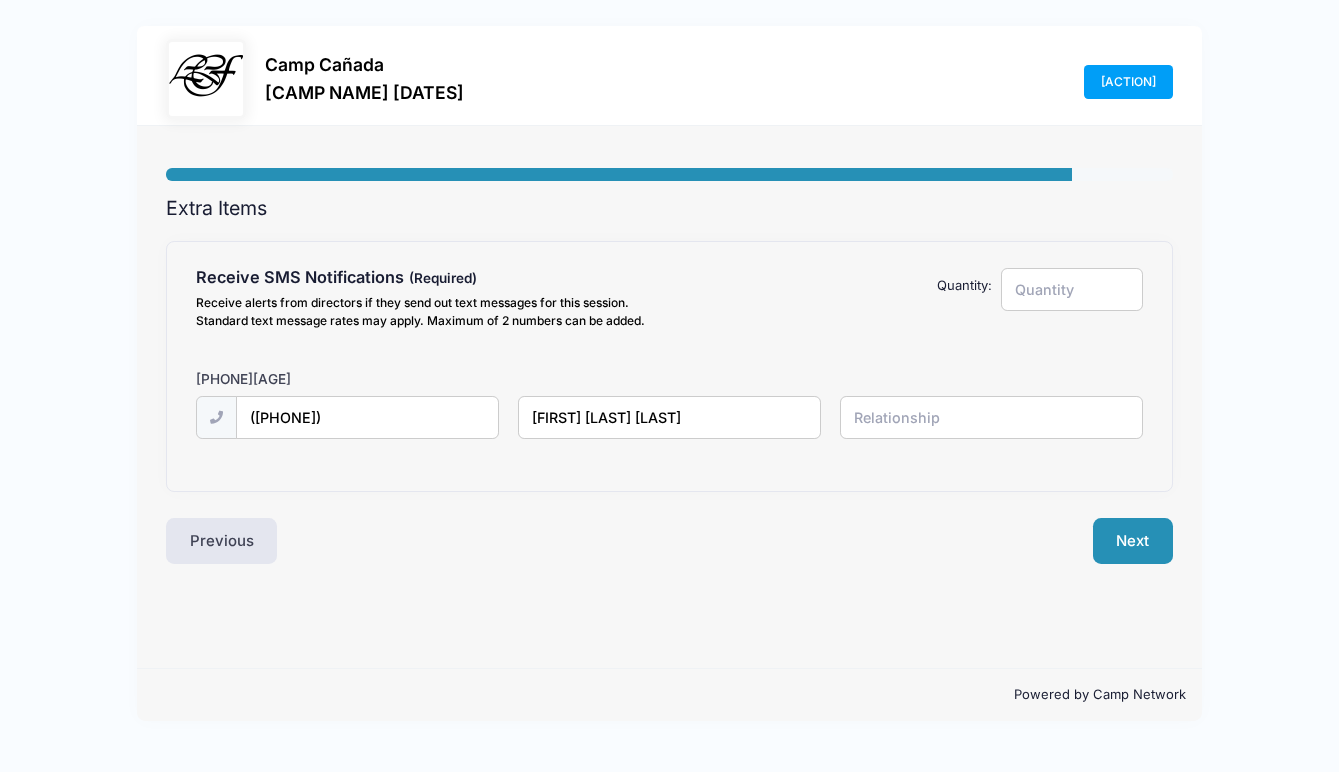 click at bounding box center (0, 0) 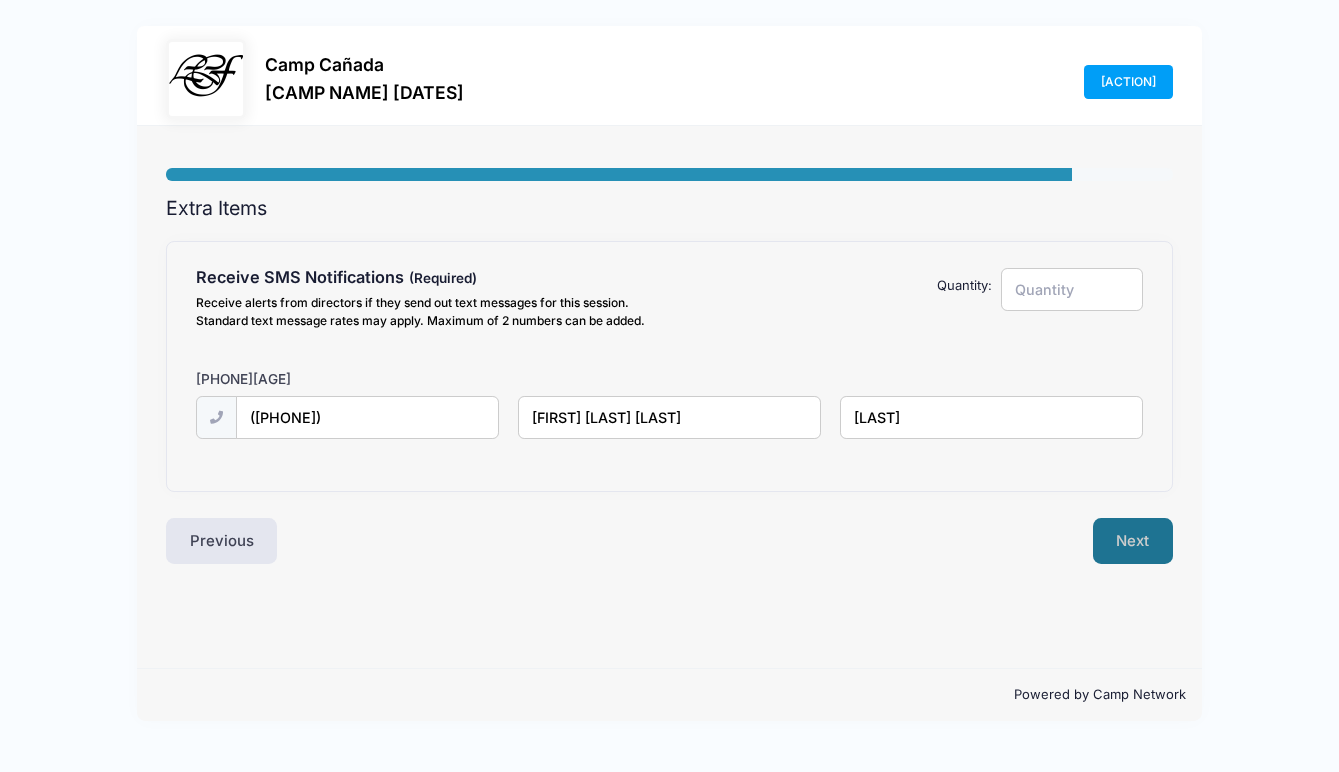 type on "[LAST]" 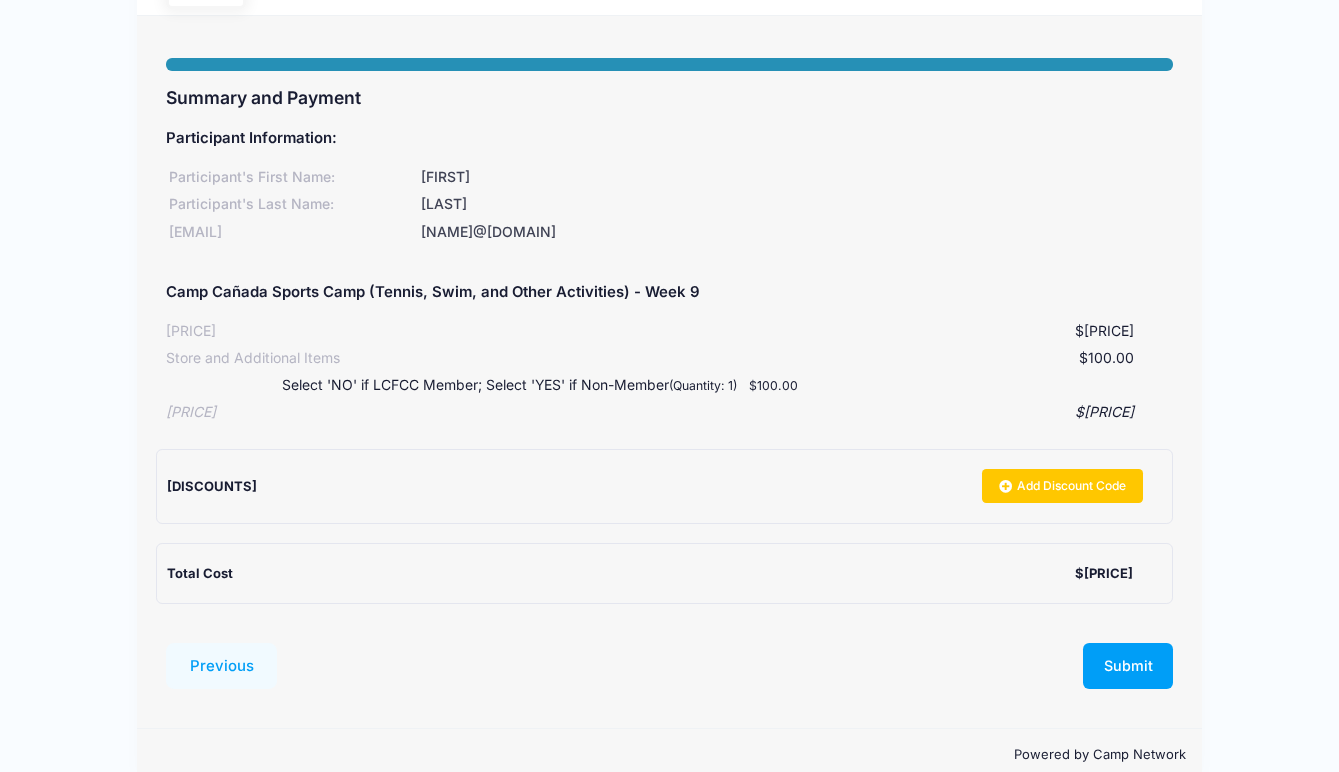 scroll, scrollTop: 117, scrollLeft: 0, axis: vertical 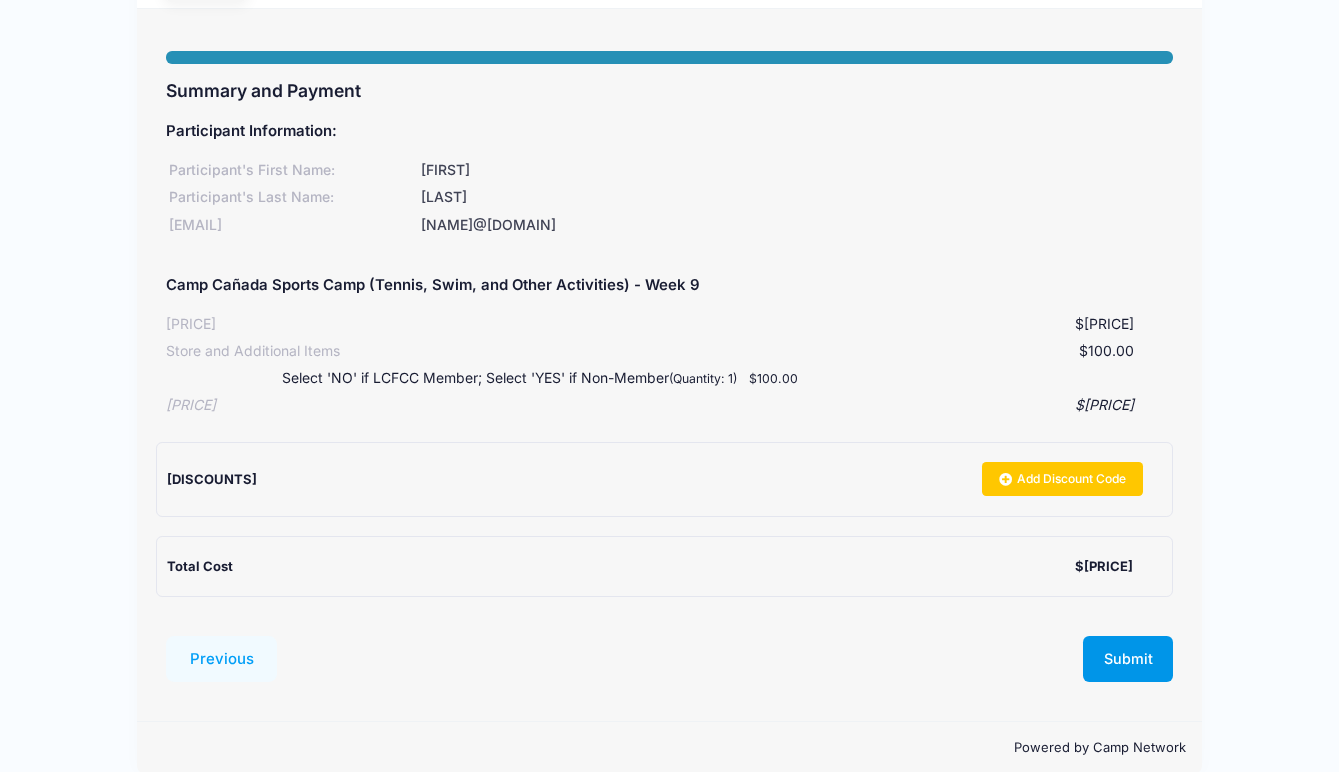click on "Submit" at bounding box center (1128, 659) 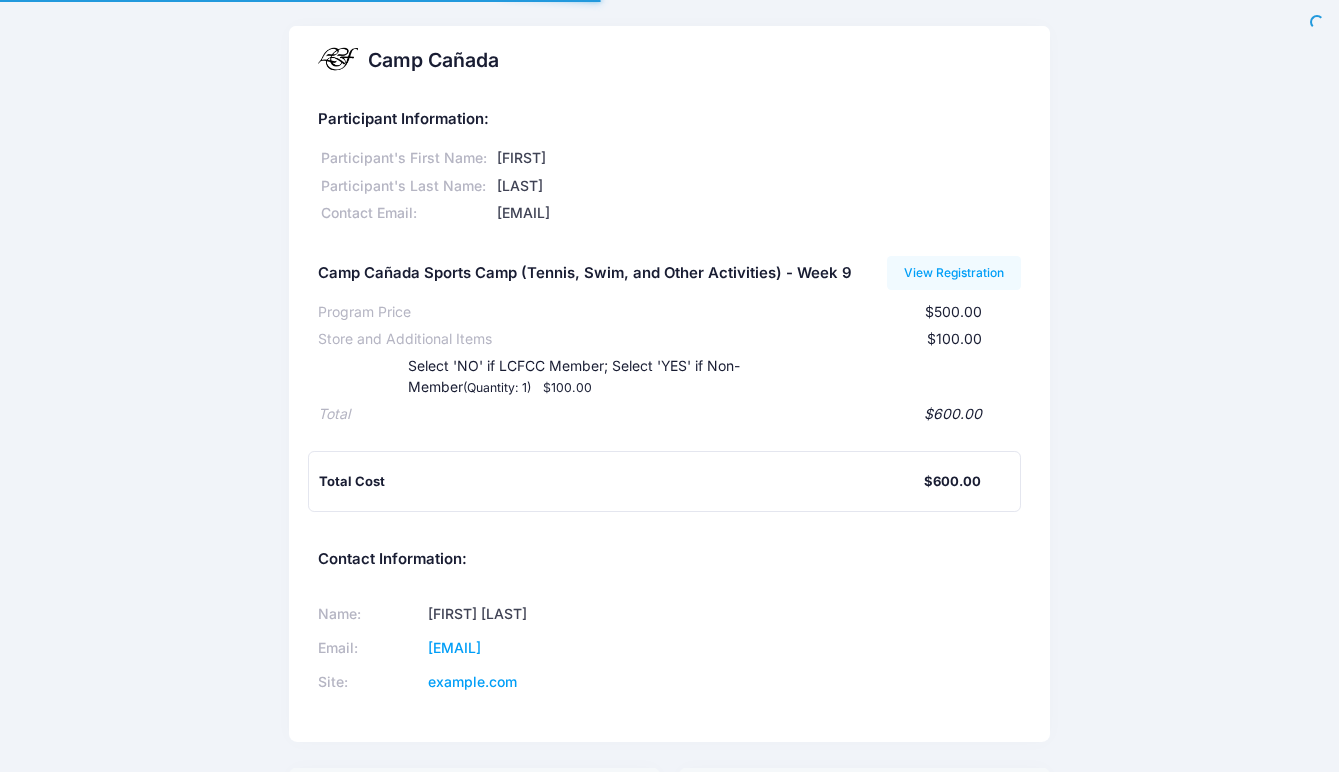 scroll, scrollTop: 0, scrollLeft: 0, axis: both 